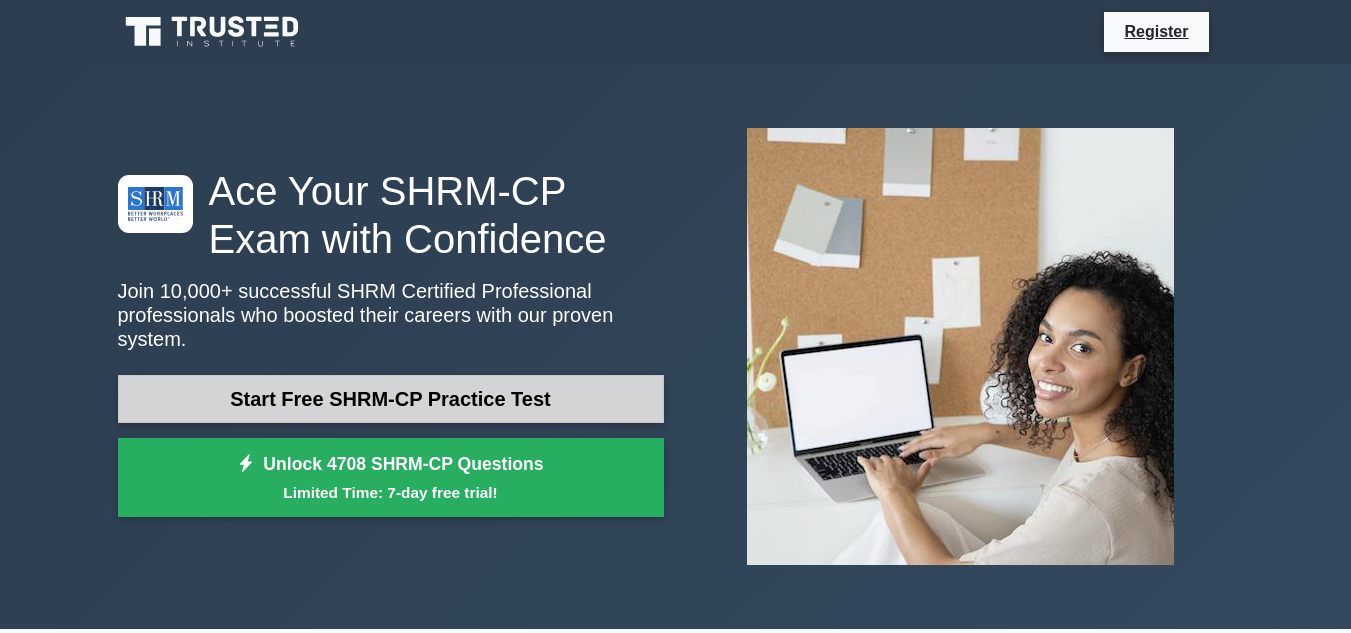scroll, scrollTop: 0, scrollLeft: 0, axis: both 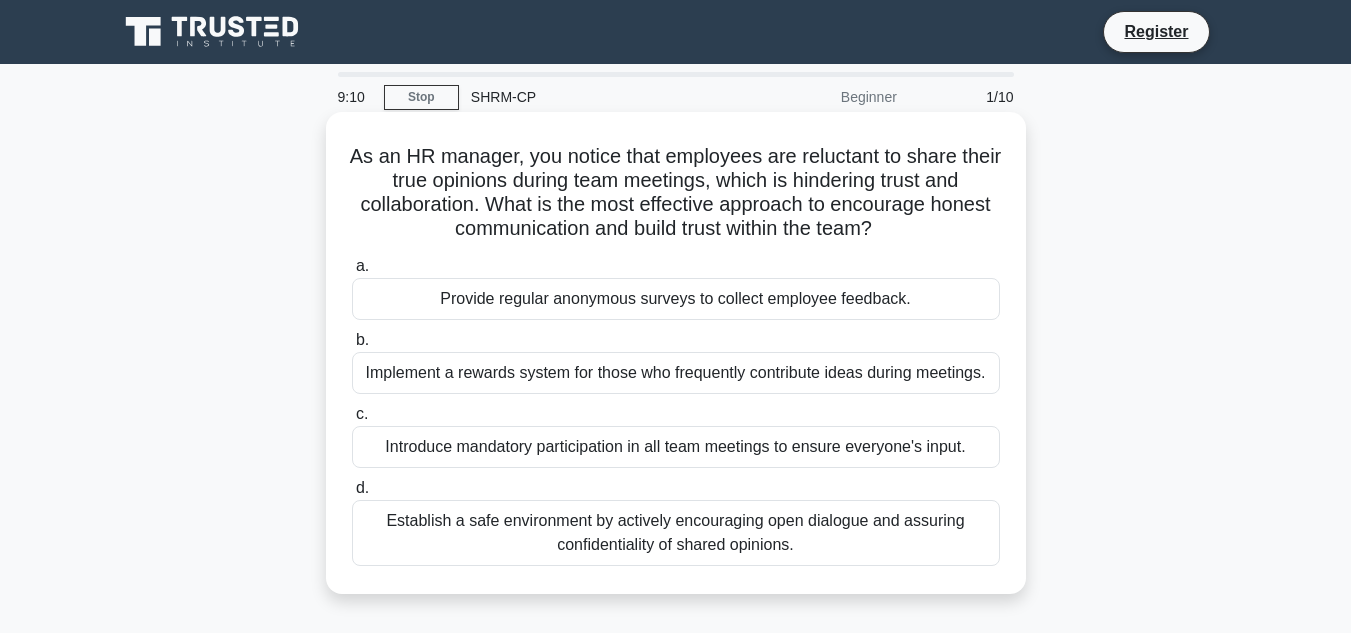 click on "Establish a safe environment by actively encouraging open dialogue and assuring confidentiality of shared opinions." at bounding box center [676, 533] 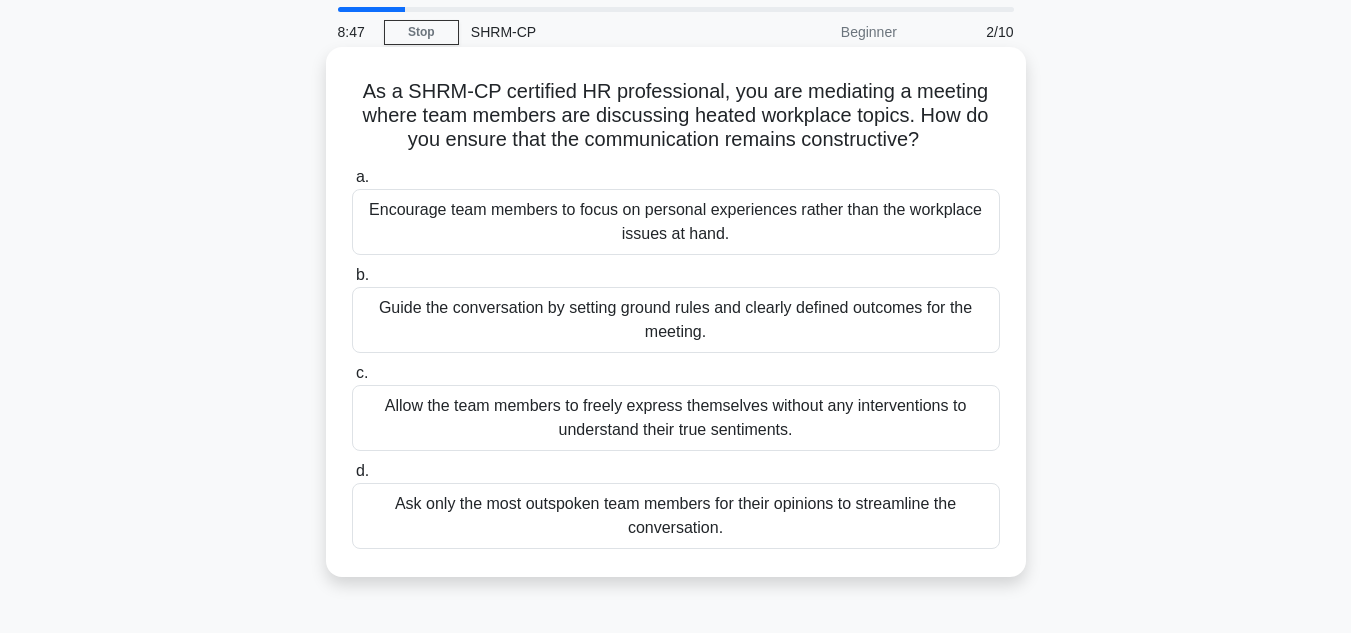 scroll, scrollTop: 100, scrollLeft: 0, axis: vertical 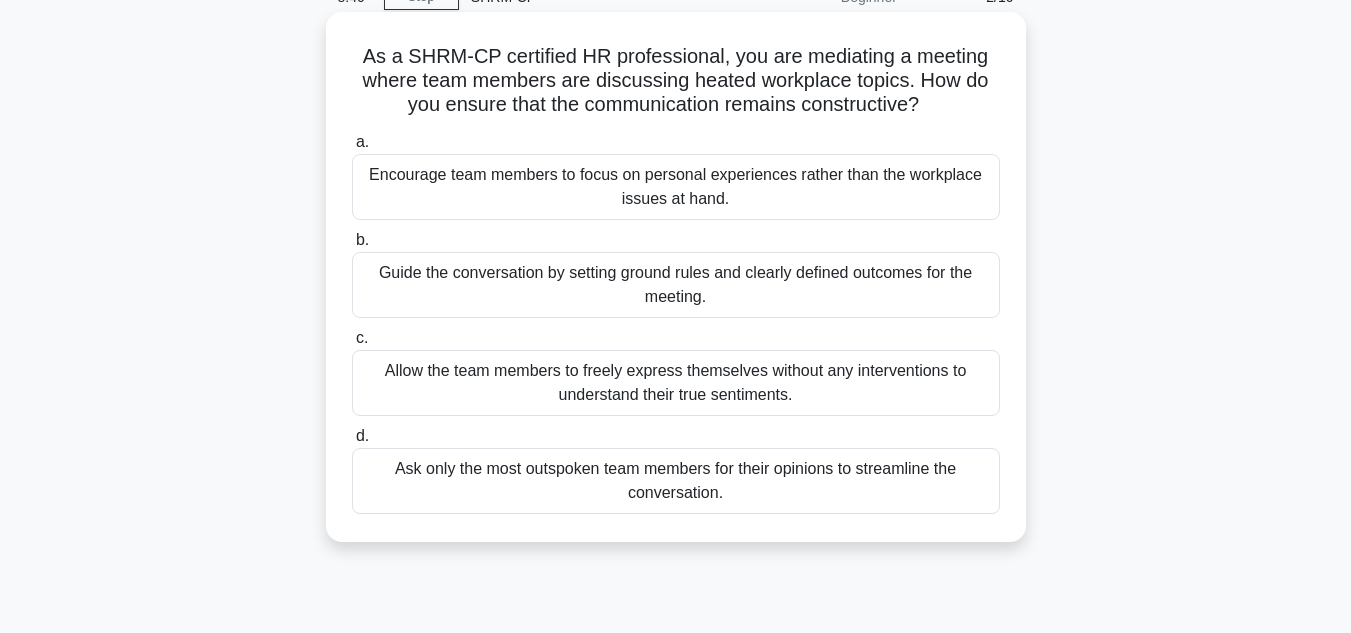 click on "Allow the team members to freely express themselves without any interventions to understand their true sentiments." at bounding box center [676, 383] 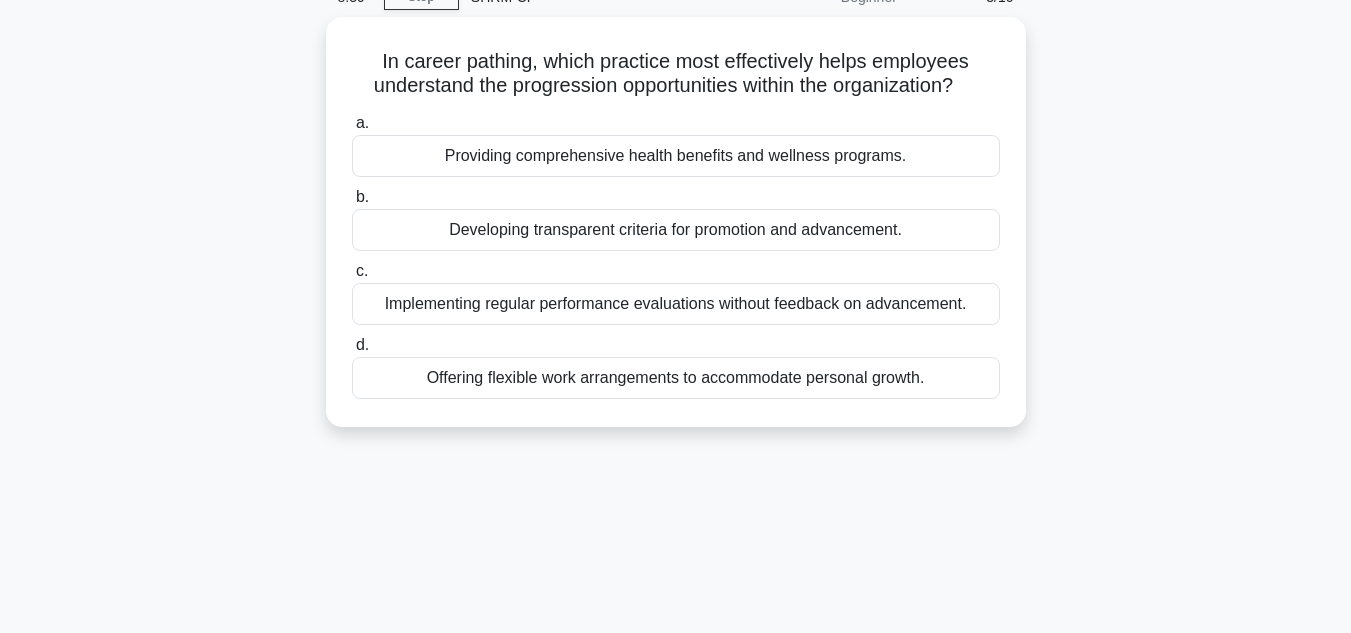 scroll, scrollTop: 0, scrollLeft: 0, axis: both 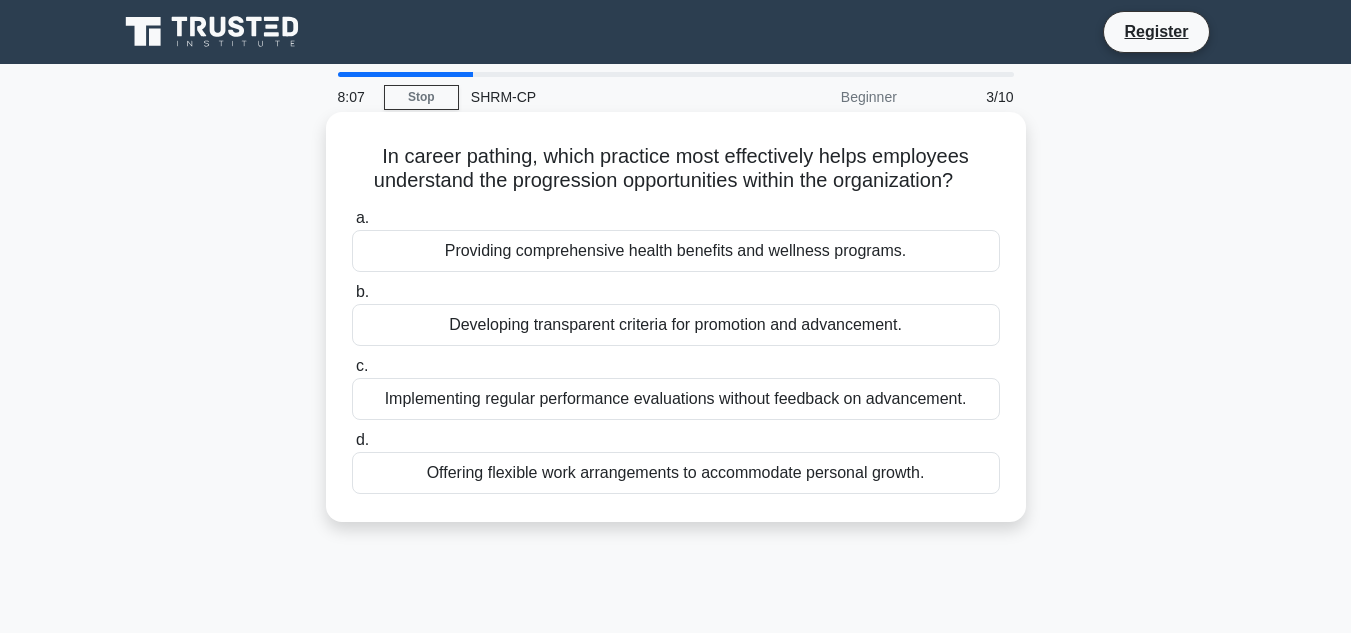 click on "Providing comprehensive health benefits and wellness programs." at bounding box center [676, 251] 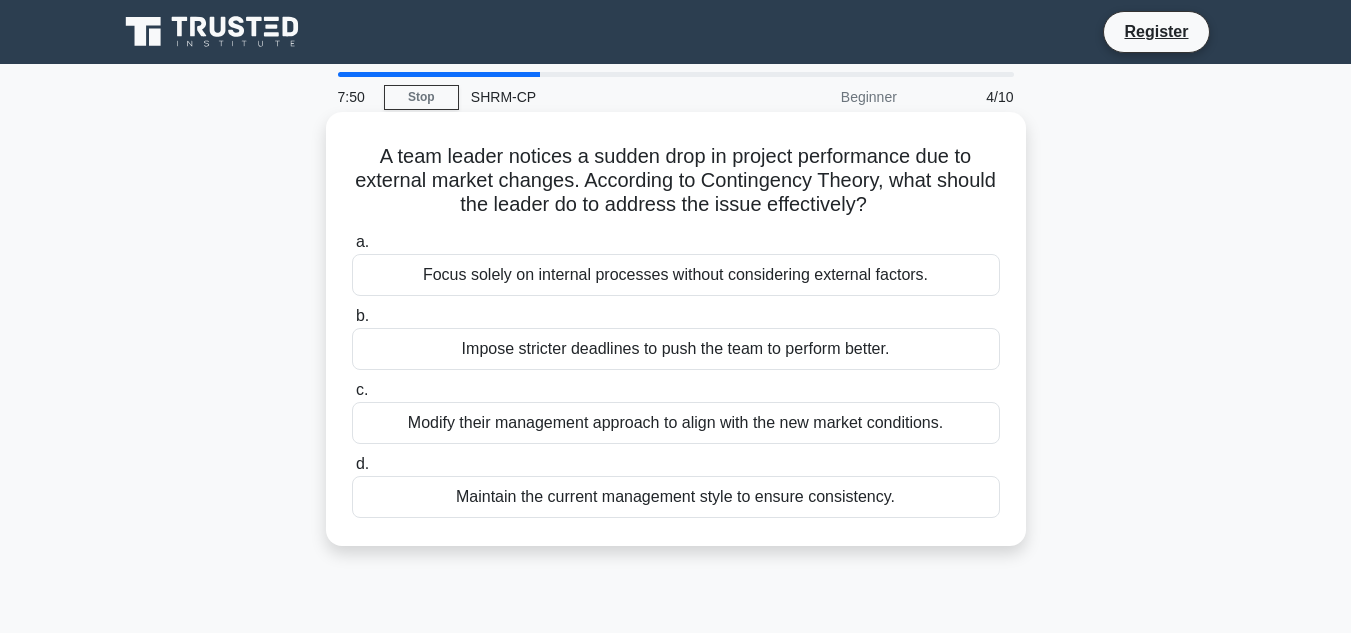 click on "Modify their management approach to align with the new market conditions." at bounding box center (676, 423) 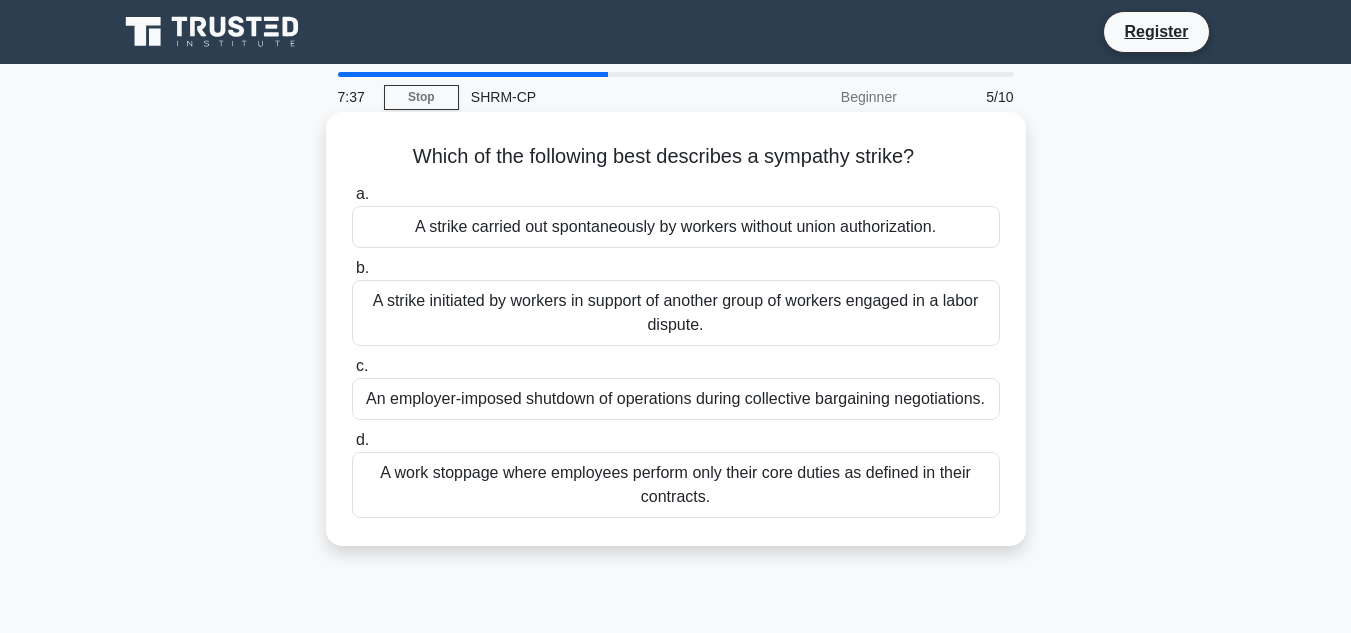 click on "A work stoppage where employees perform only their core duties as defined in their contracts." at bounding box center (676, 485) 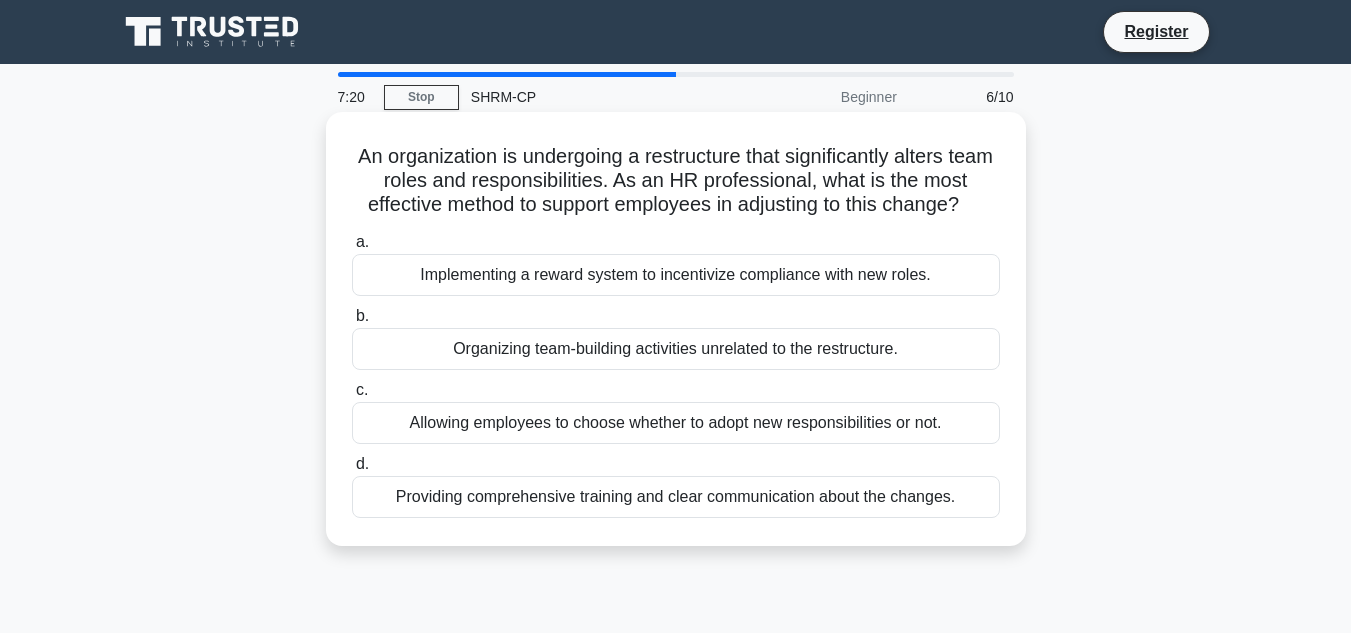 click on "Providing comprehensive training and clear communication about the changes." at bounding box center [676, 497] 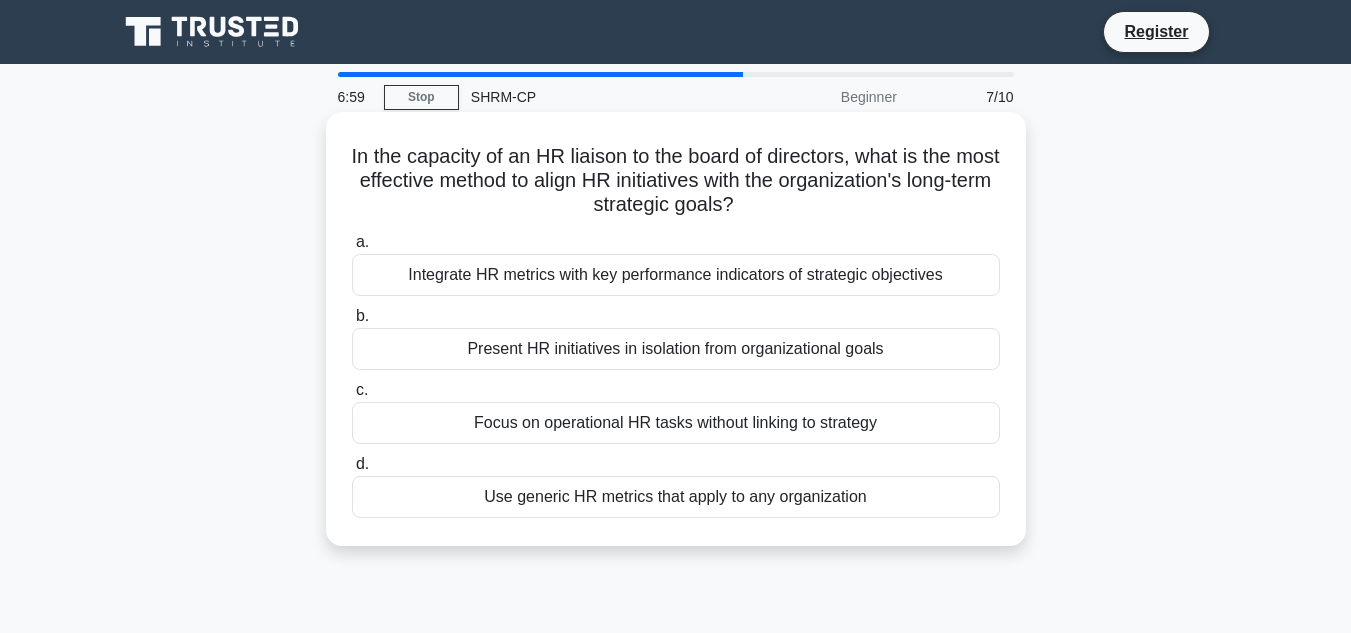 click on "Integrate HR metrics with key performance indicators of strategic objectives" at bounding box center (676, 275) 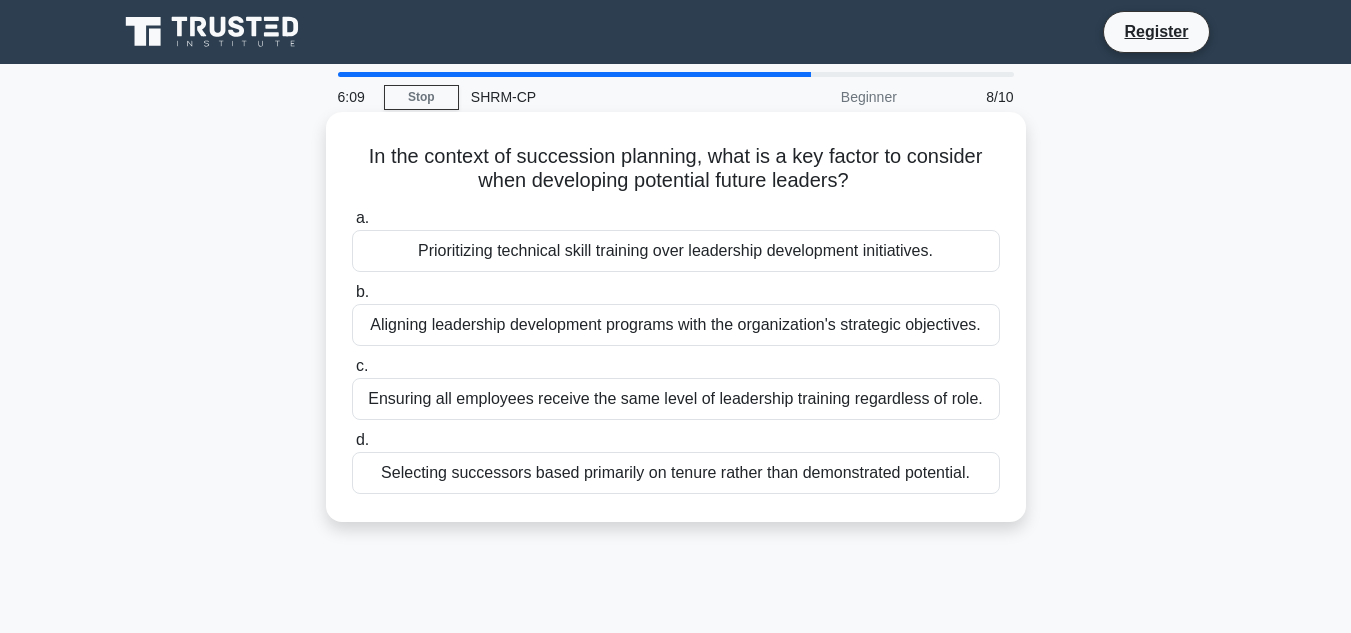 click on "Aligning leadership development programs with the organization's strategic objectives." at bounding box center (676, 325) 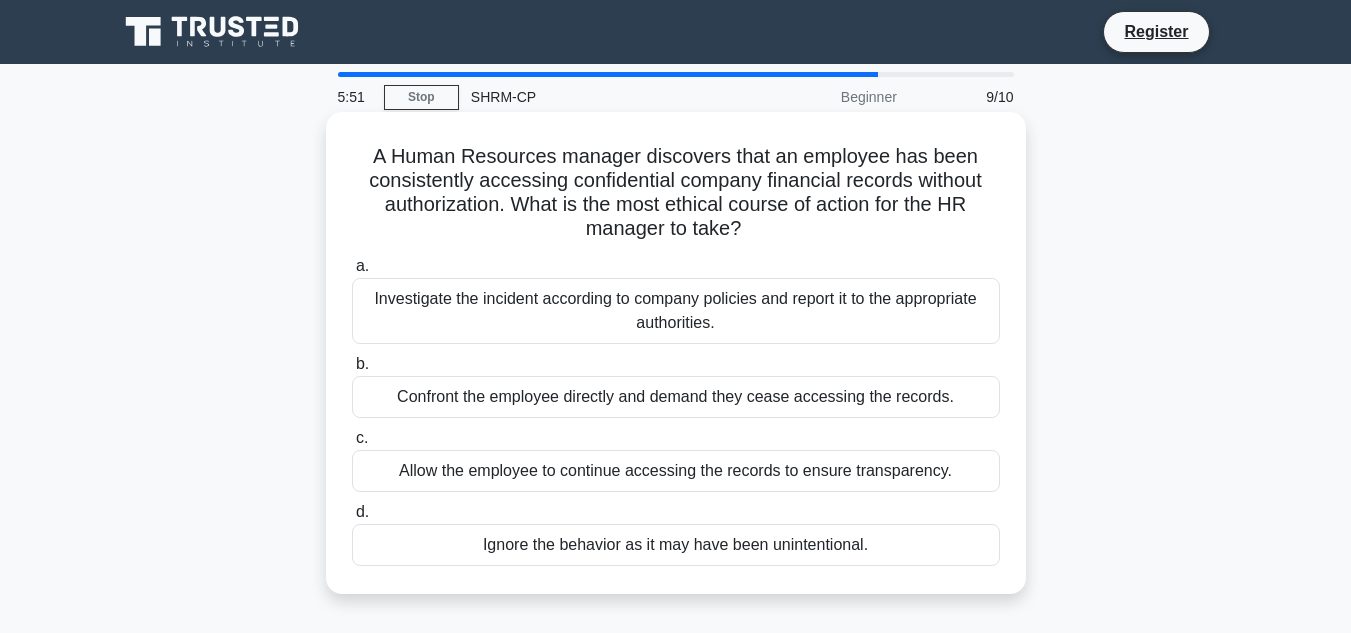 click on "Investigate the incident according to company policies and report it to the appropriate authorities." at bounding box center (676, 311) 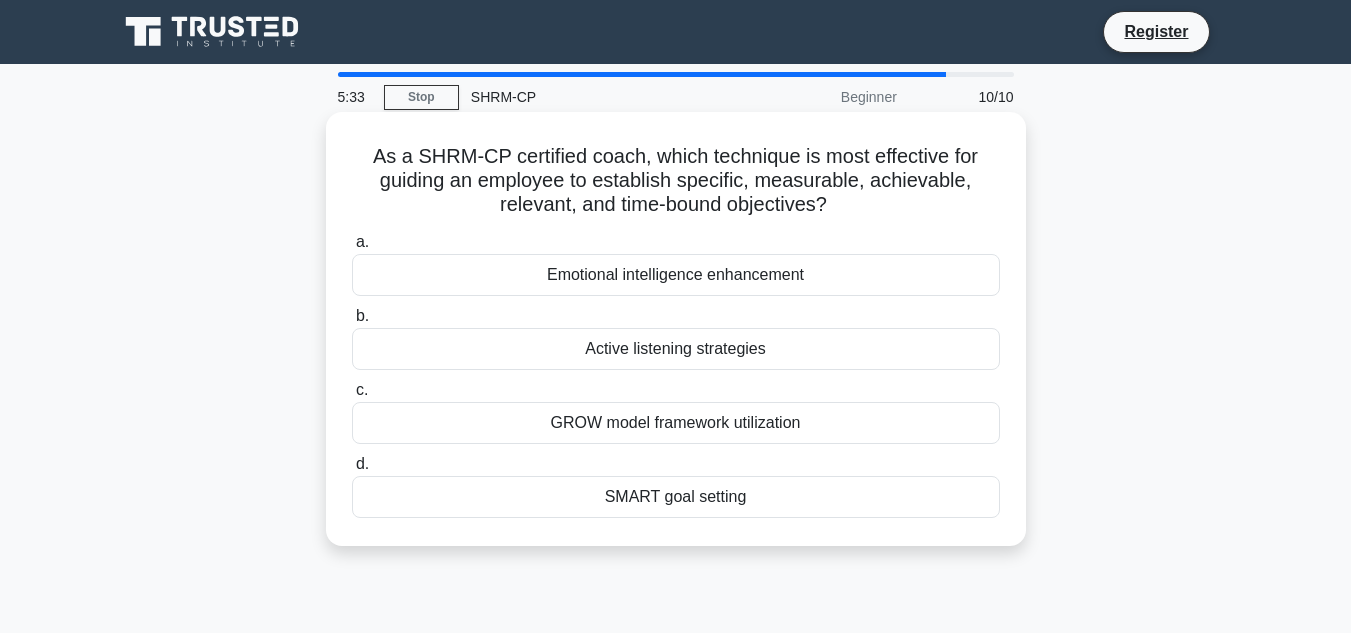 click on "SMART goal setting" at bounding box center (676, 497) 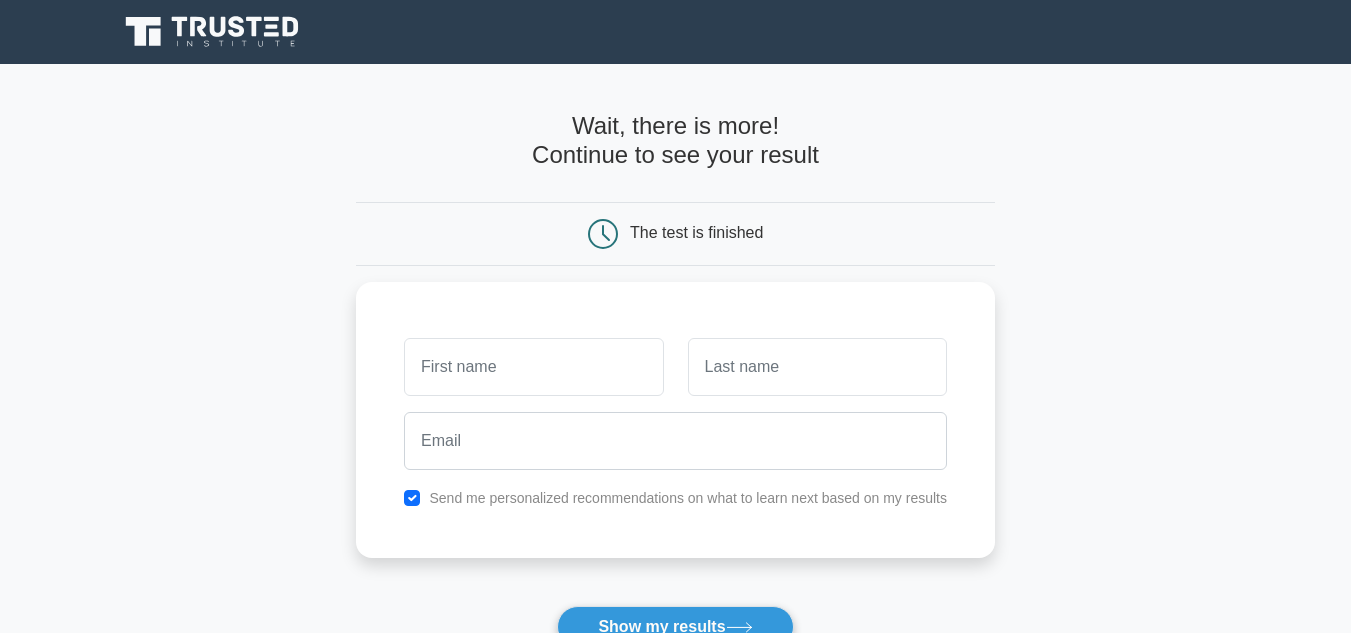 scroll, scrollTop: 0, scrollLeft: 0, axis: both 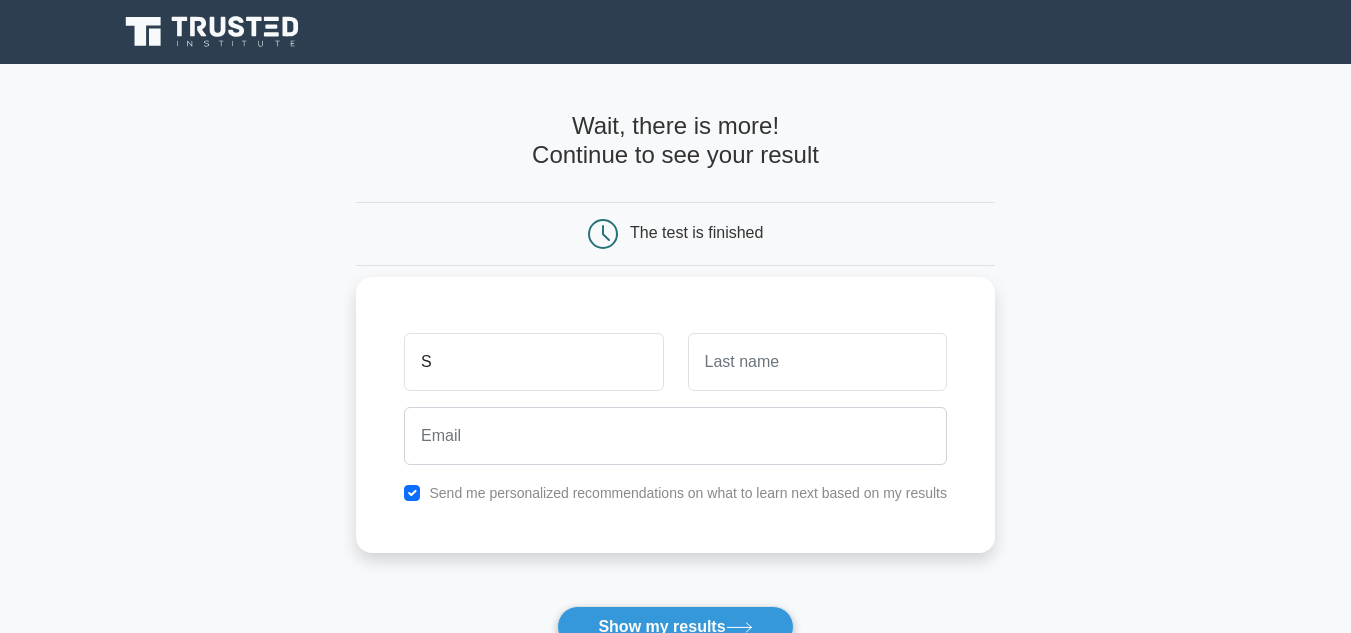 type on "[PERSON_NAME]" 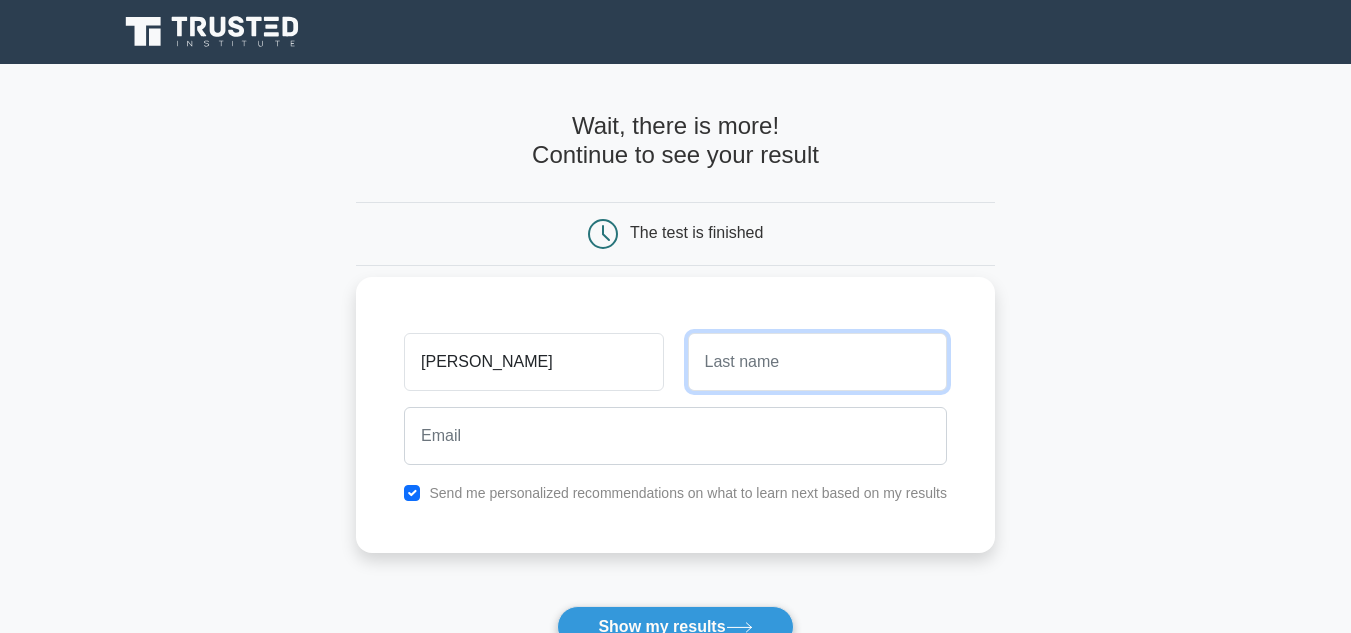click at bounding box center (817, 362) 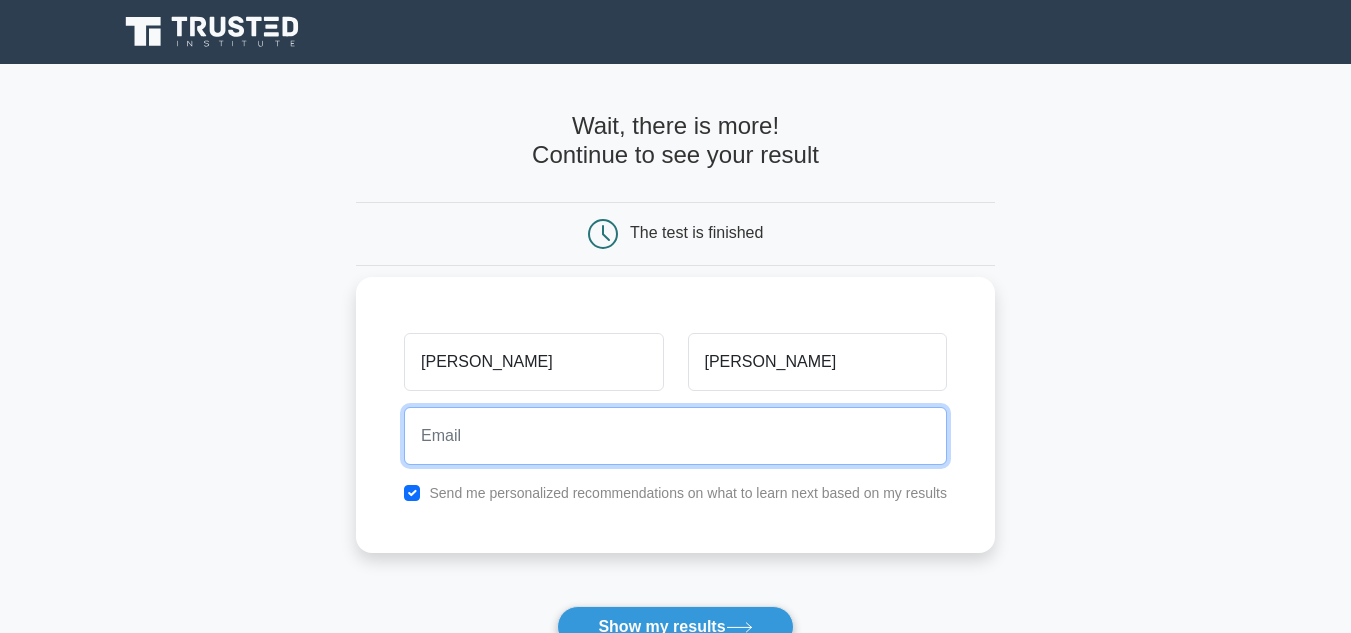 click at bounding box center (675, 436) 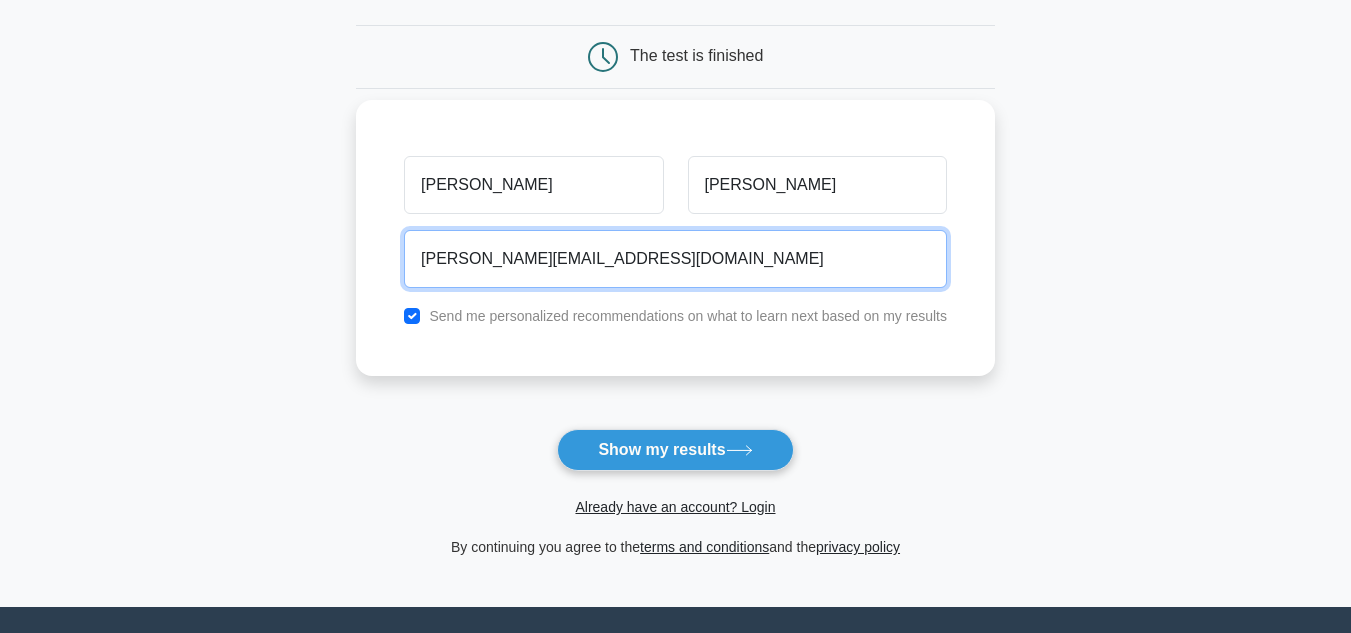 scroll, scrollTop: 200, scrollLeft: 0, axis: vertical 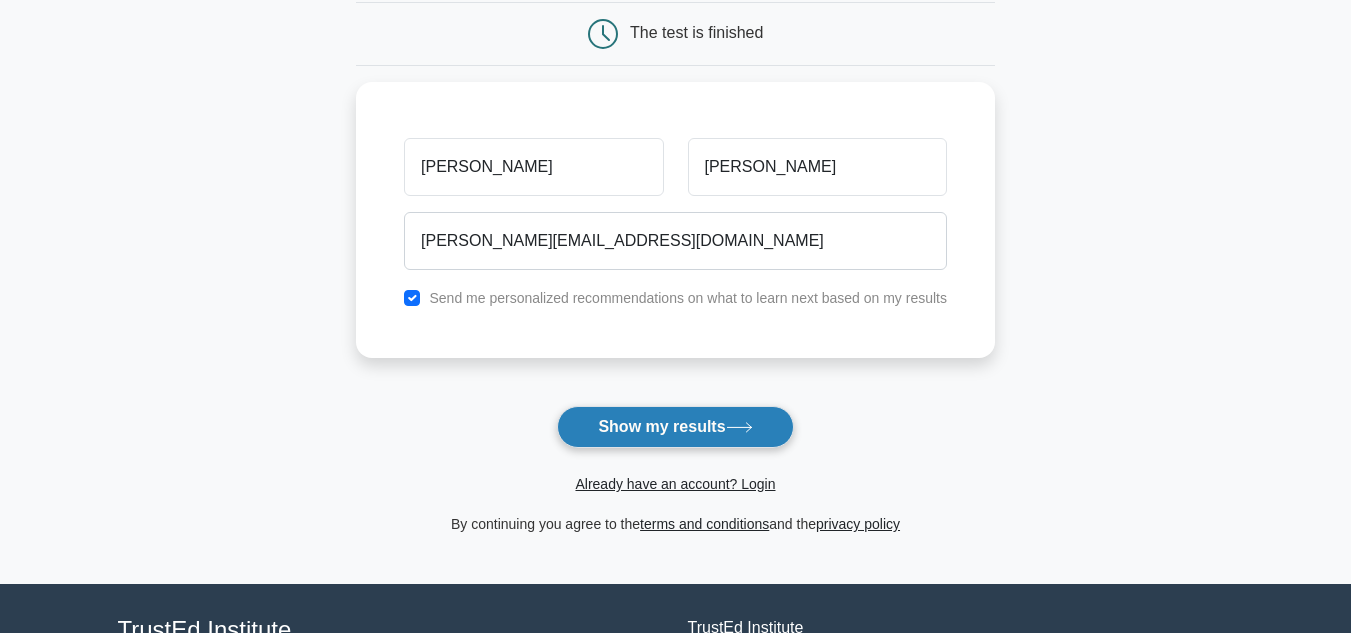 click on "Show my results" at bounding box center [675, 427] 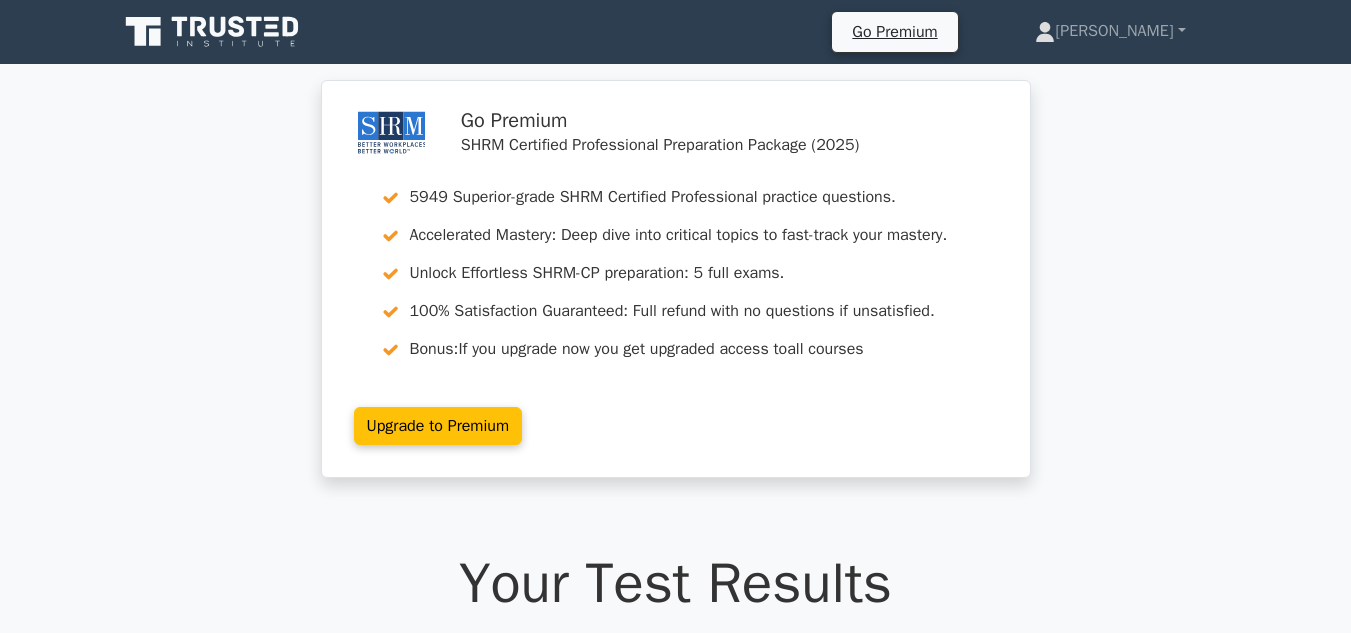 scroll, scrollTop: 0, scrollLeft: 0, axis: both 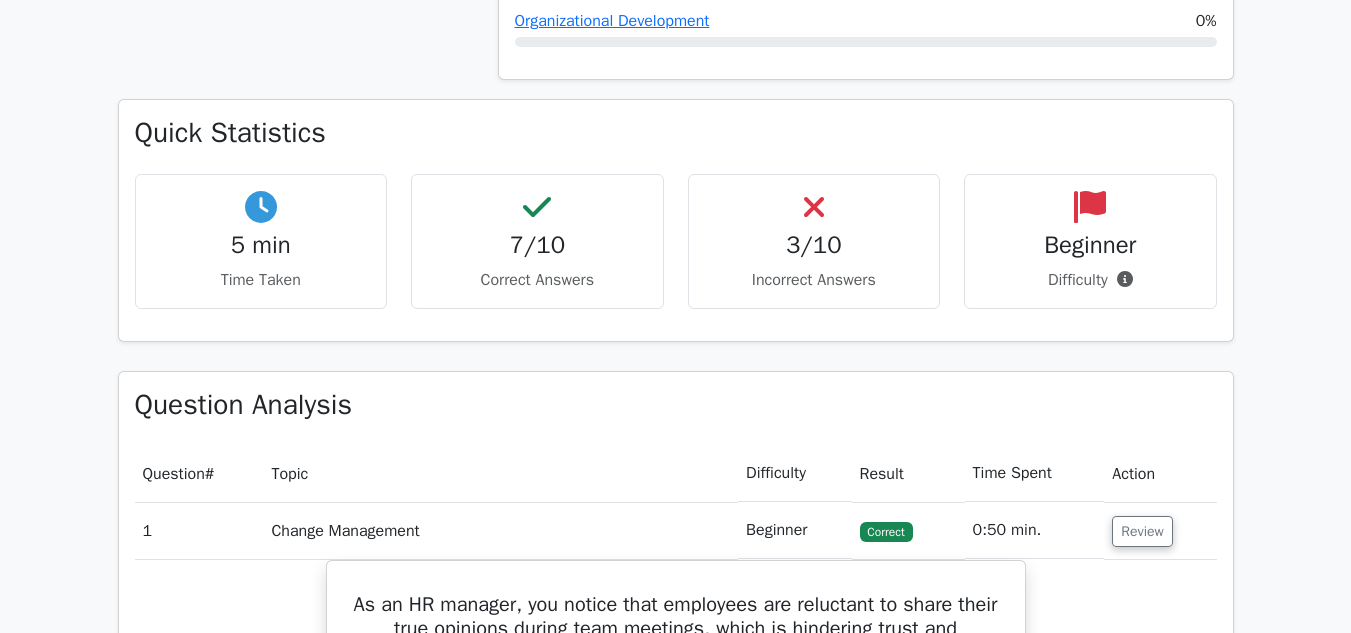 click on "3/10" at bounding box center [814, 245] 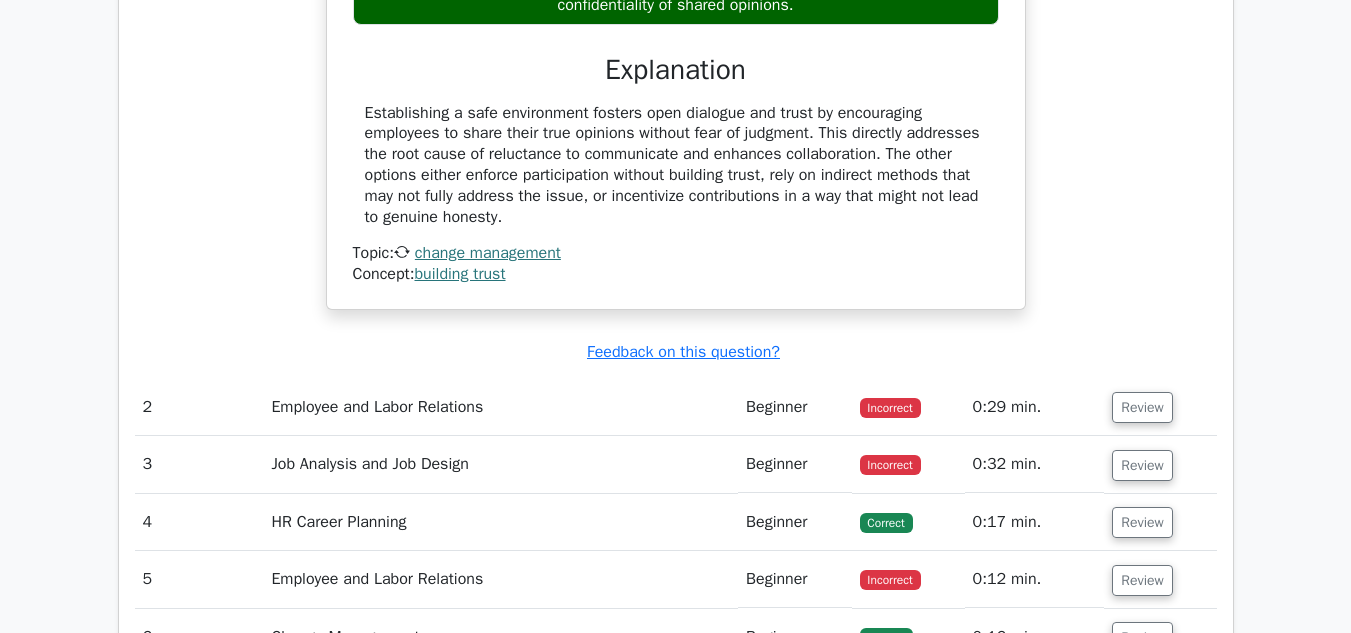 scroll, scrollTop: 2100, scrollLeft: 0, axis: vertical 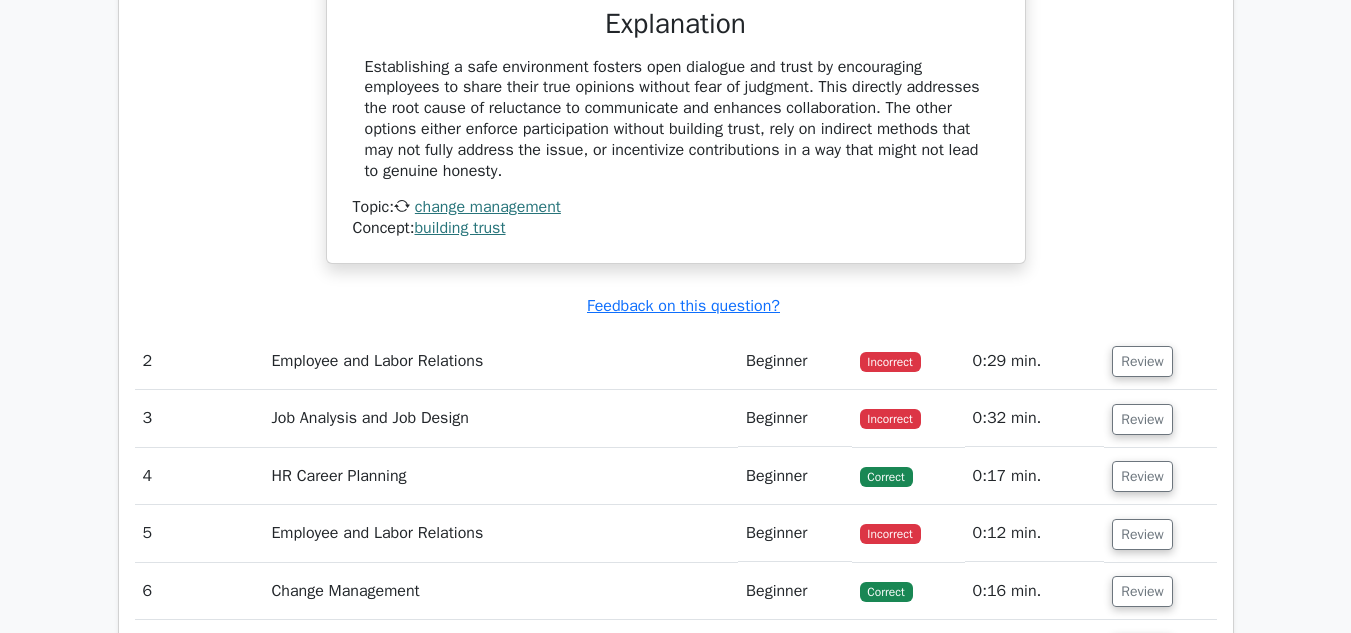 click on "Employee and Labor Relations" at bounding box center (500, 361) 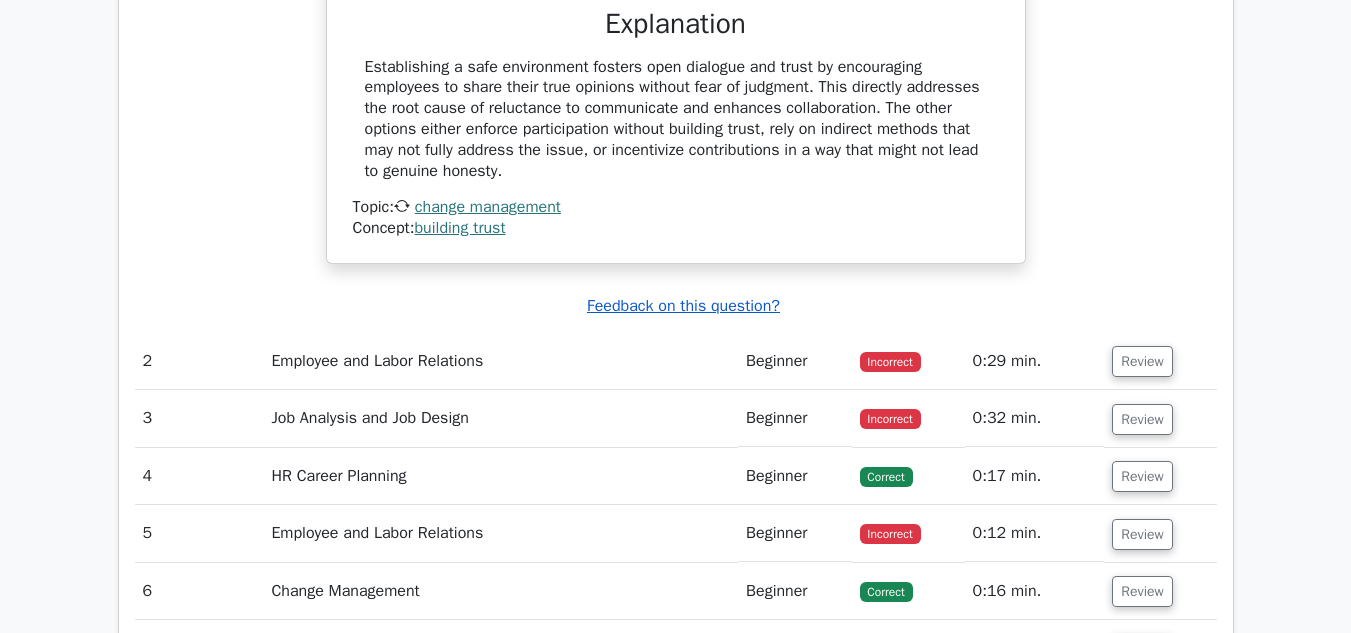 click on "Feedback on this question?" at bounding box center (683, 306) 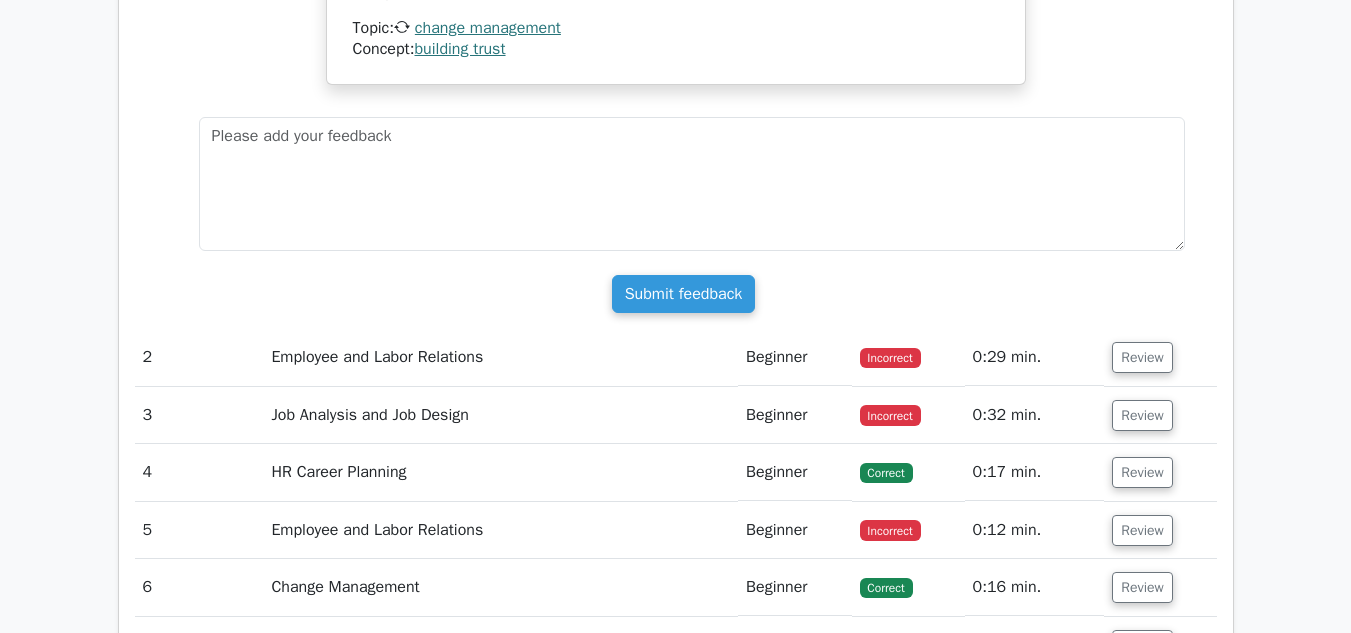 scroll, scrollTop: 2400, scrollLeft: 0, axis: vertical 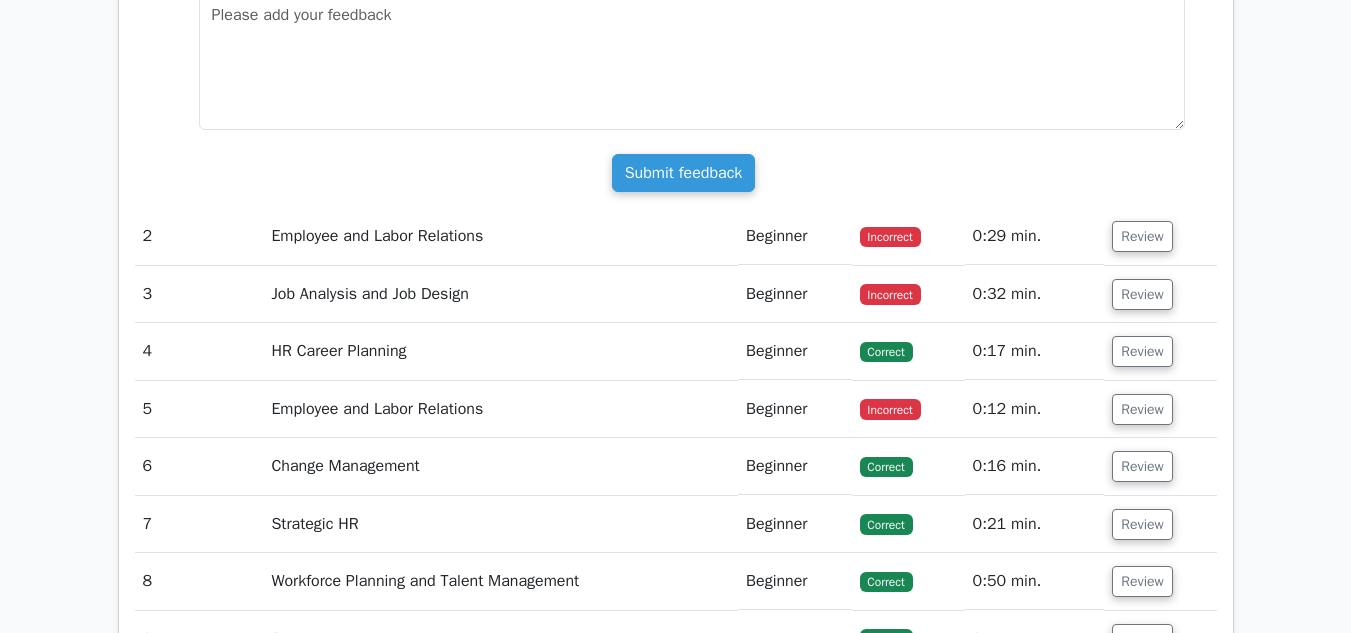 click on "Employee and Labor Relations" at bounding box center (500, 236) 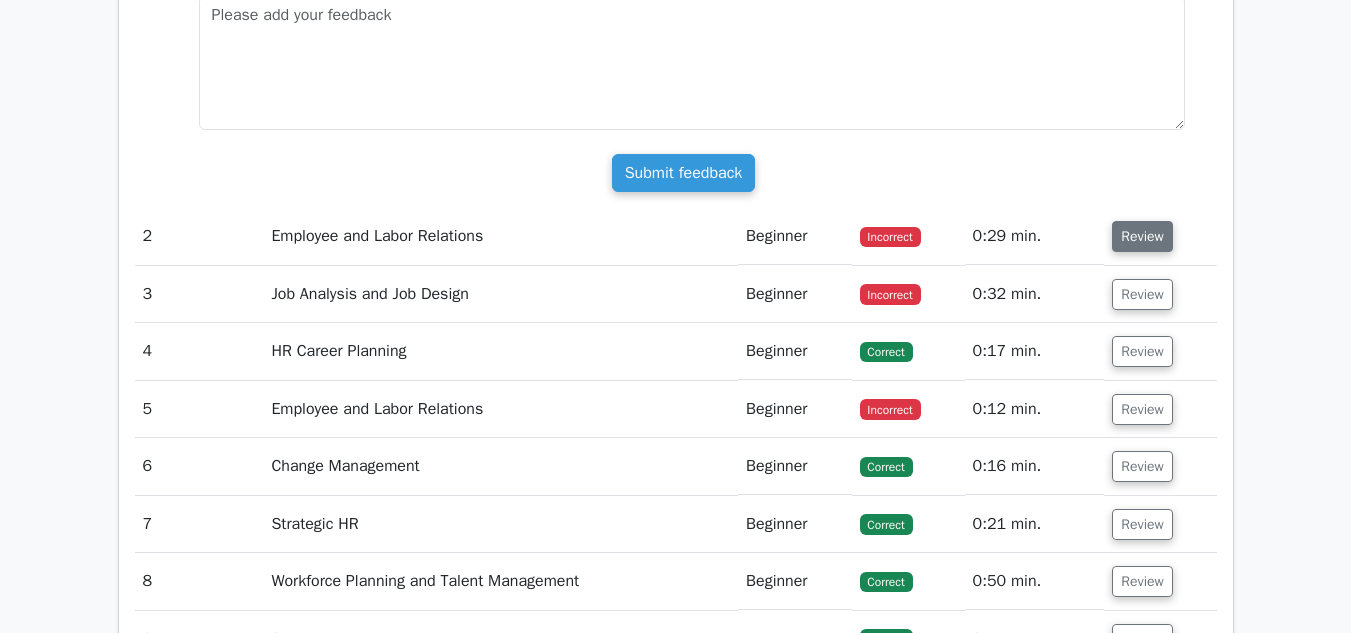 click on "Review" at bounding box center (1142, 236) 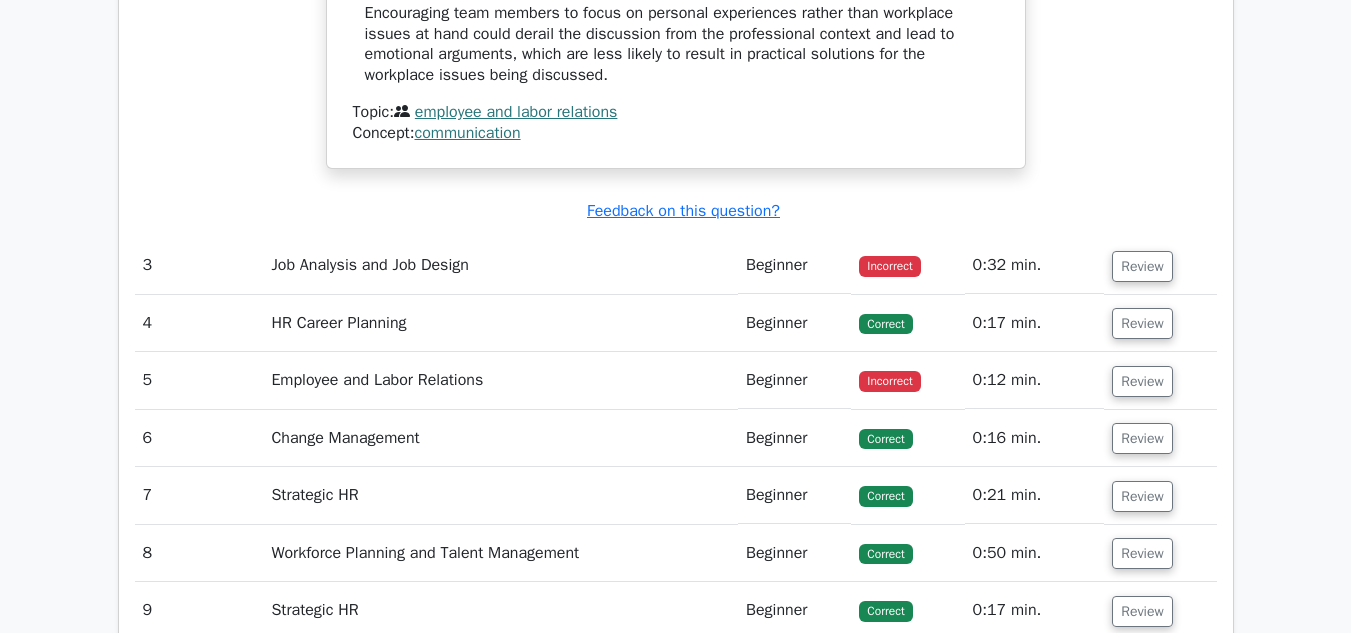 scroll, scrollTop: 3600, scrollLeft: 0, axis: vertical 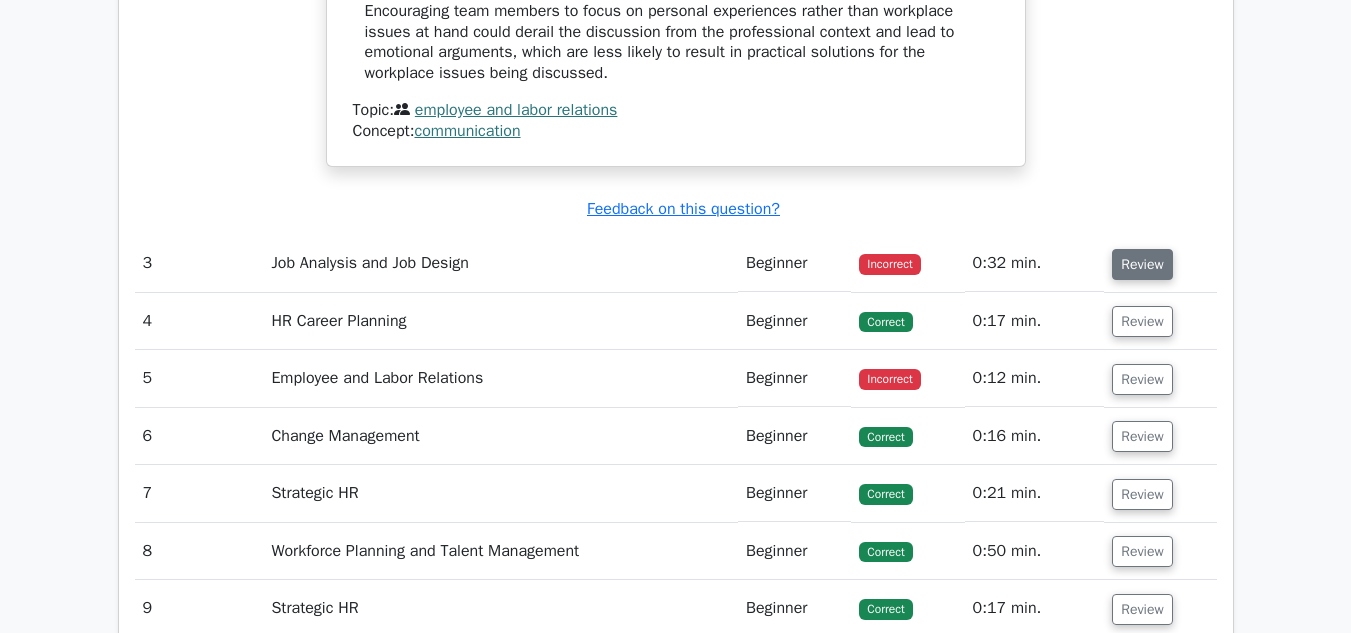 click on "Review" at bounding box center (1142, 264) 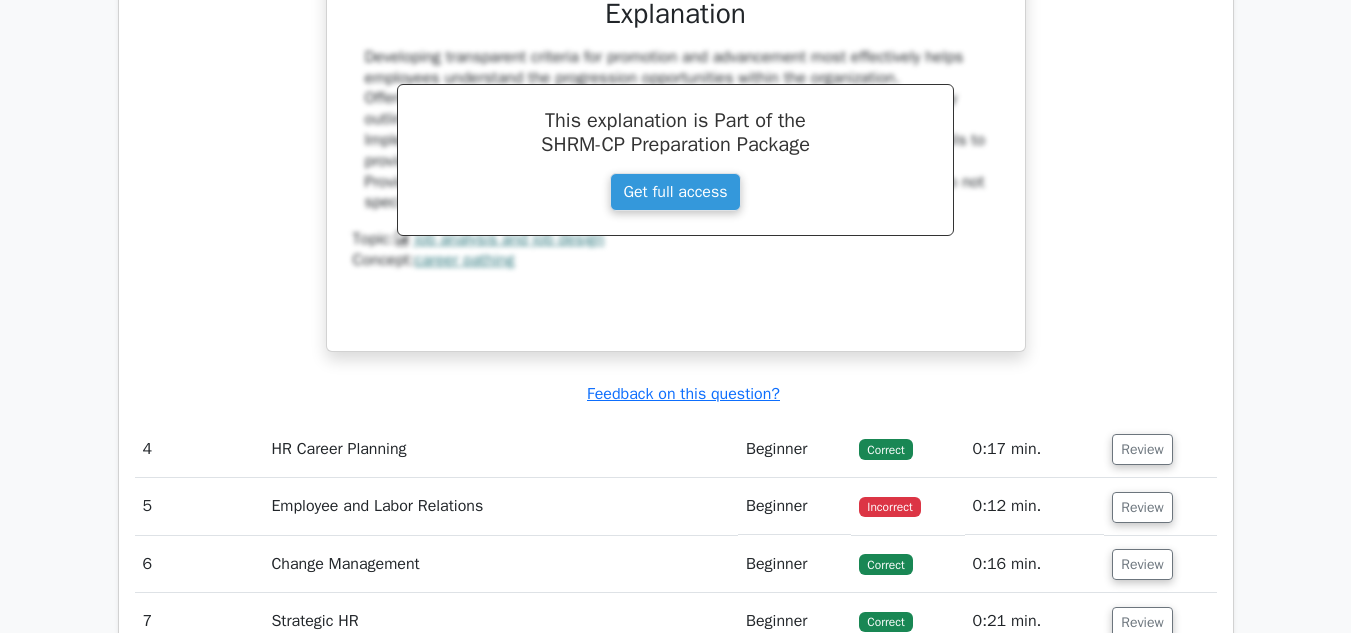 scroll, scrollTop: 4400, scrollLeft: 0, axis: vertical 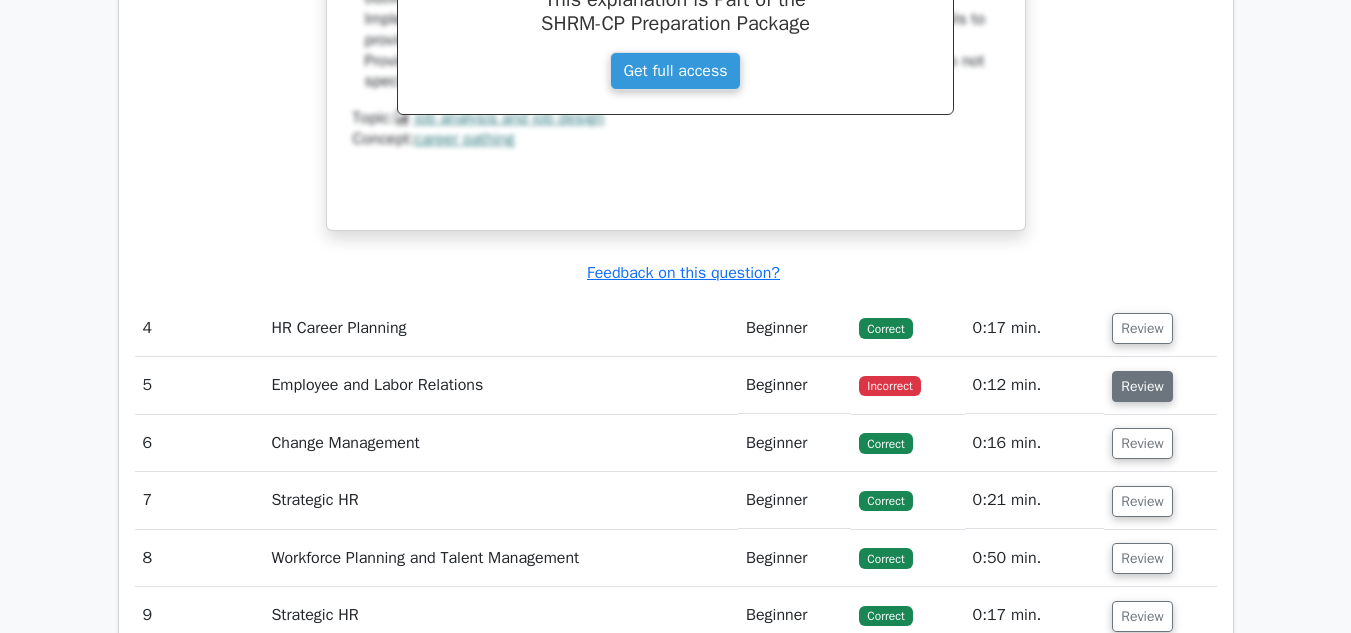 click on "Review" at bounding box center (1142, 386) 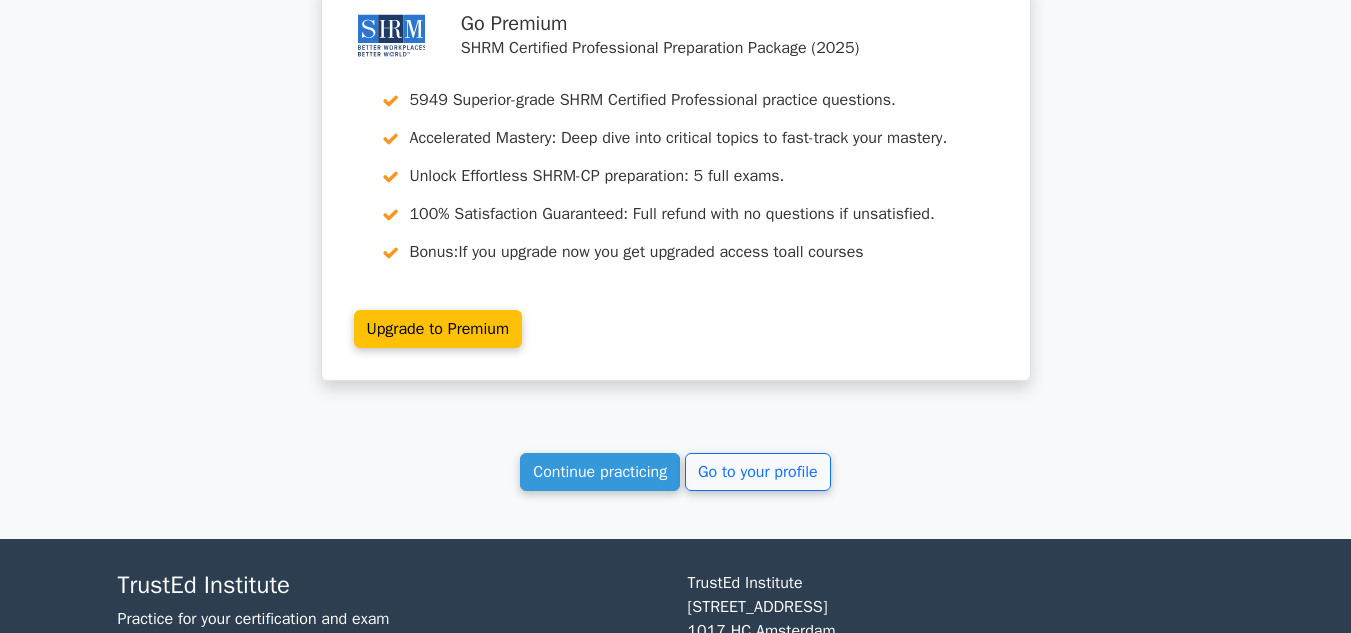 scroll, scrollTop: 5900, scrollLeft: 0, axis: vertical 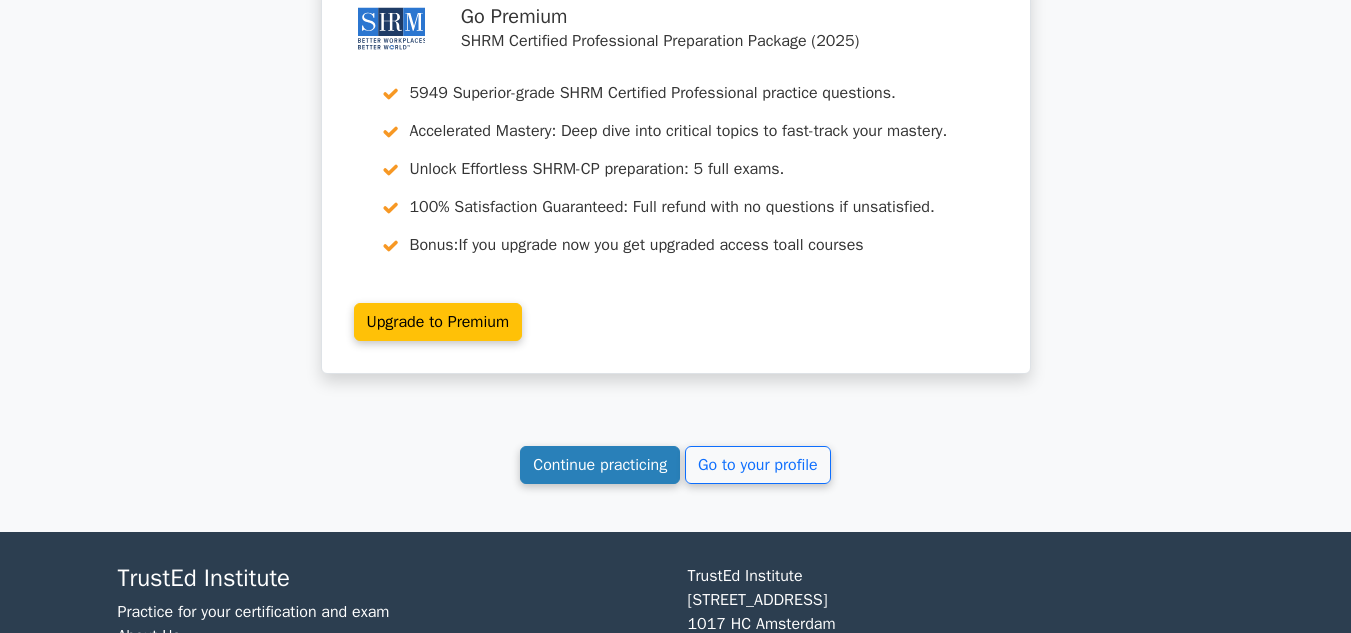 click on "Continue practicing" at bounding box center [600, 465] 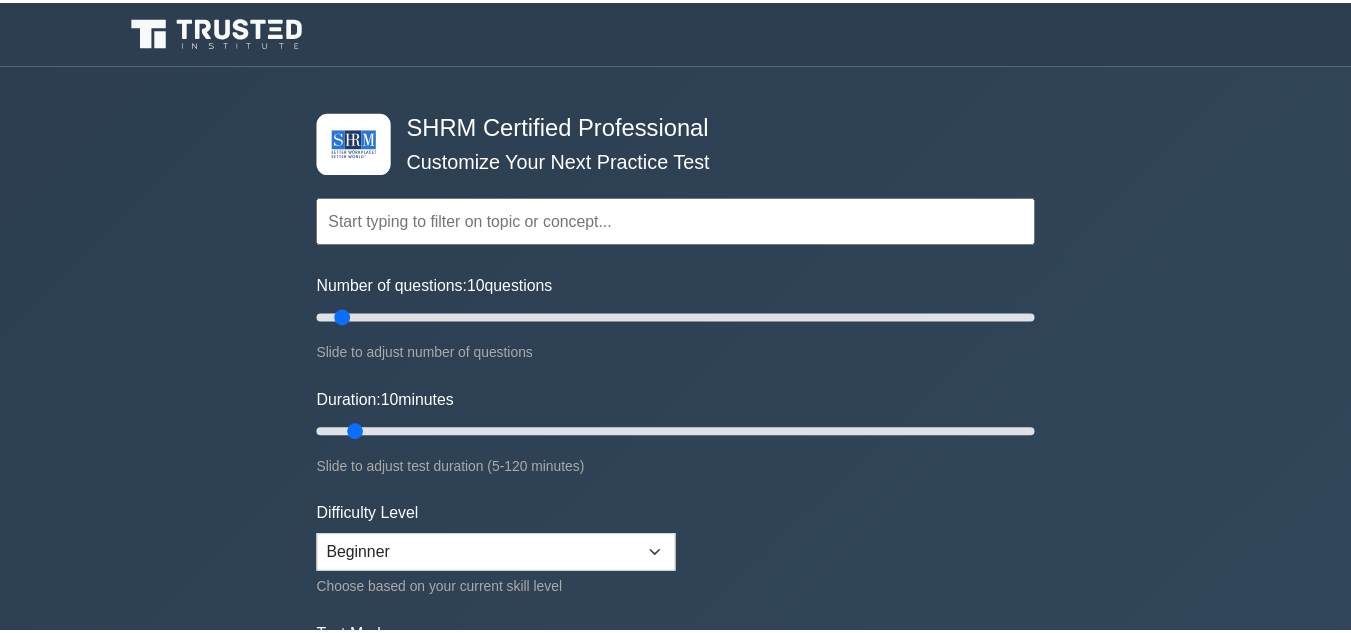 scroll, scrollTop: 0, scrollLeft: 0, axis: both 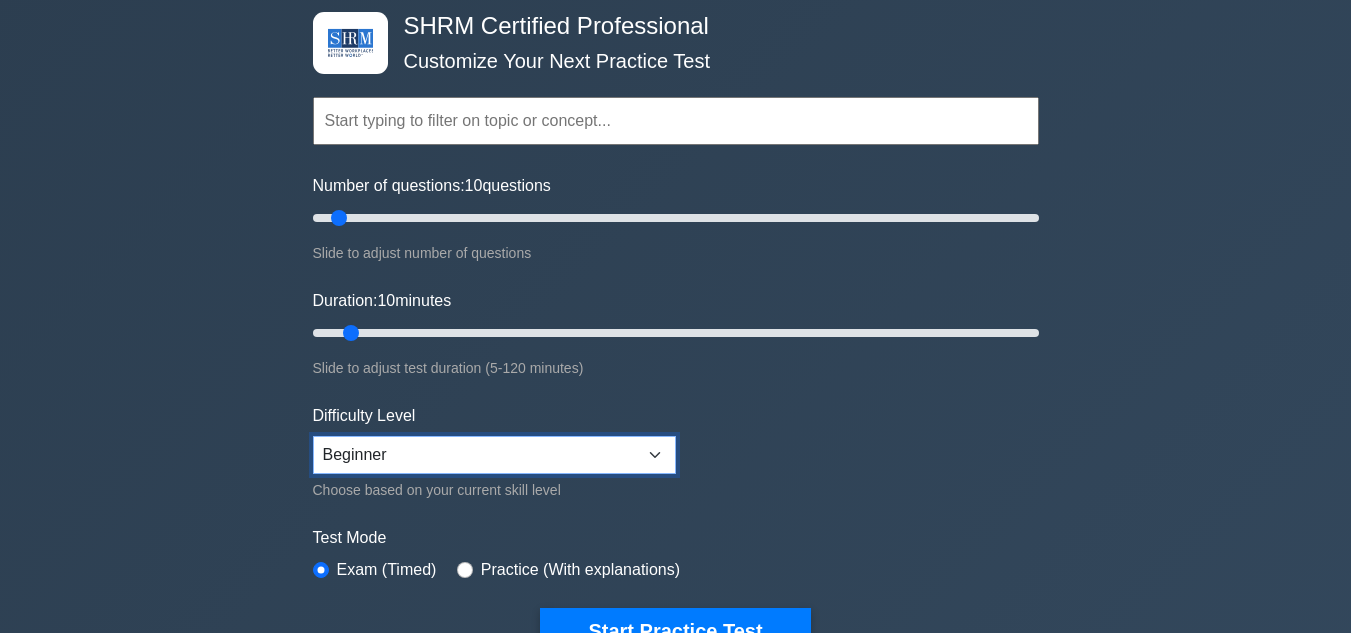 click on "Beginner
Intermediate
Expert" at bounding box center (494, 455) 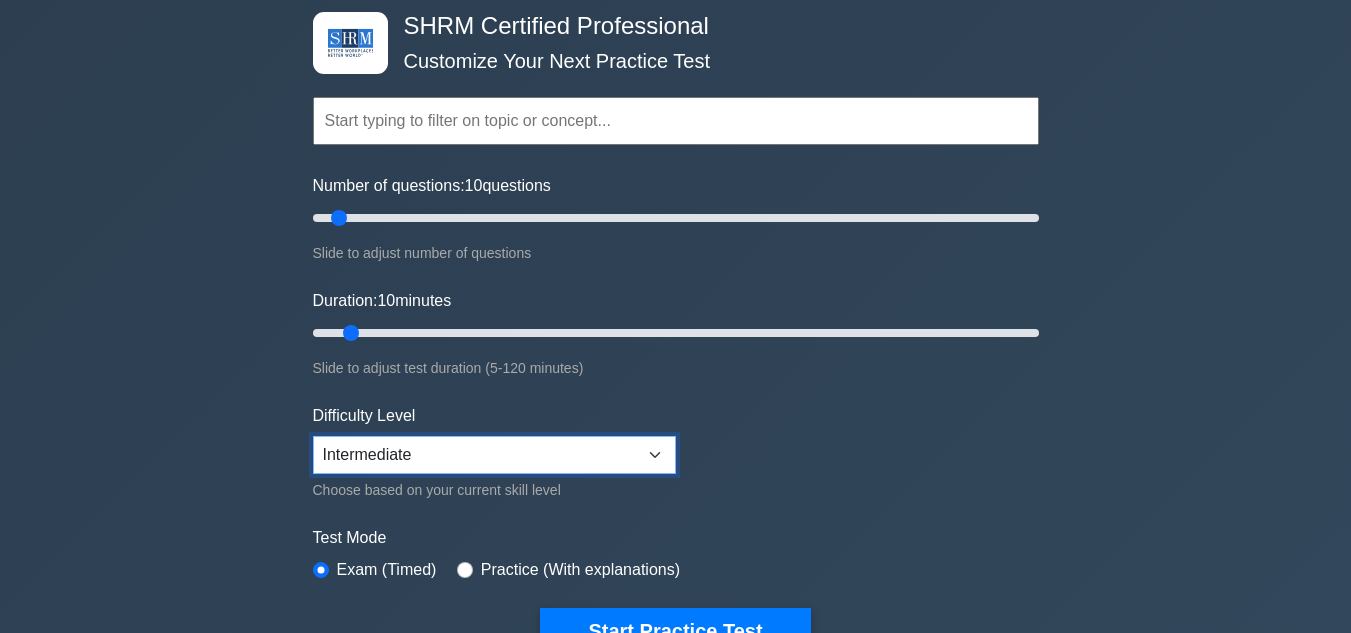 click on "Beginner
Intermediate
Expert" at bounding box center [494, 455] 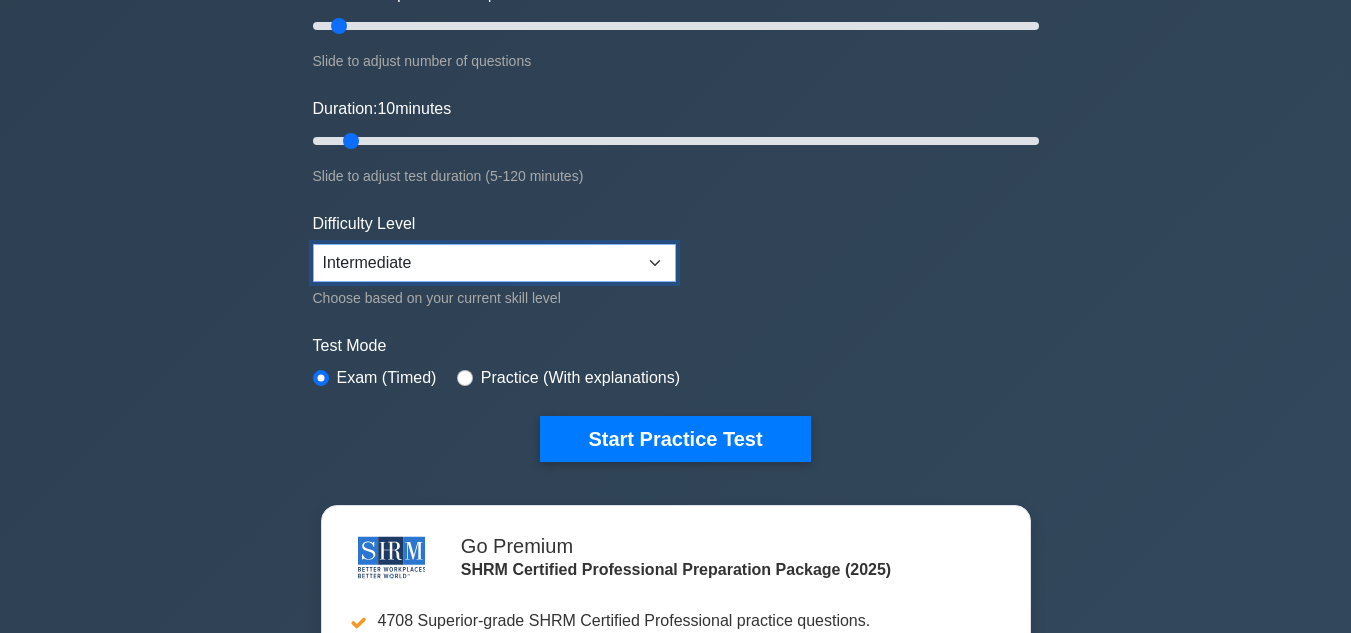 scroll, scrollTop: 300, scrollLeft: 0, axis: vertical 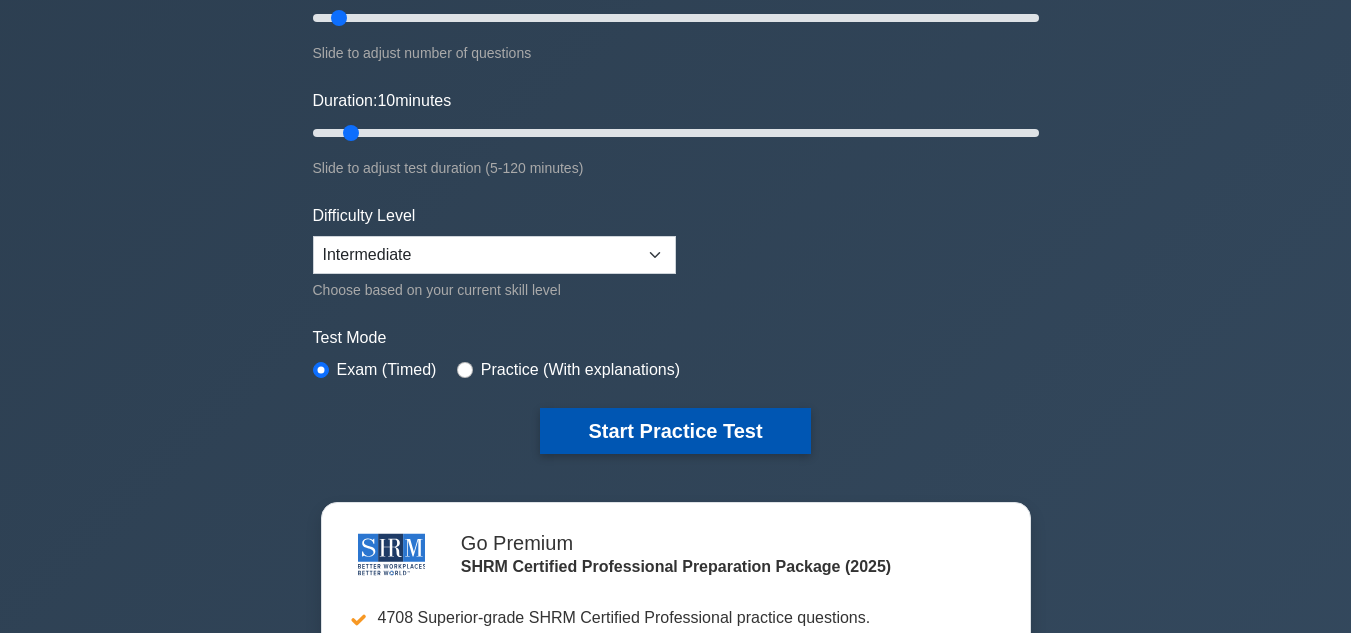 click on "Start Practice Test" at bounding box center (675, 431) 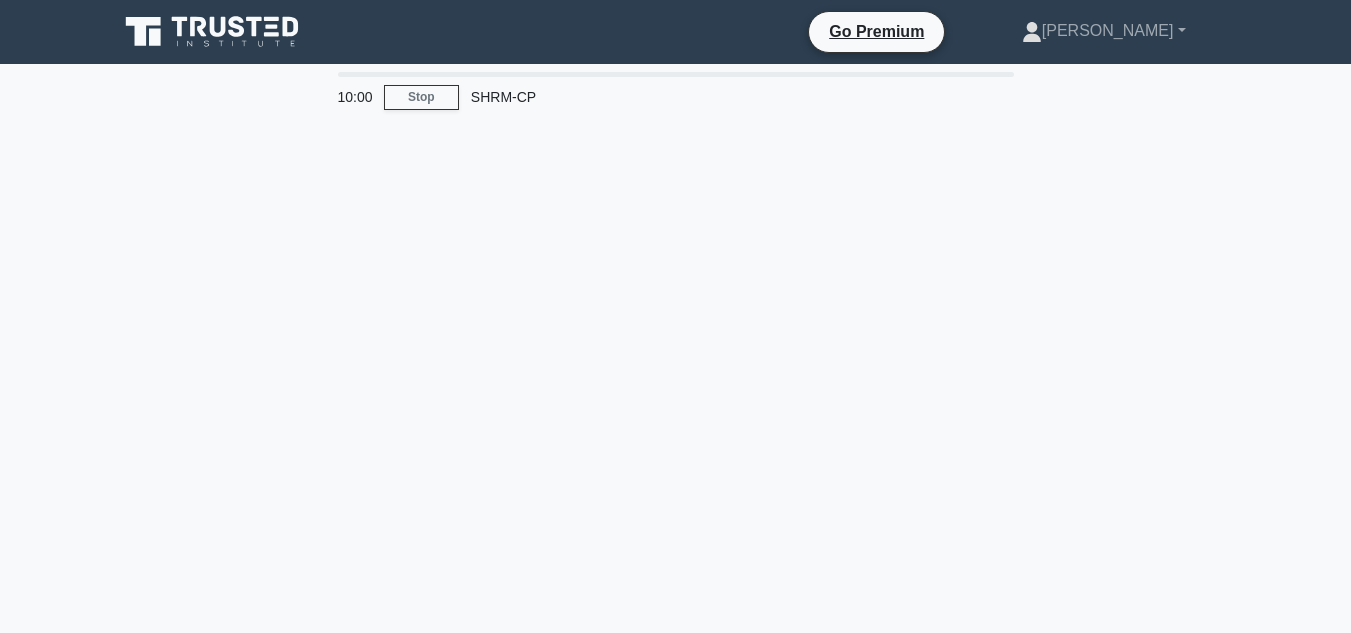 scroll, scrollTop: 0, scrollLeft: 0, axis: both 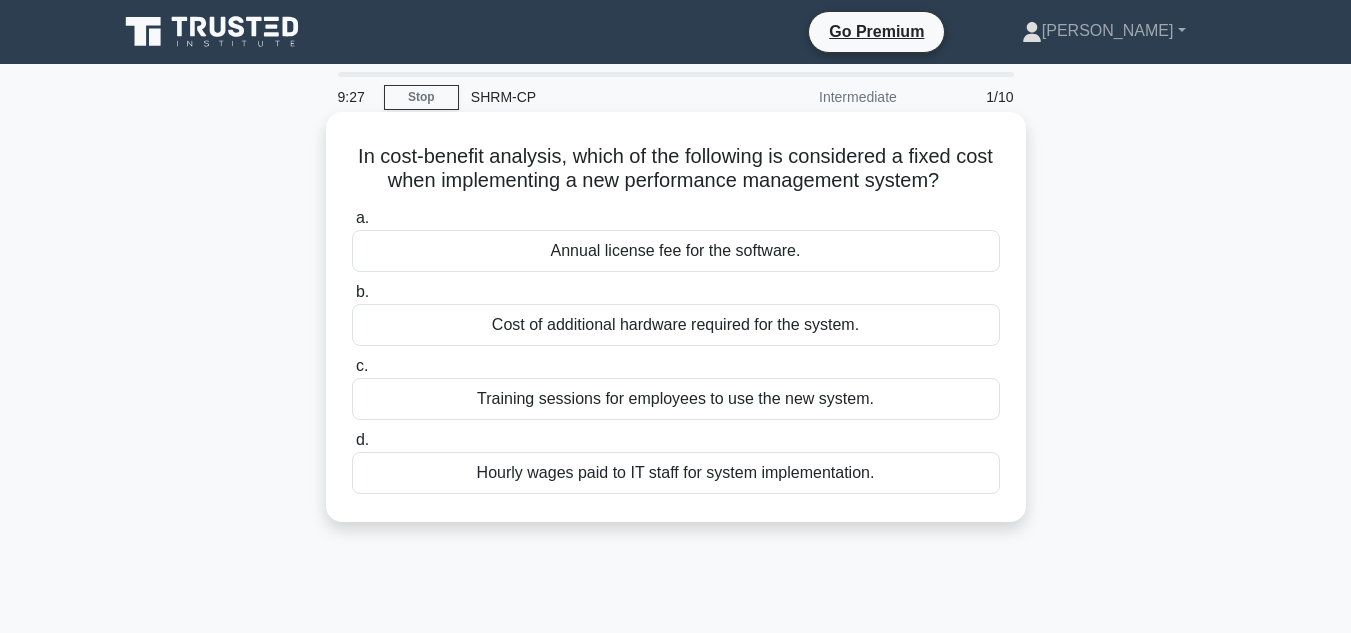 click on "Training sessions for employees to use the new system." at bounding box center [676, 399] 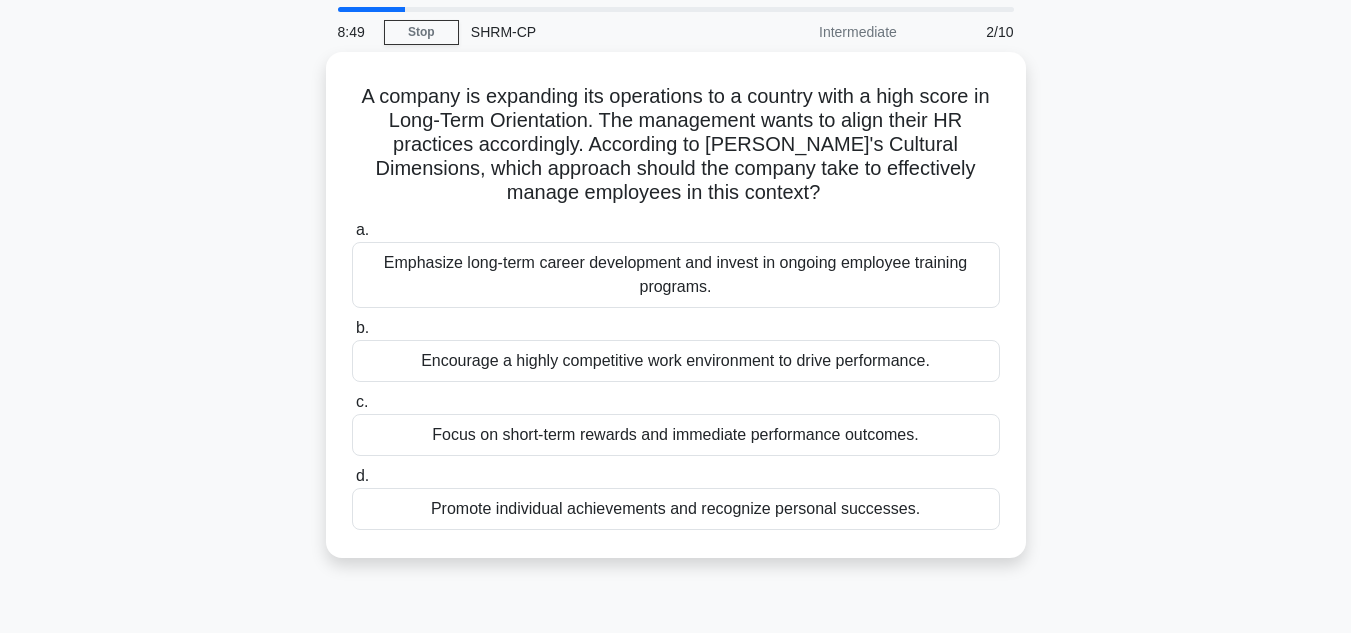 scroll, scrollTop: 100, scrollLeft: 0, axis: vertical 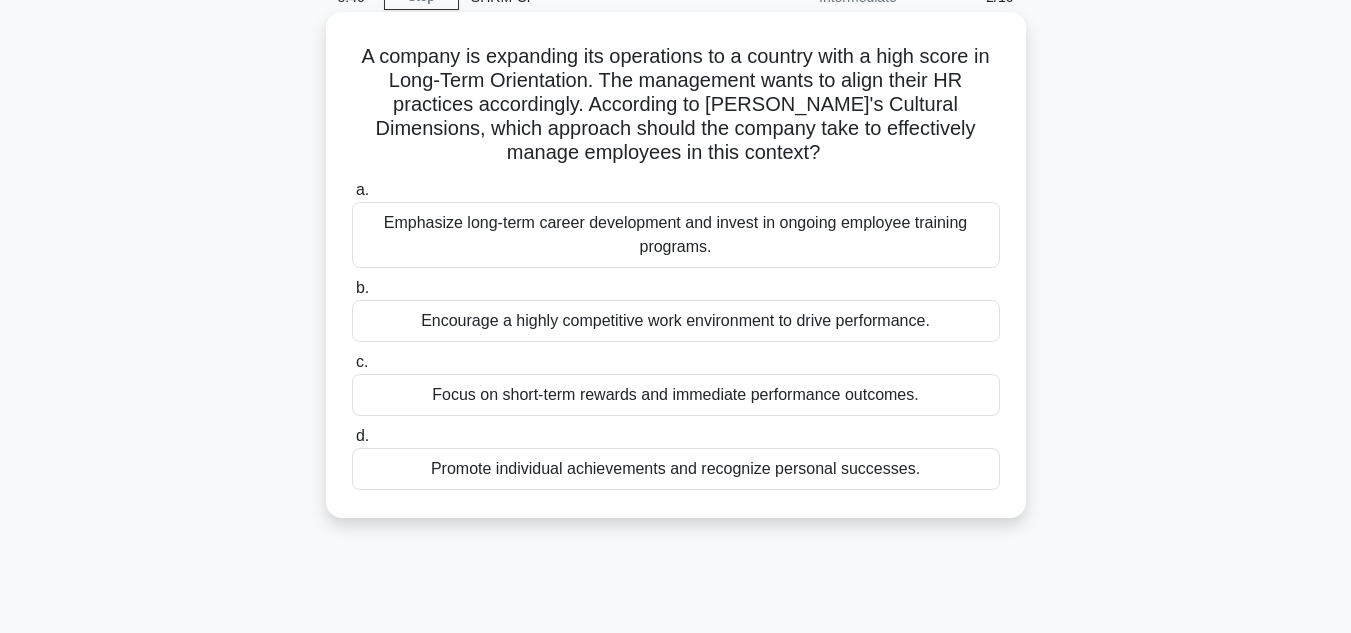 click on "Emphasize long-term career development and invest in ongoing employee training programs." at bounding box center [676, 235] 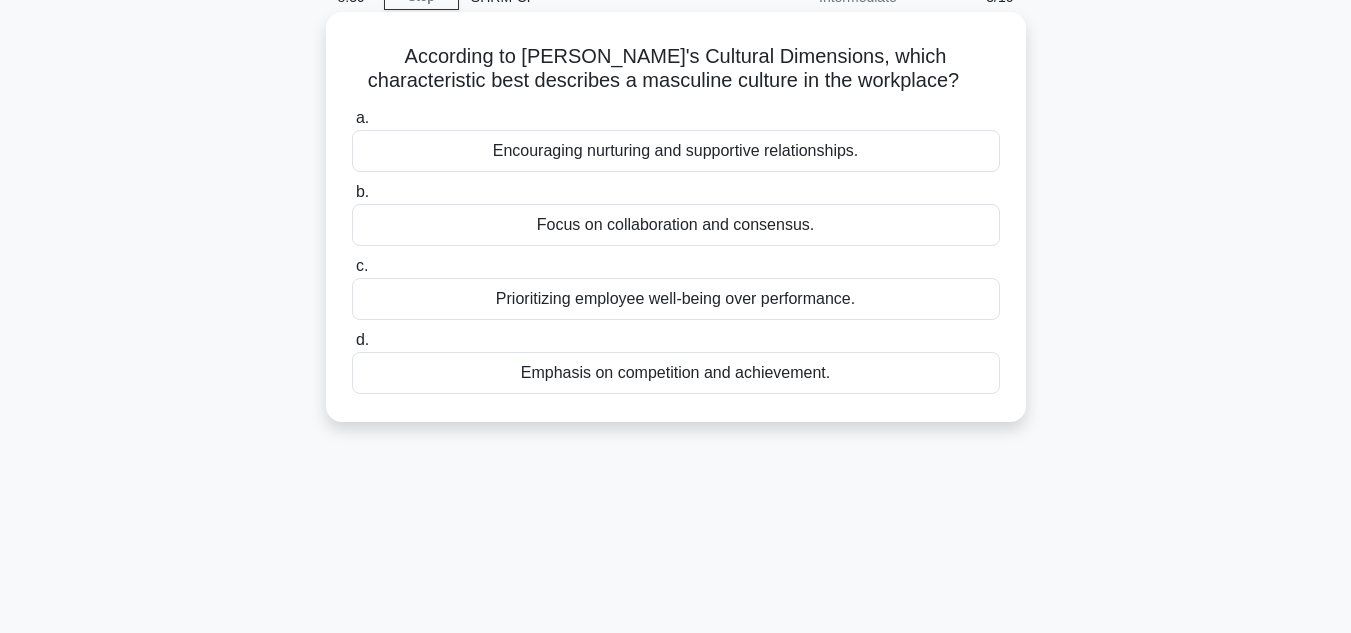 scroll, scrollTop: 0, scrollLeft: 0, axis: both 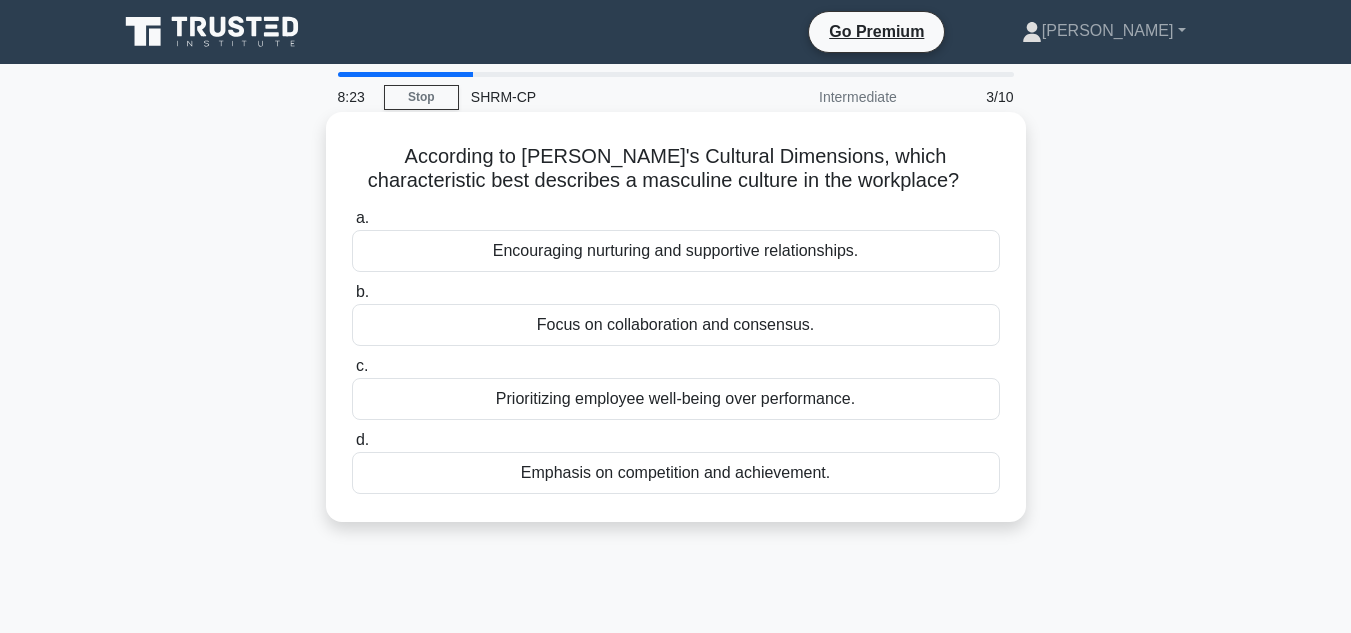 click on "Focus on collaboration and consensus." at bounding box center [676, 325] 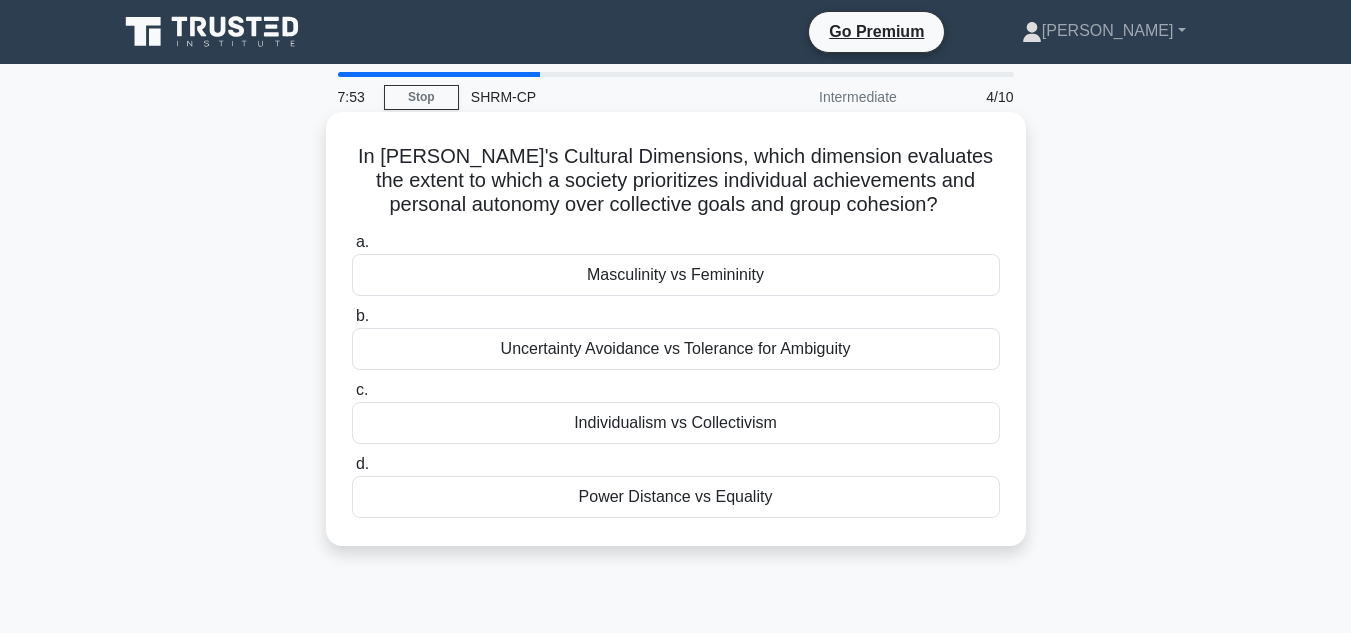 click on "Individualism vs Collectivism" at bounding box center (676, 423) 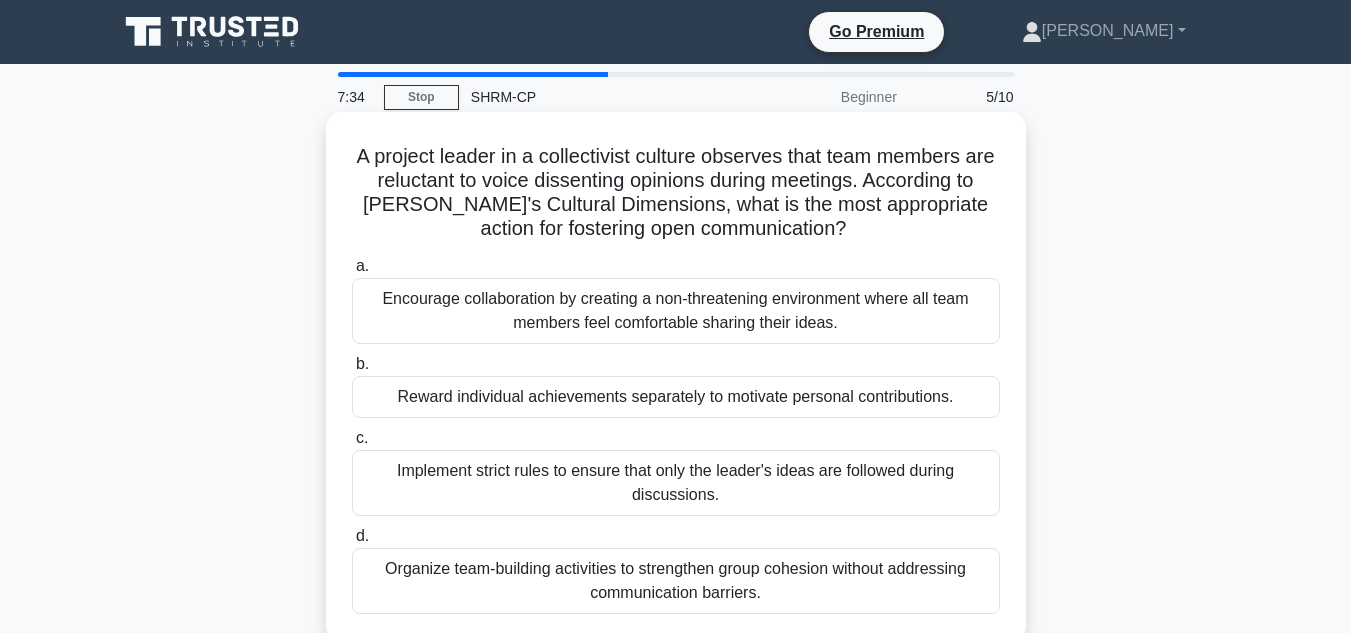click on "Encourage collaboration by creating a non-threatening environment where all team members feel comfortable sharing their ideas." at bounding box center (676, 311) 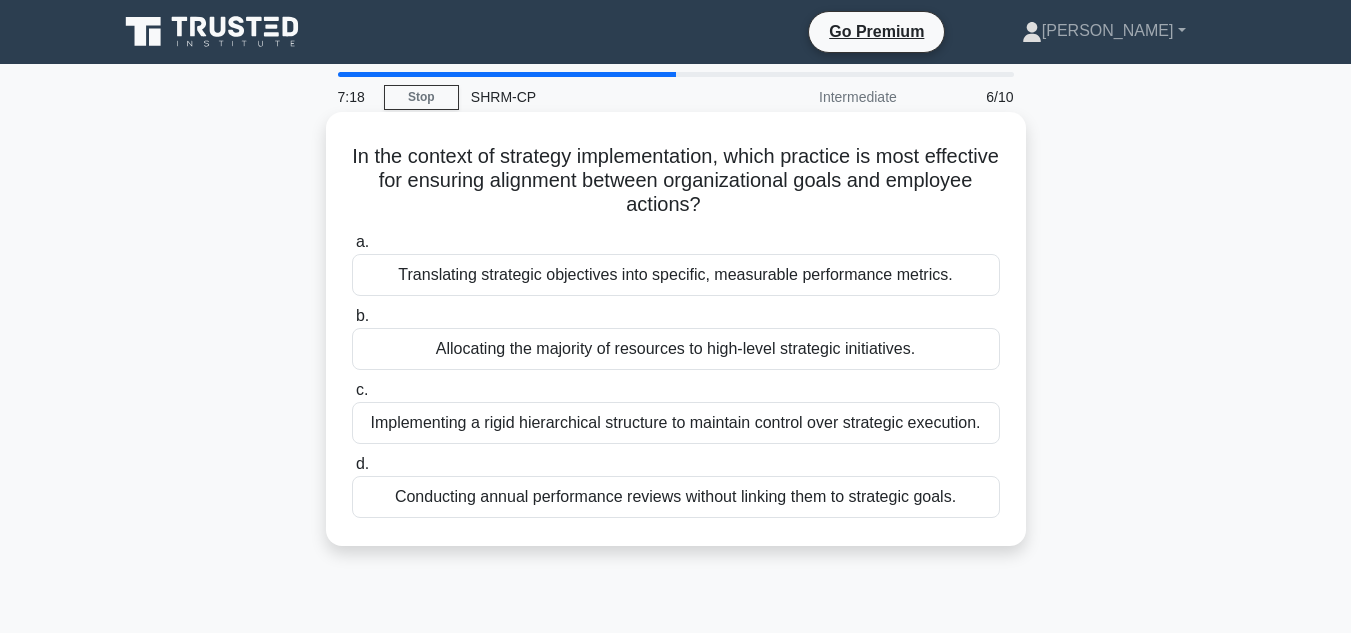 click on "Translating strategic objectives into specific, measurable performance metrics." at bounding box center (676, 275) 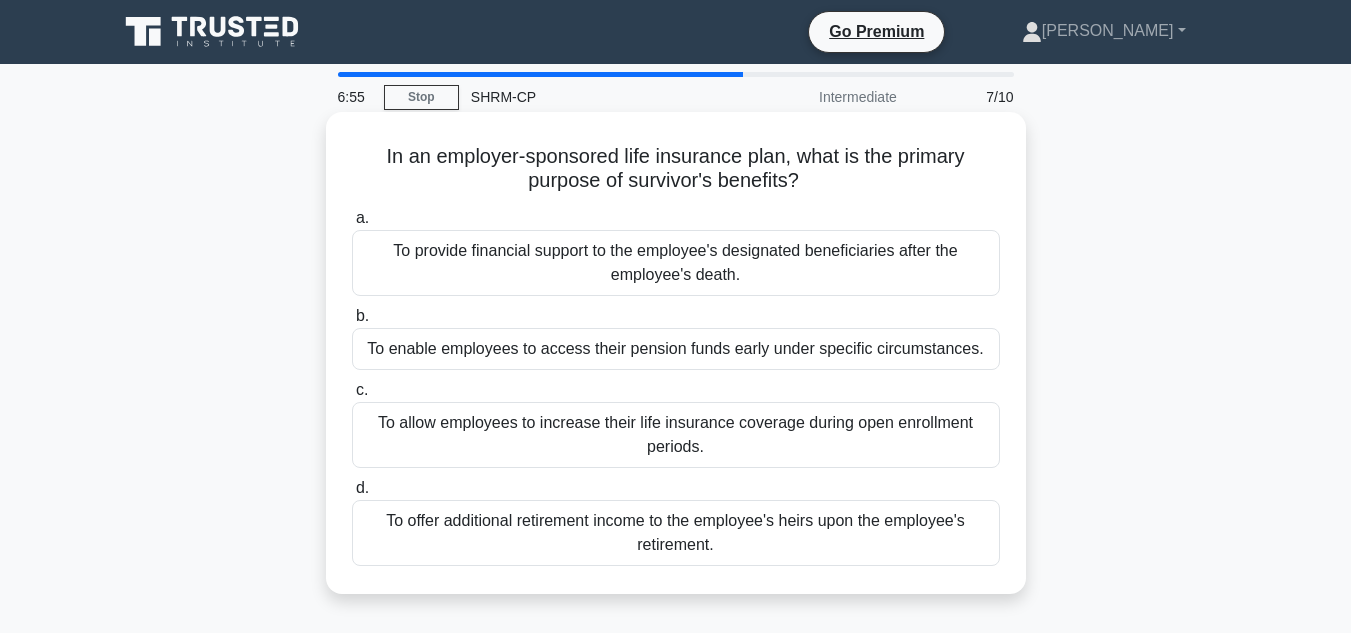 click on "To allow employees to increase their life insurance coverage during open enrollment periods." at bounding box center [676, 435] 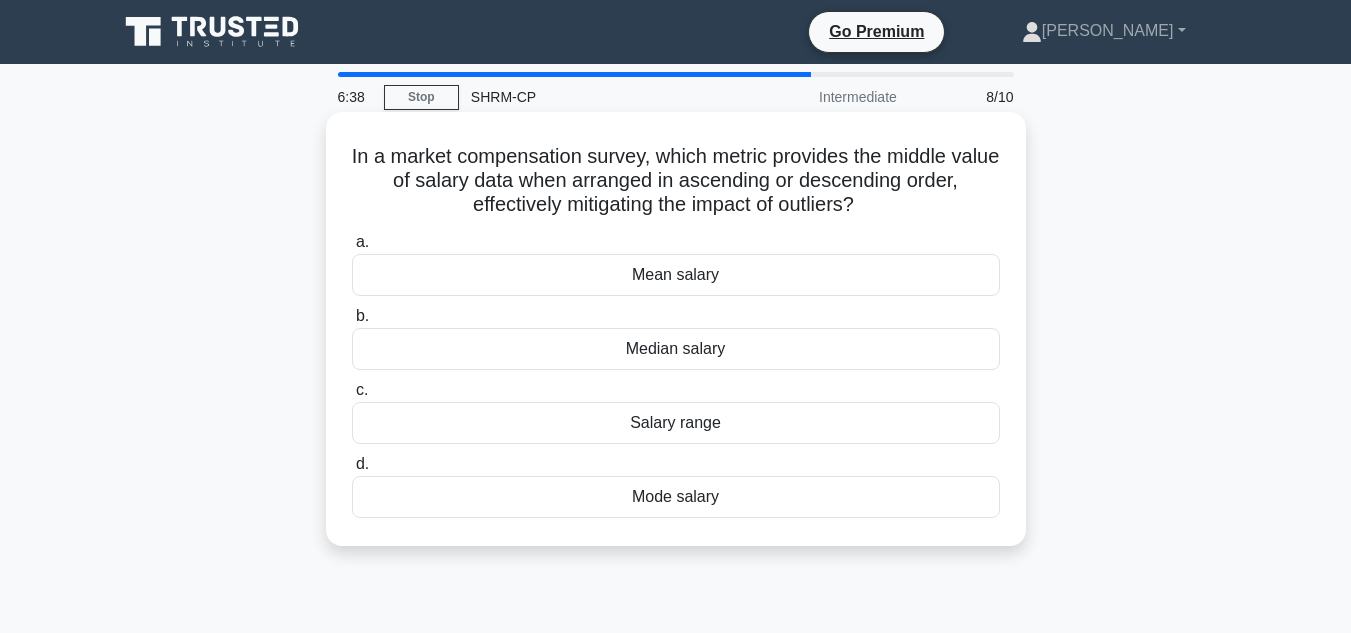 click on "Median salary" at bounding box center [676, 349] 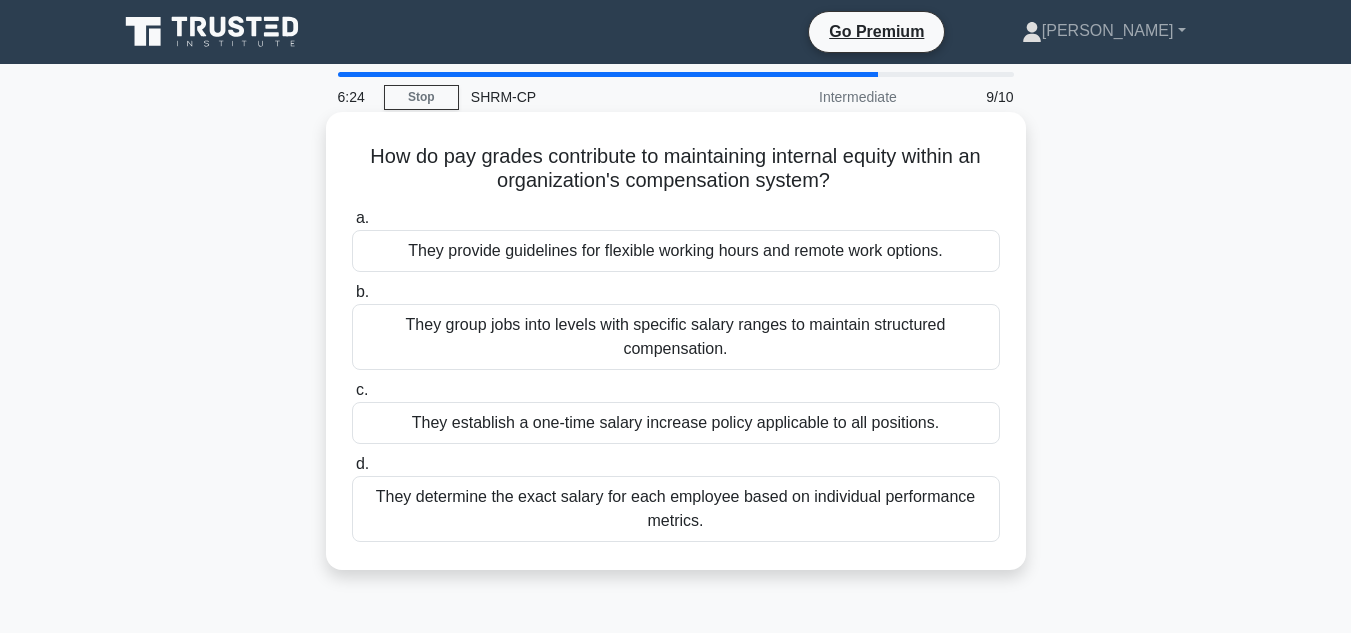 click on "They group jobs into levels with specific salary ranges to maintain structured compensation." at bounding box center (676, 337) 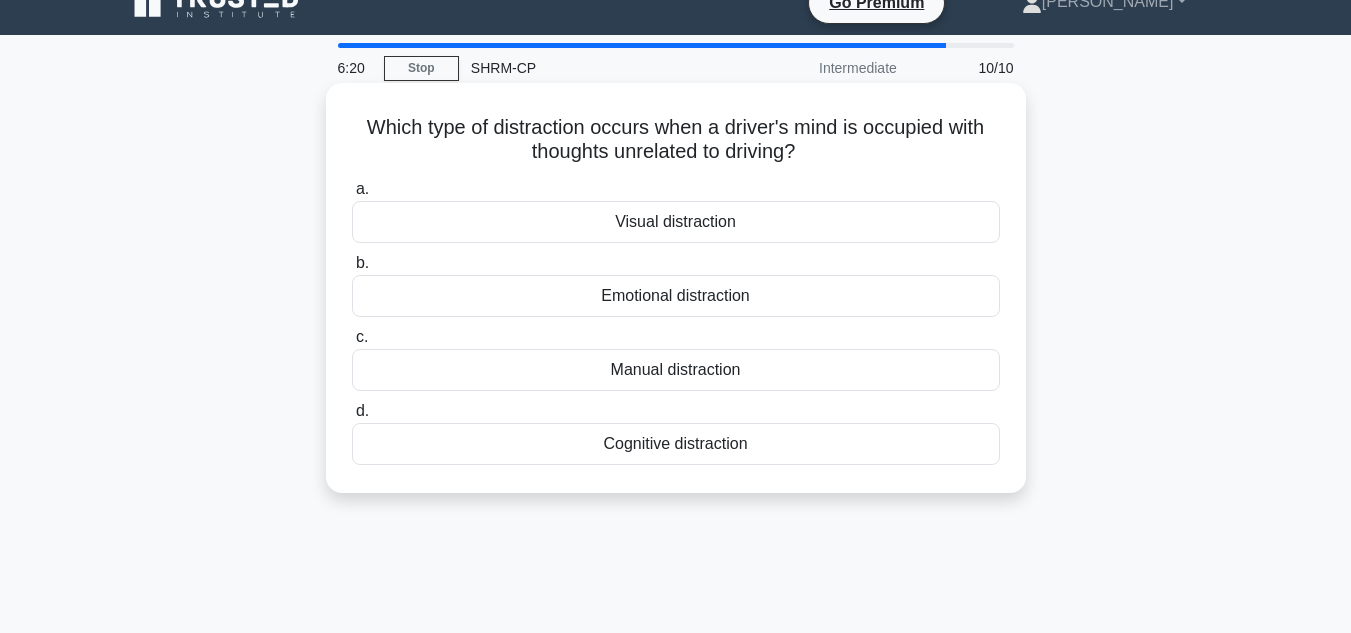 scroll, scrollTop: 0, scrollLeft: 0, axis: both 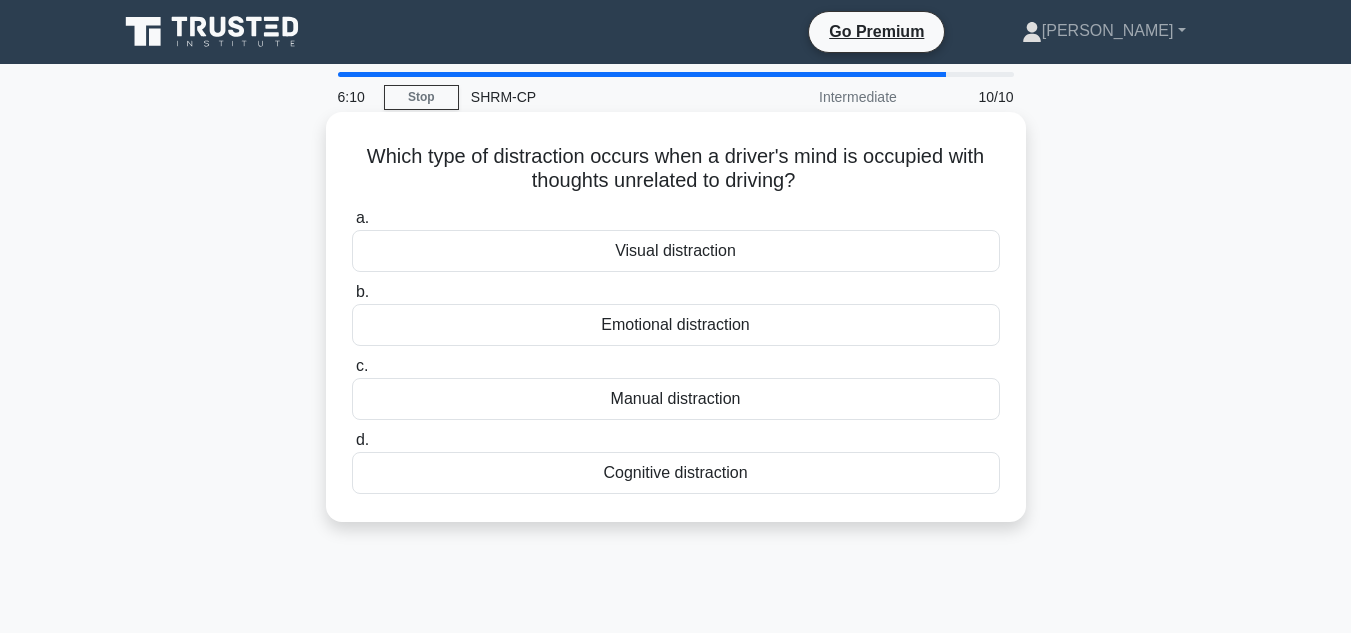 click on "Visual distraction" at bounding box center [676, 251] 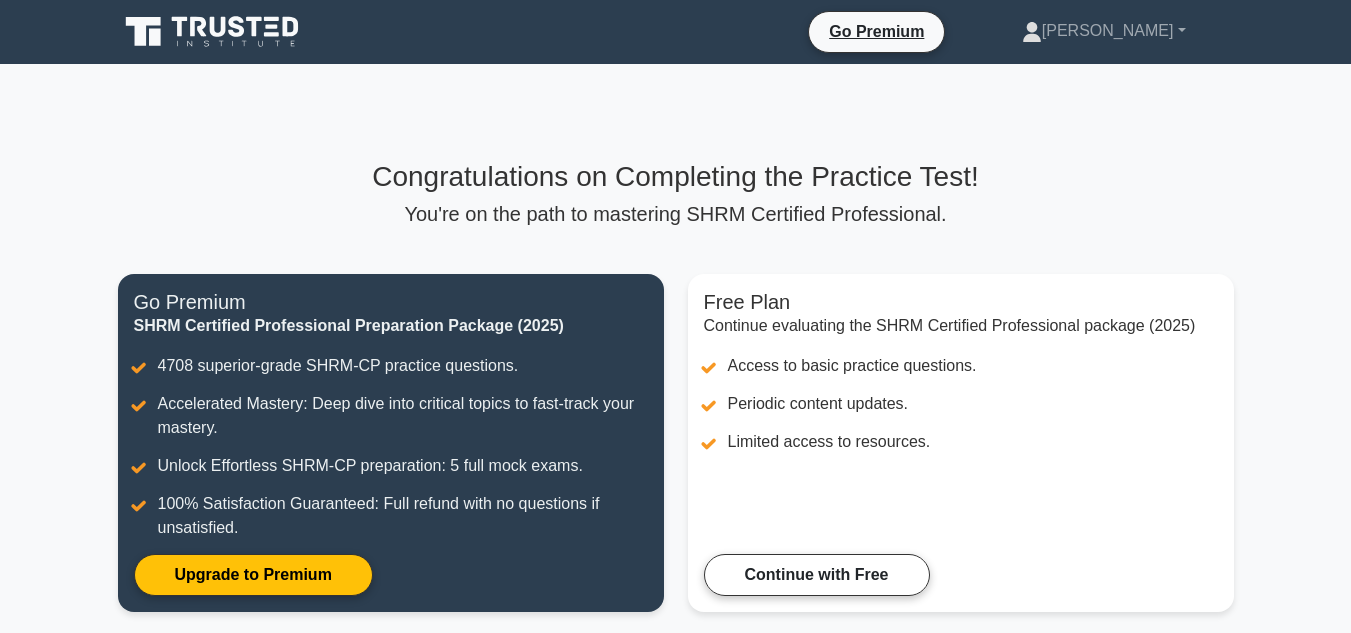 scroll, scrollTop: 0, scrollLeft: 0, axis: both 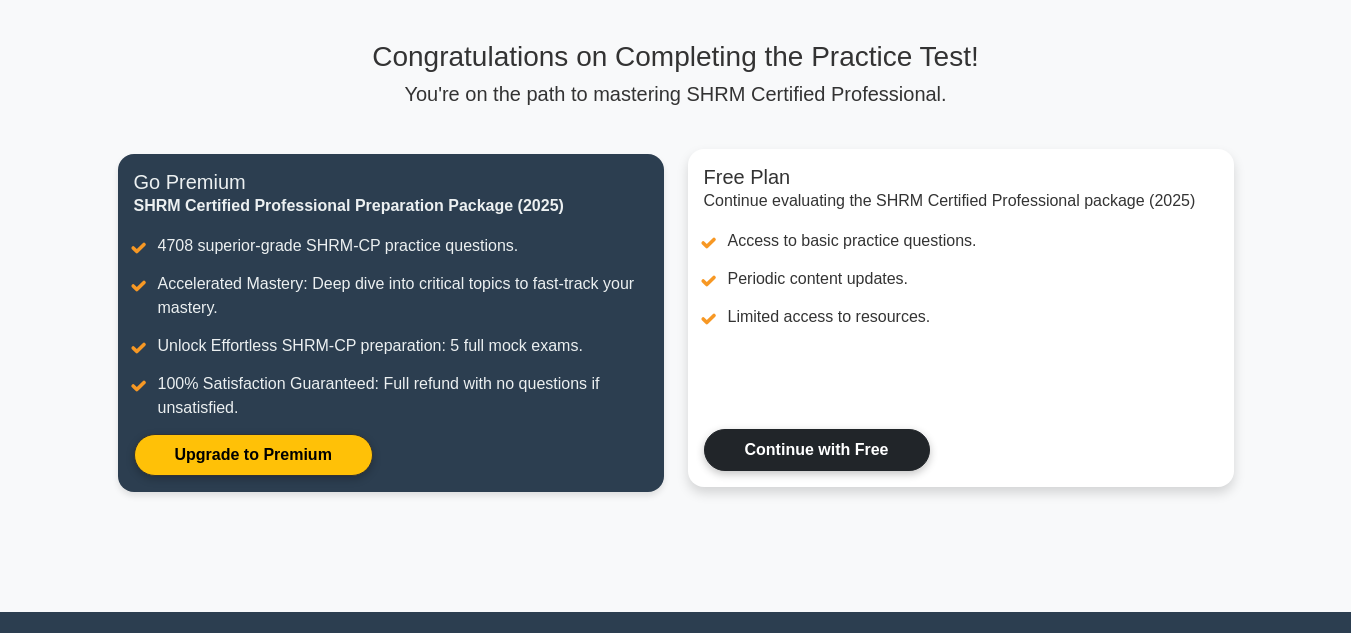 click on "Continue with Free" at bounding box center (817, 450) 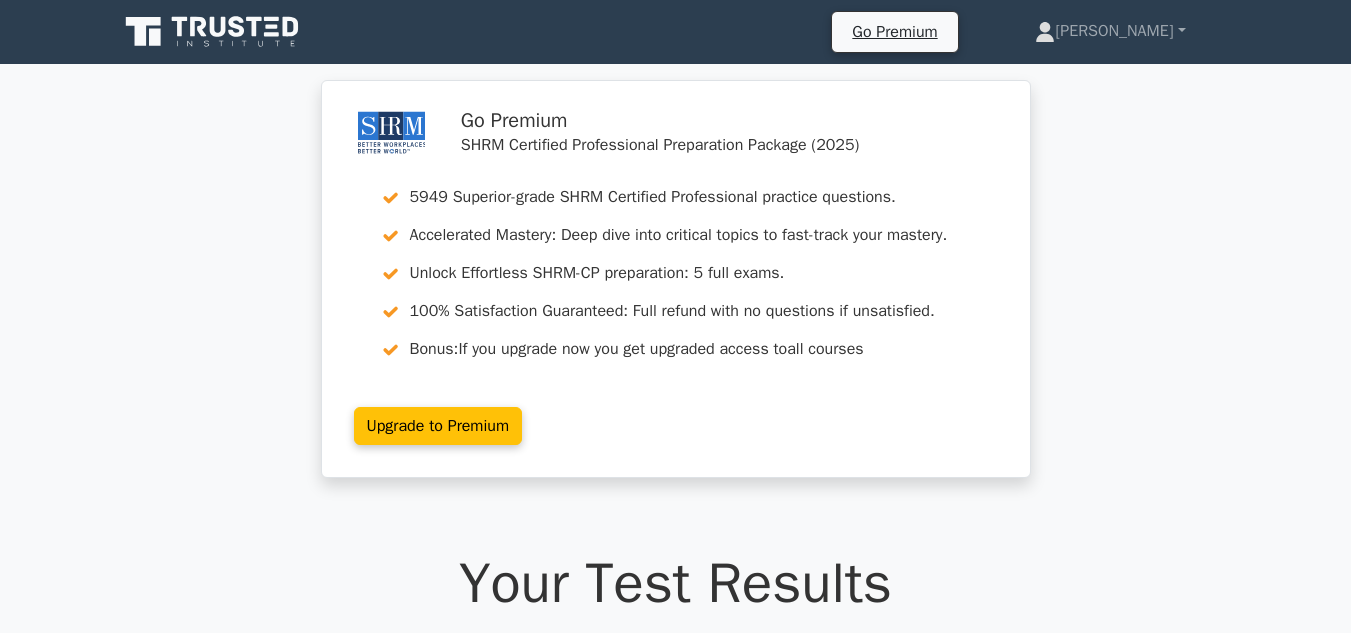 scroll, scrollTop: 0, scrollLeft: 0, axis: both 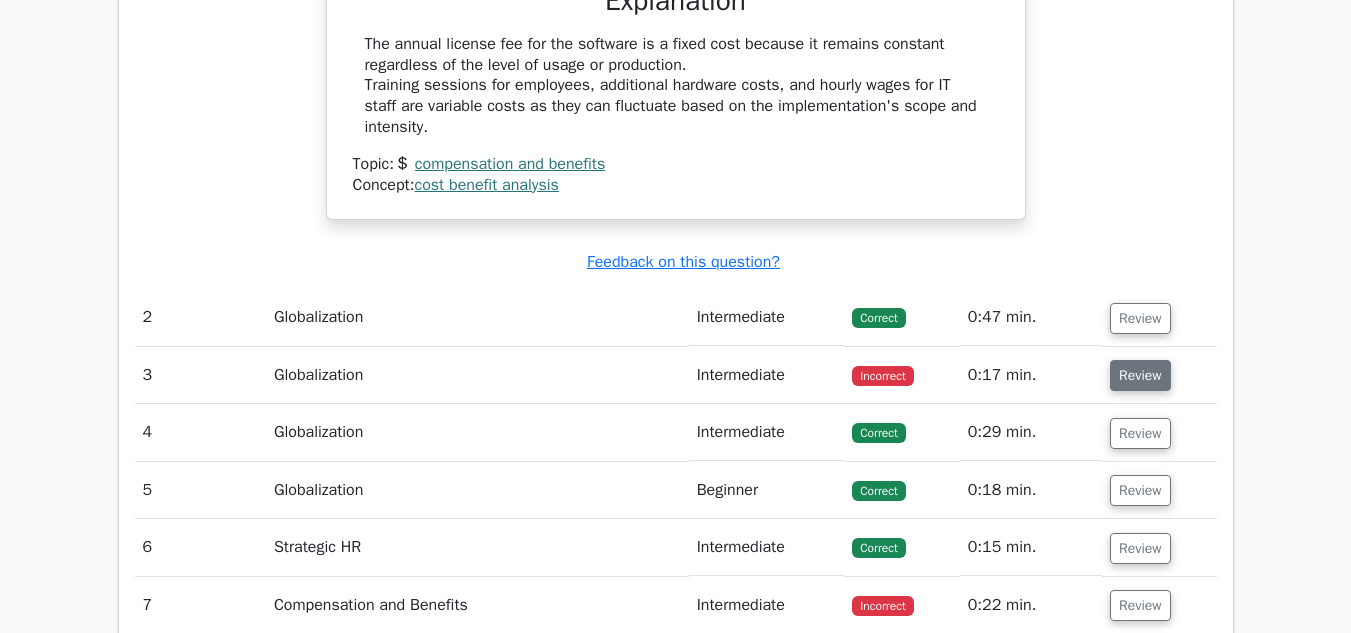 click on "Review" at bounding box center [1140, 375] 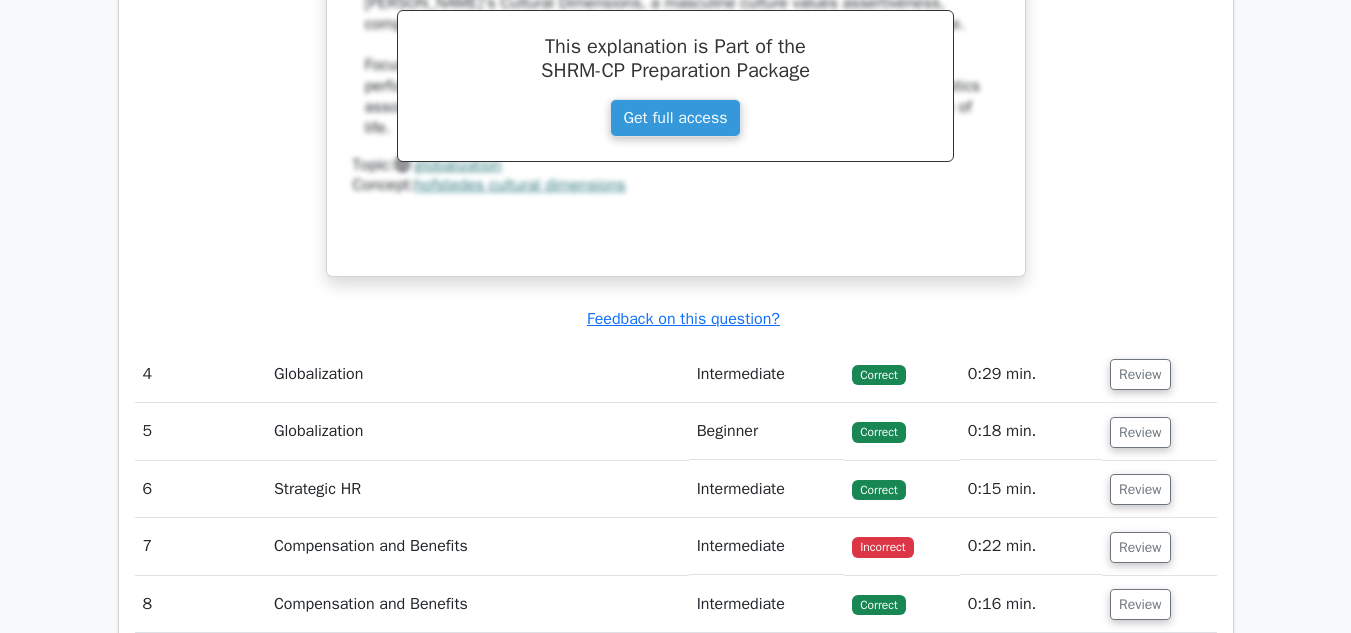 scroll, scrollTop: 2800, scrollLeft: 0, axis: vertical 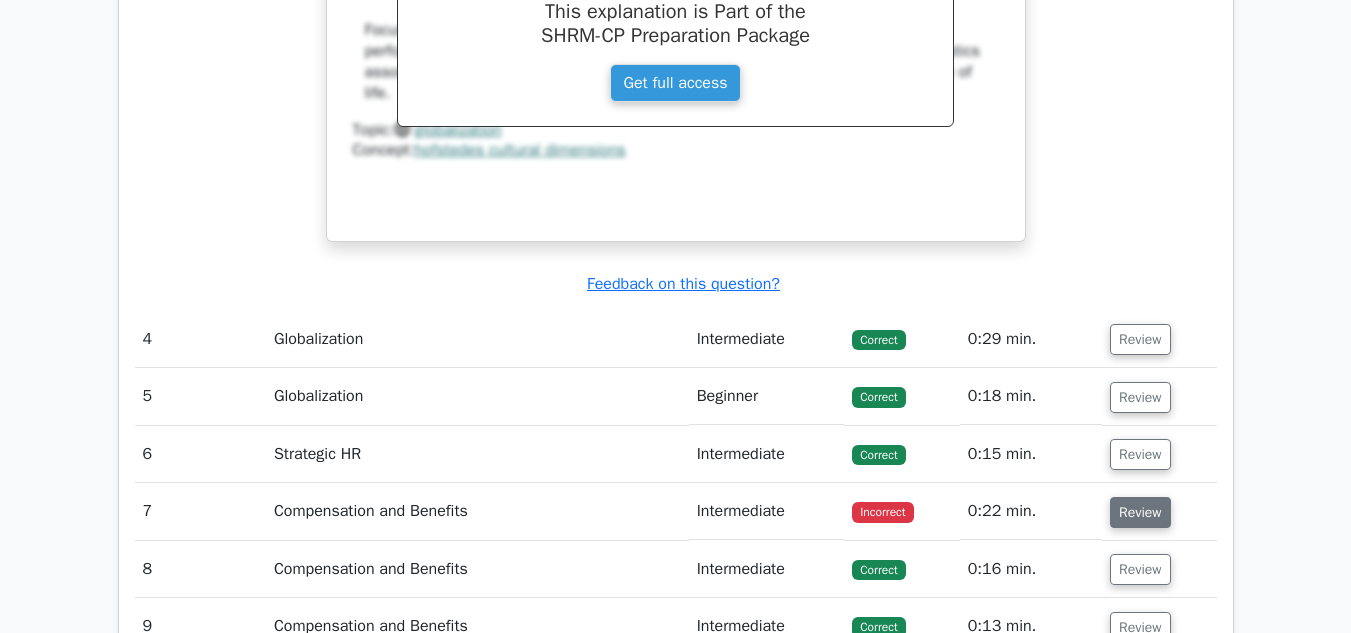 click on "Review" at bounding box center [1140, 512] 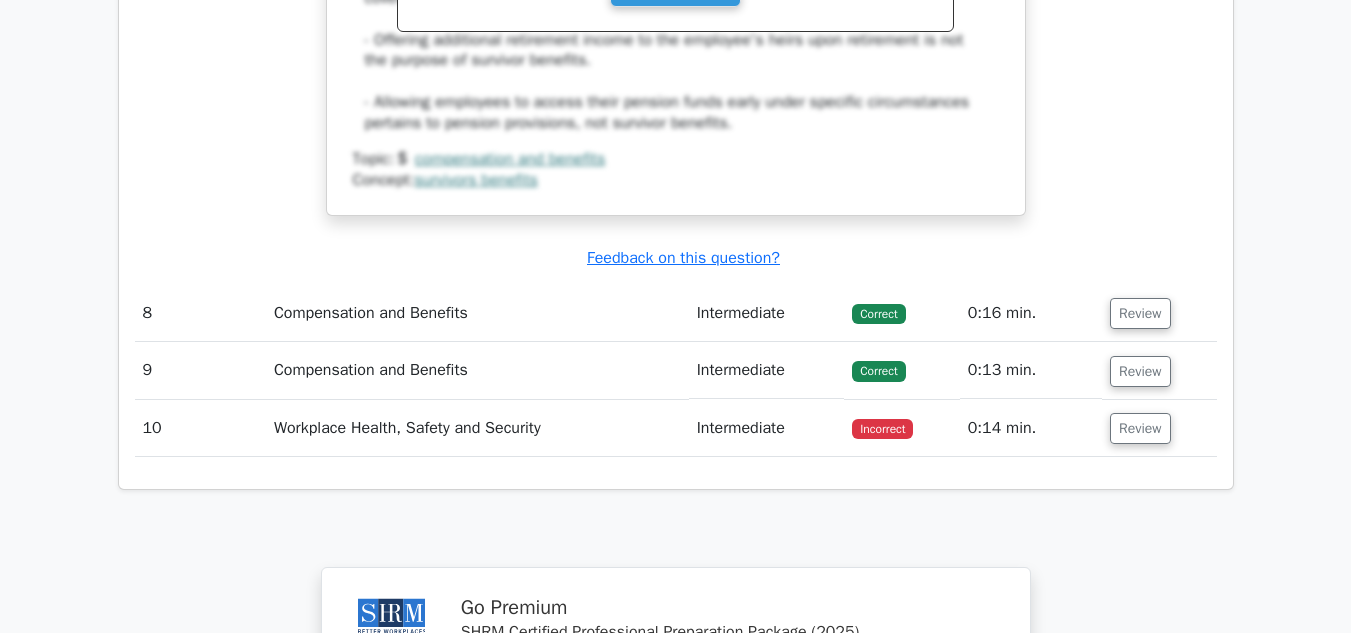 scroll, scrollTop: 4100, scrollLeft: 0, axis: vertical 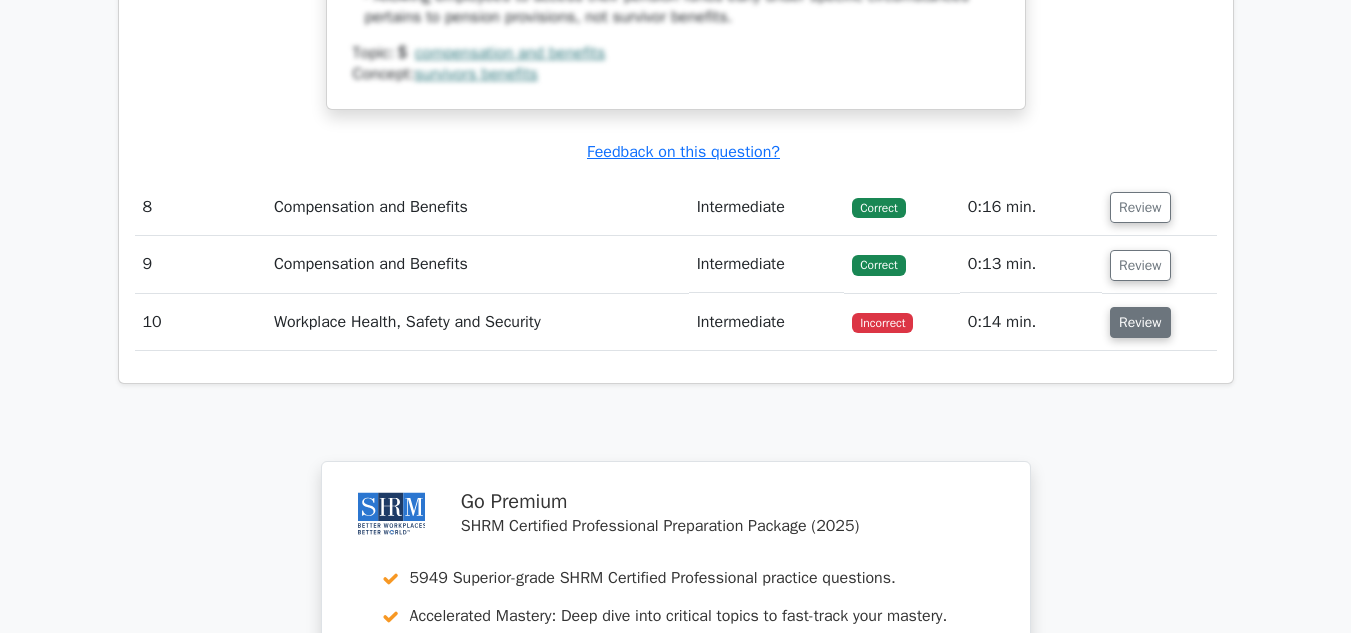 click on "Review" at bounding box center [1140, 322] 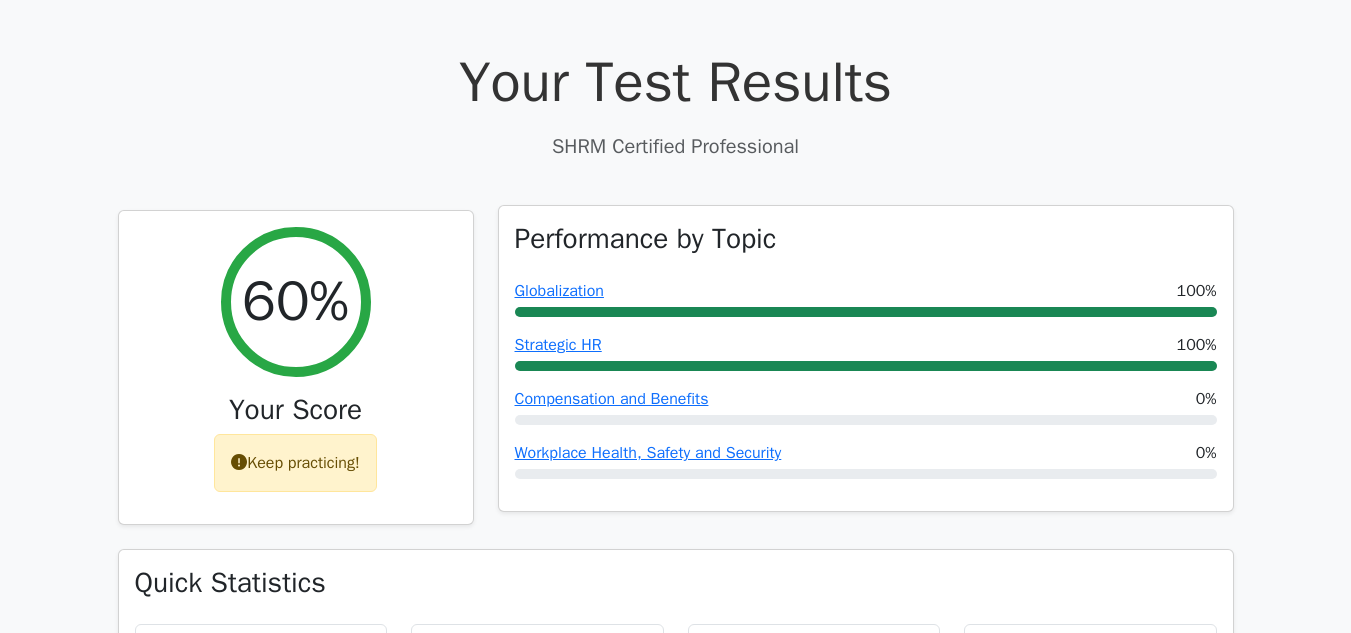 scroll, scrollTop: 500, scrollLeft: 0, axis: vertical 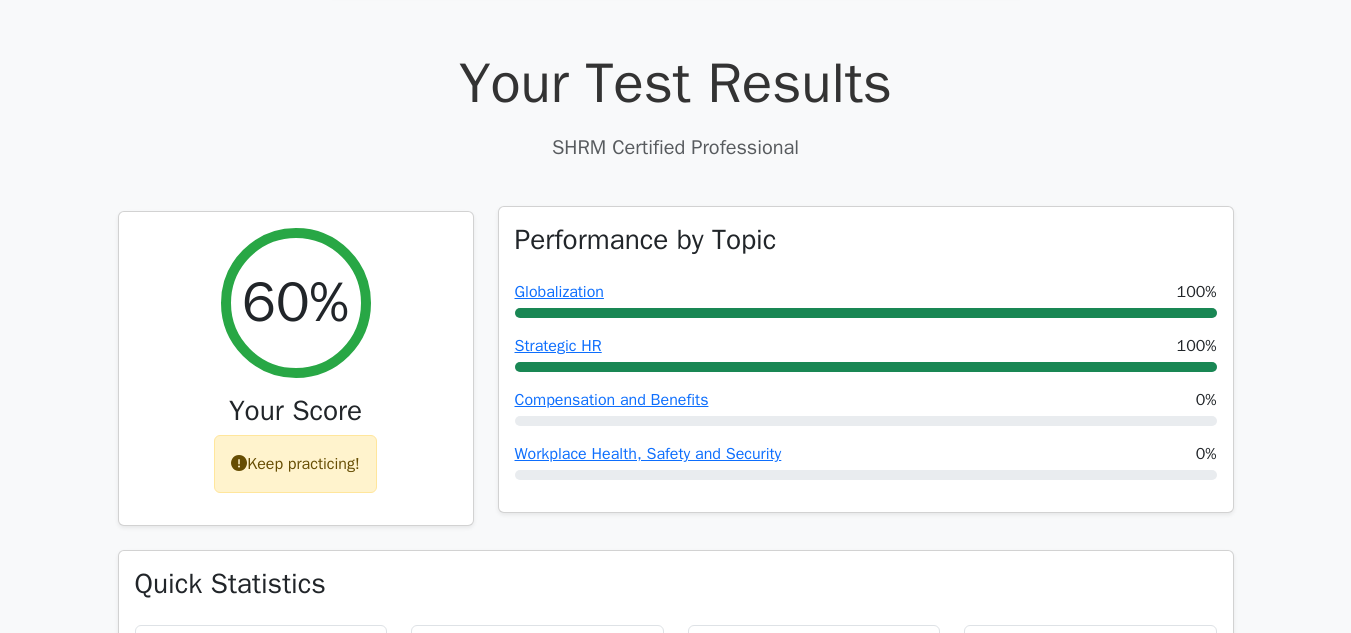click on "Globalization" at bounding box center (559, 292) 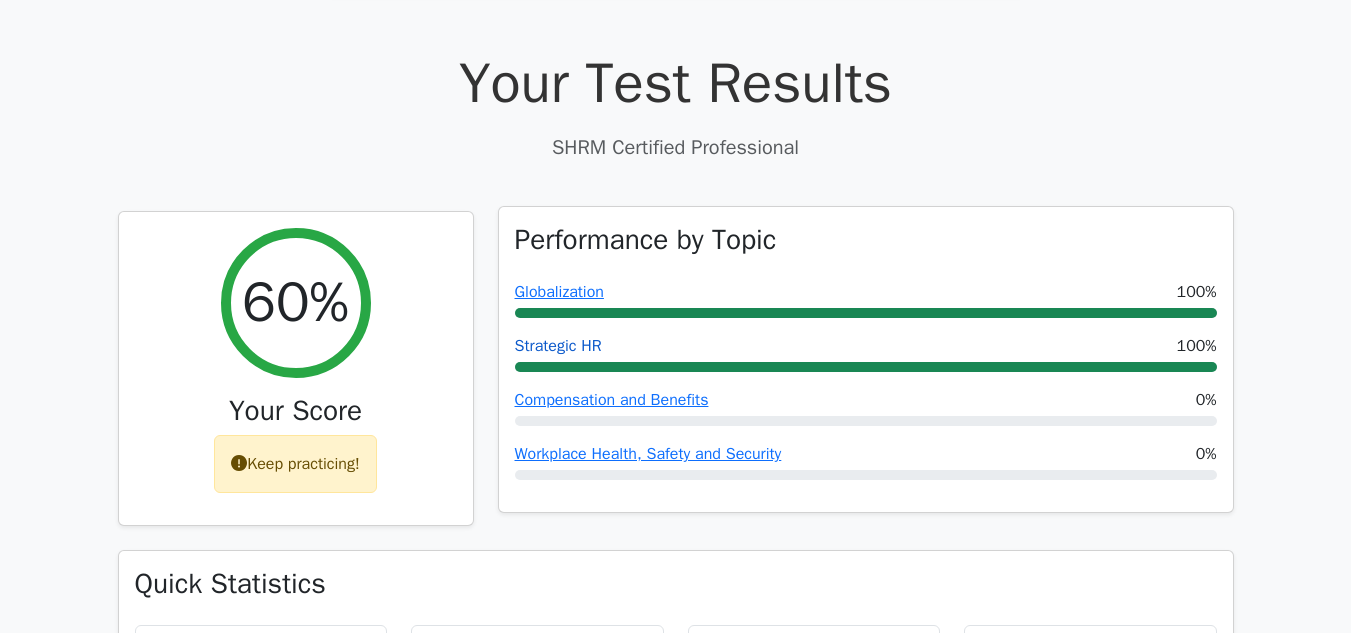 click on "Strategic HR" at bounding box center (558, 346) 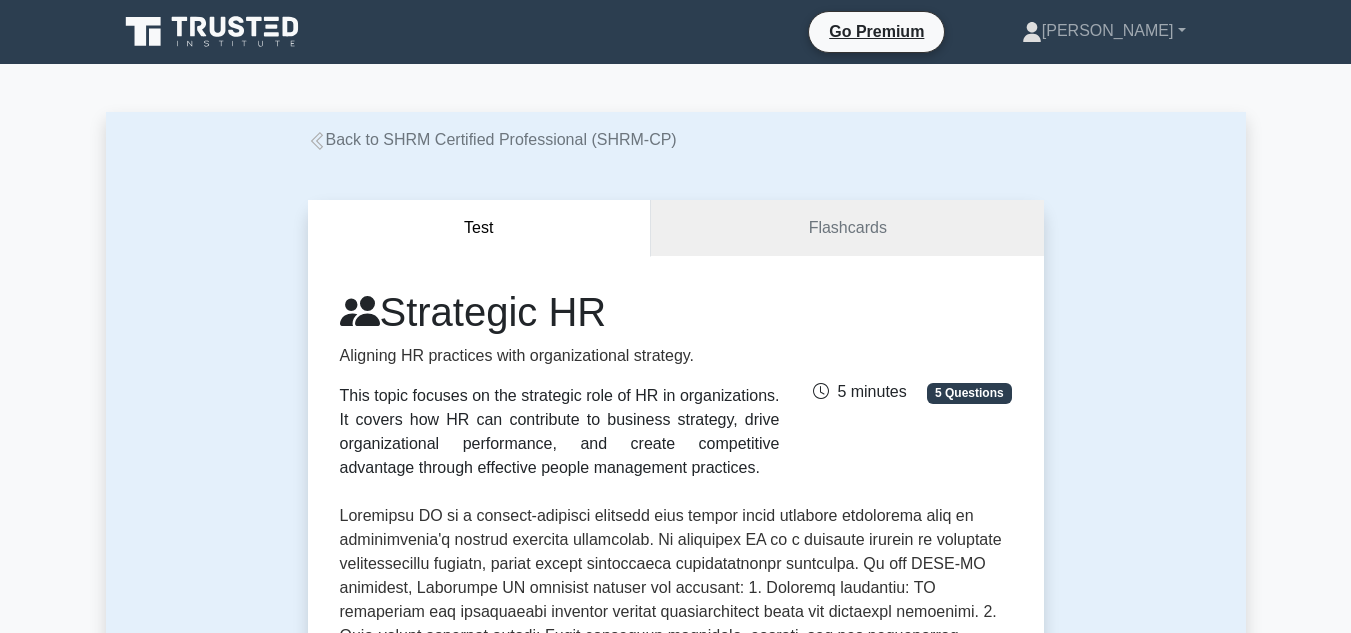 scroll, scrollTop: 0, scrollLeft: 0, axis: both 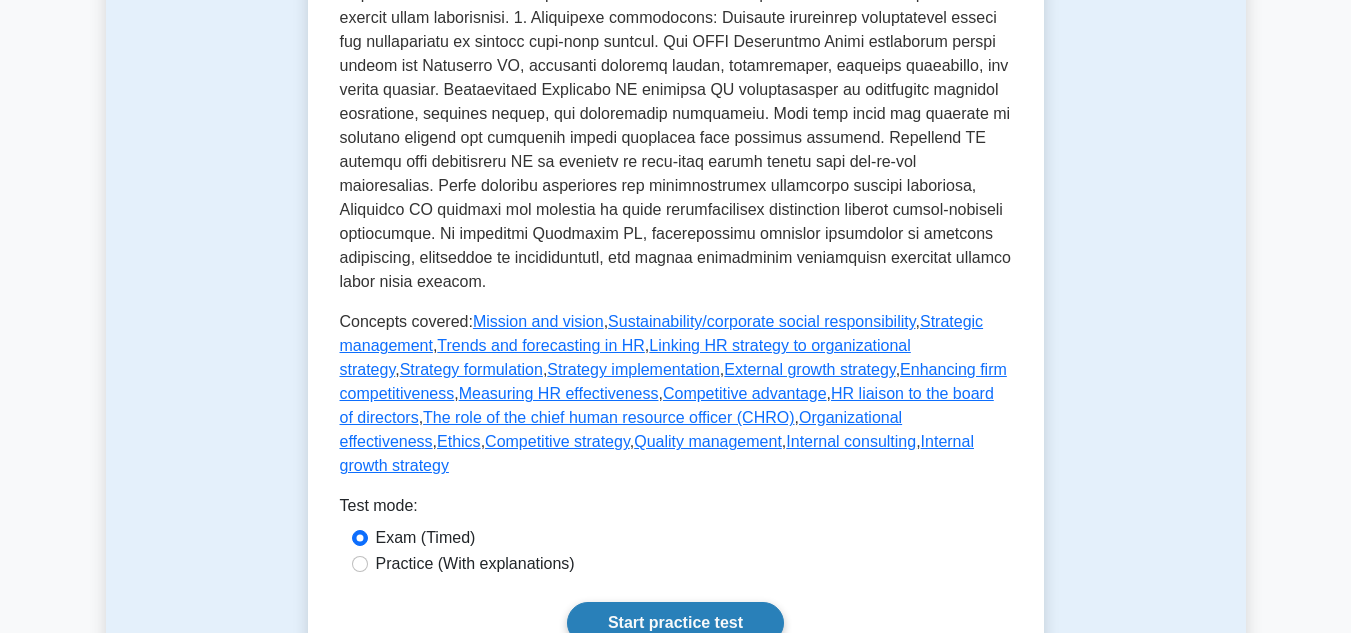 click on "Start practice test" at bounding box center (675, 623) 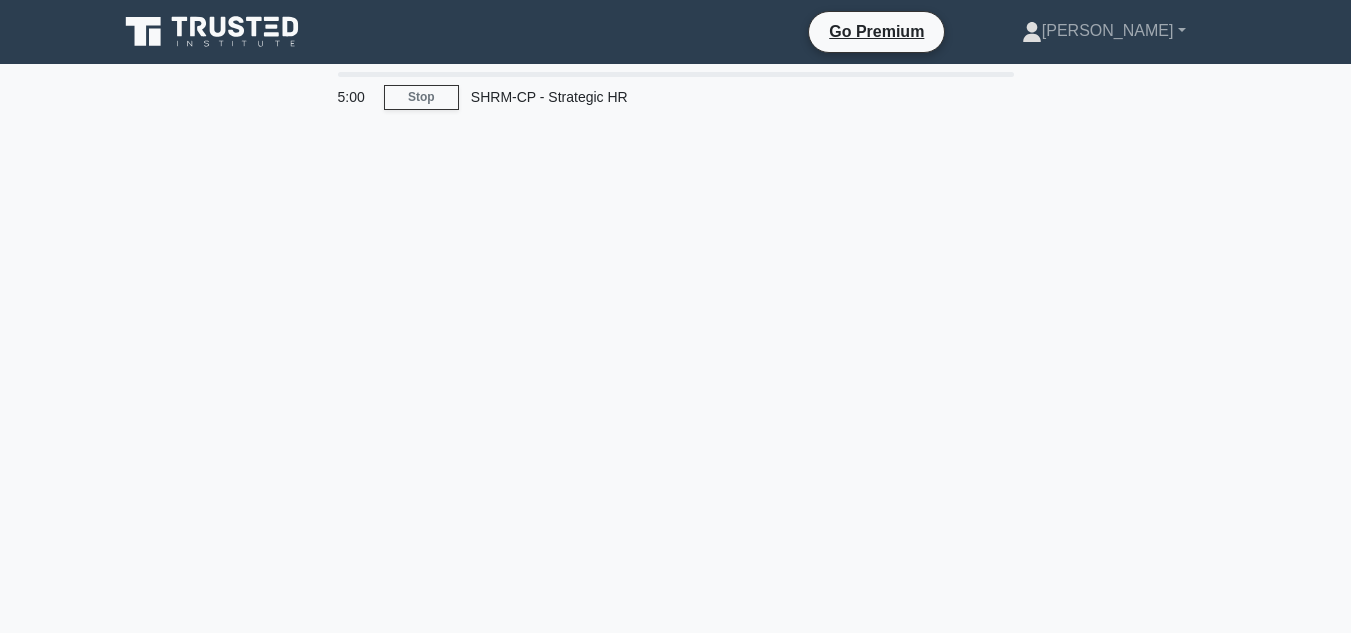 scroll, scrollTop: 0, scrollLeft: 0, axis: both 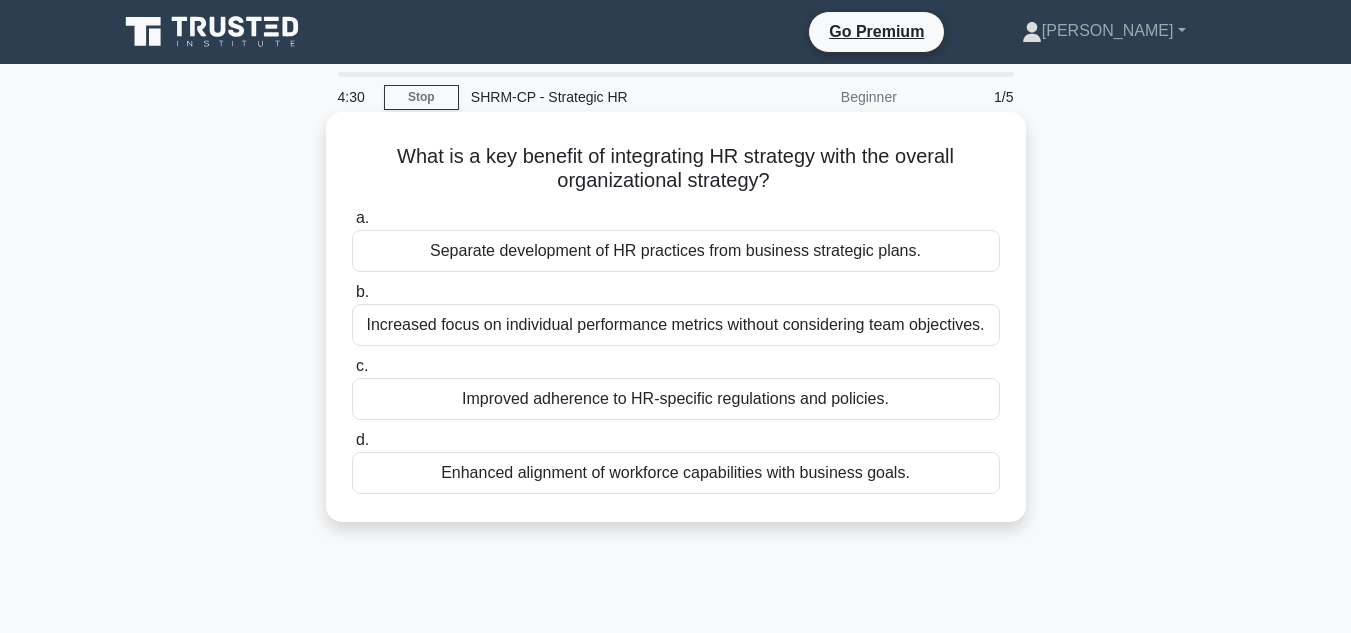 click on "Enhanced alignment of workforce capabilities with business goals." at bounding box center [676, 473] 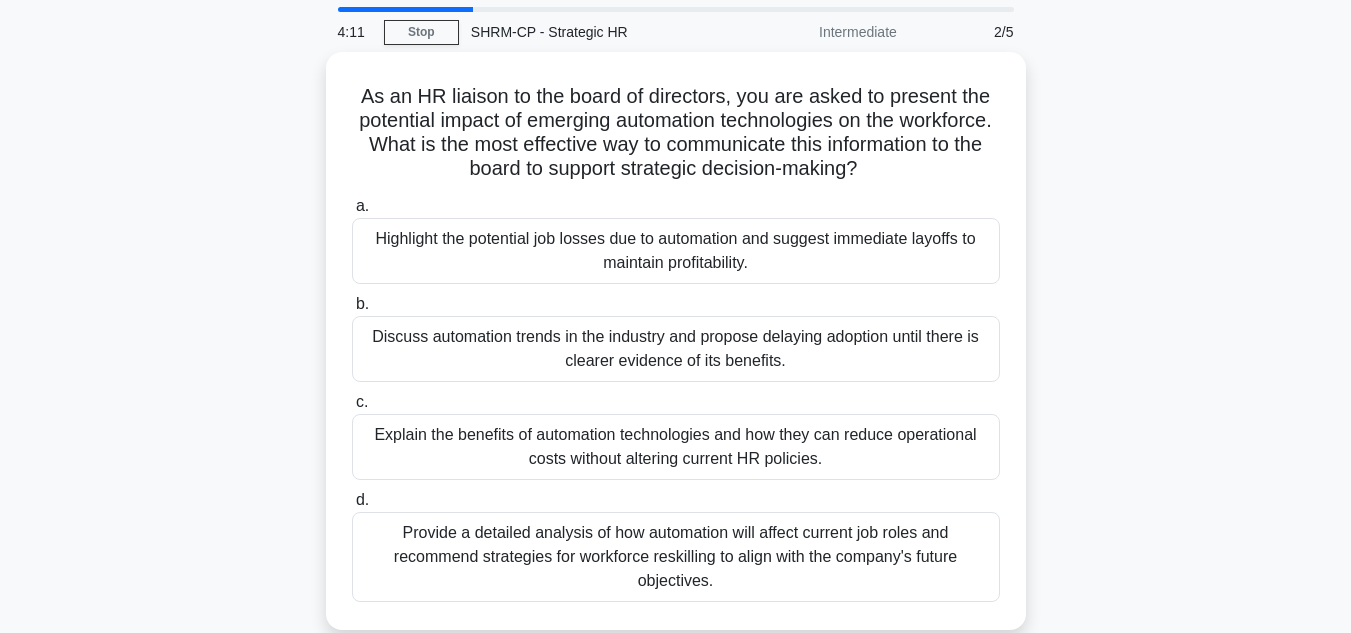 scroll, scrollTop: 100, scrollLeft: 0, axis: vertical 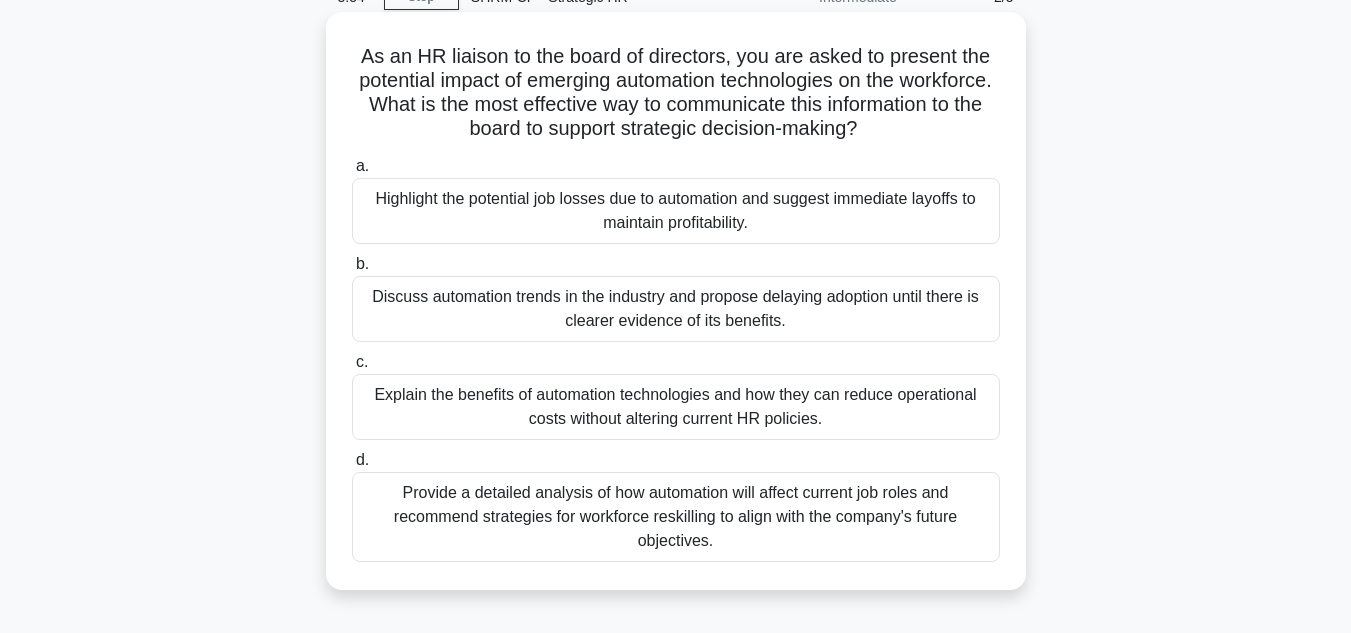 click on "Provide a detailed analysis of how automation will affect current job roles and recommend strategies for workforce reskilling to align with the company's future objectives." at bounding box center [676, 517] 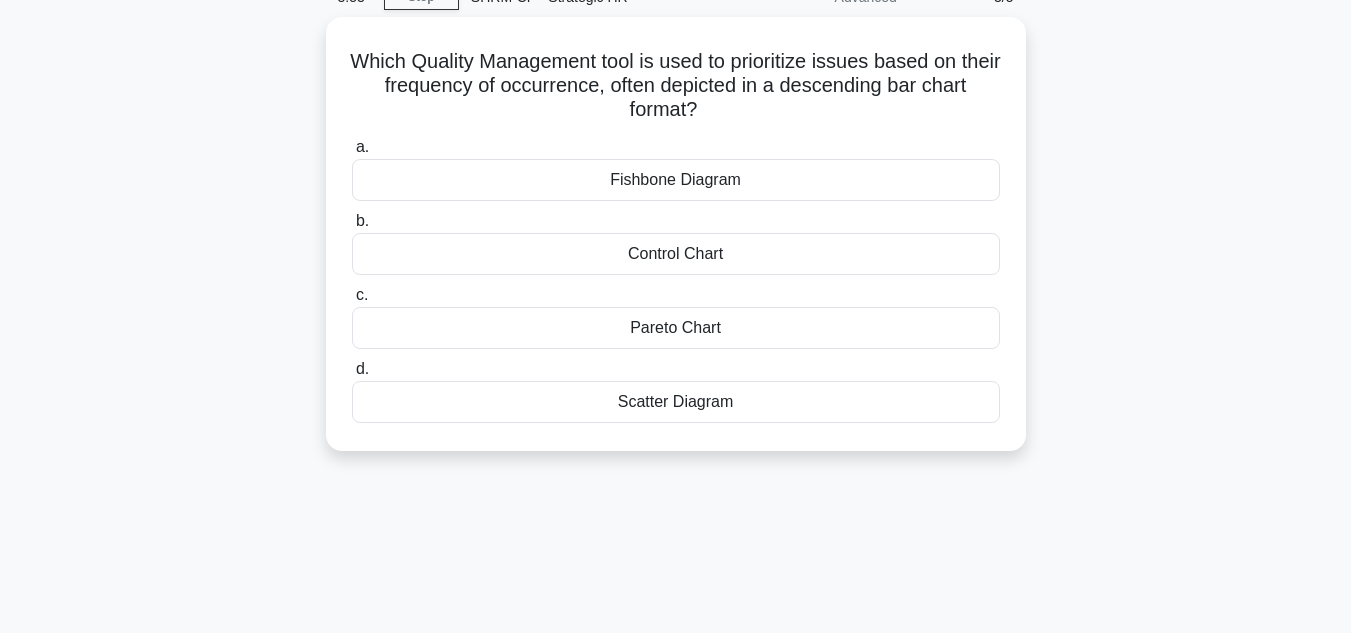 scroll, scrollTop: 0, scrollLeft: 0, axis: both 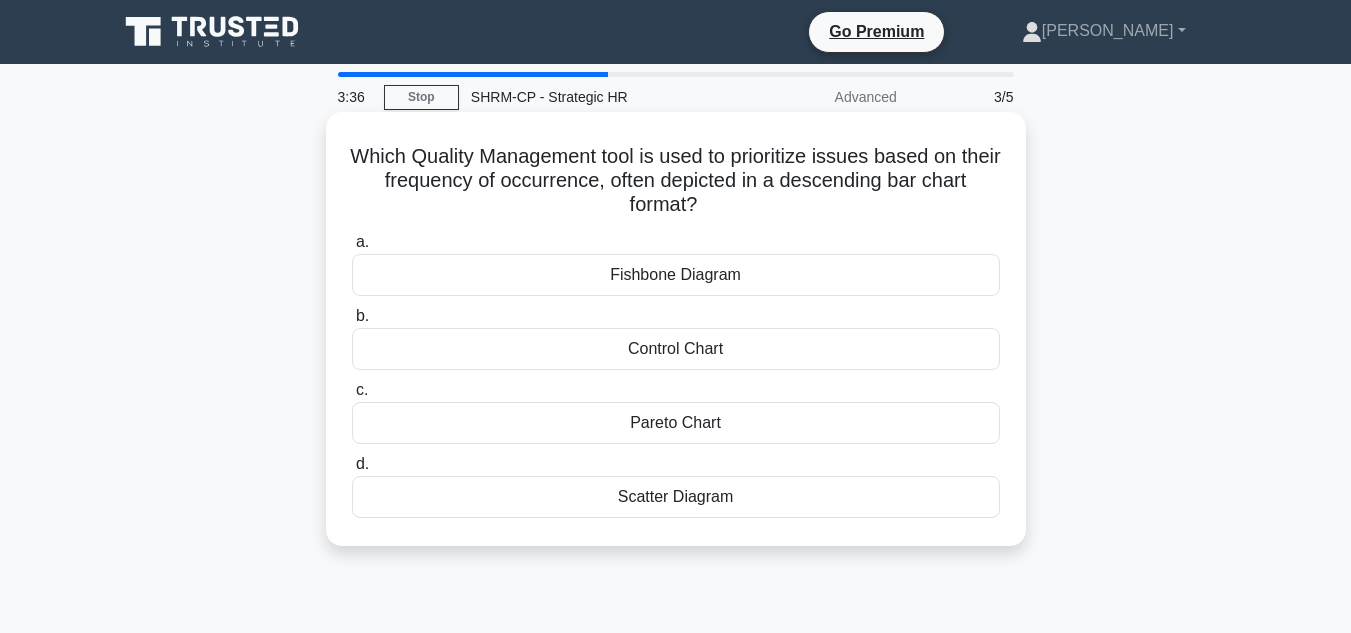 click on "Pareto Chart" at bounding box center [676, 423] 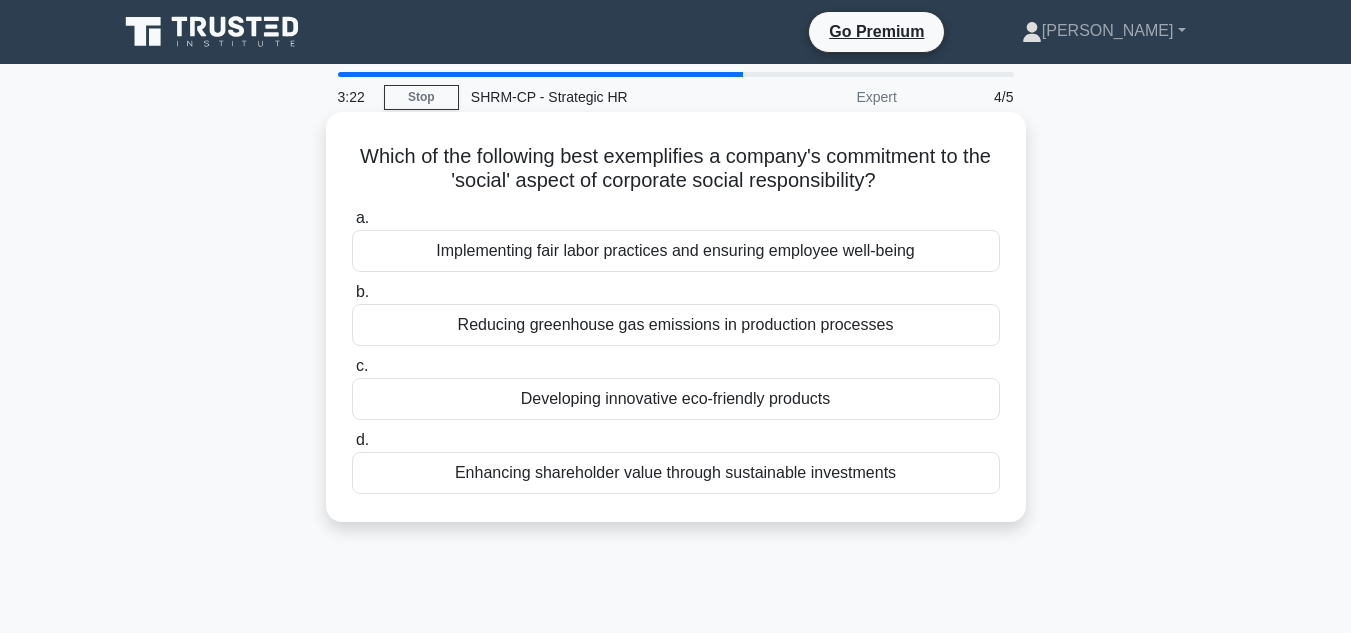click on "Enhancing shareholder value through sustainable investments" at bounding box center (676, 473) 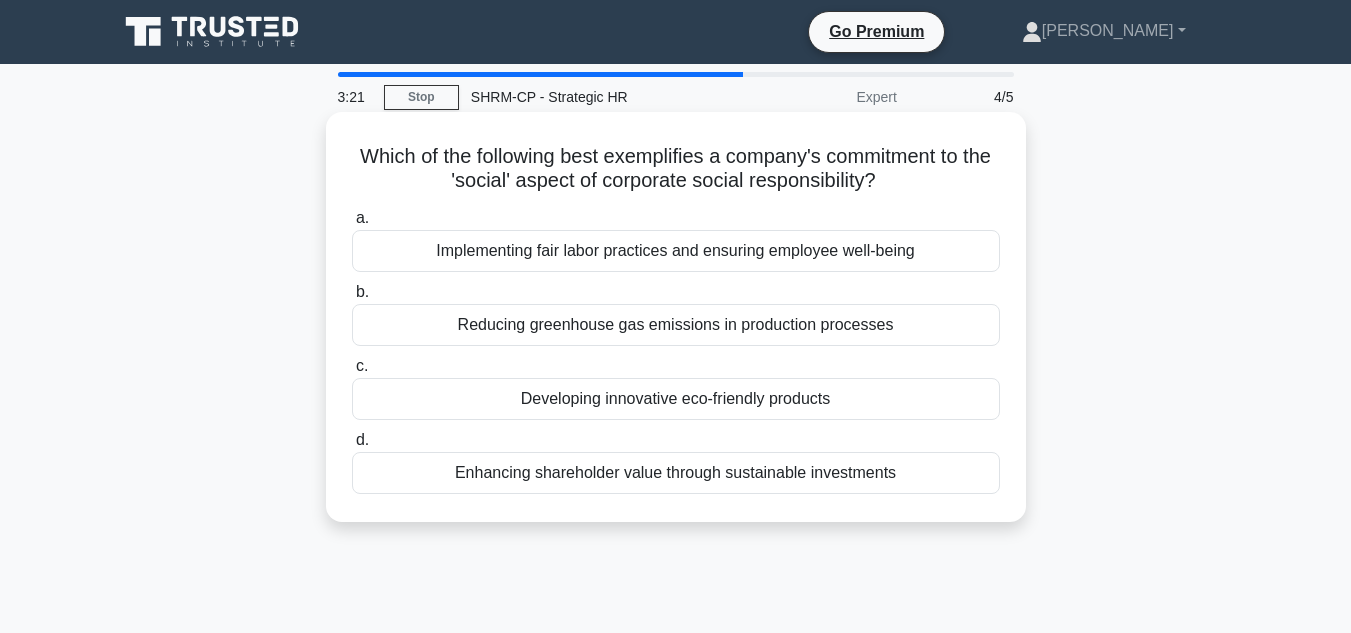 click on "Enhancing shareholder value through sustainable investments" at bounding box center (676, 473) 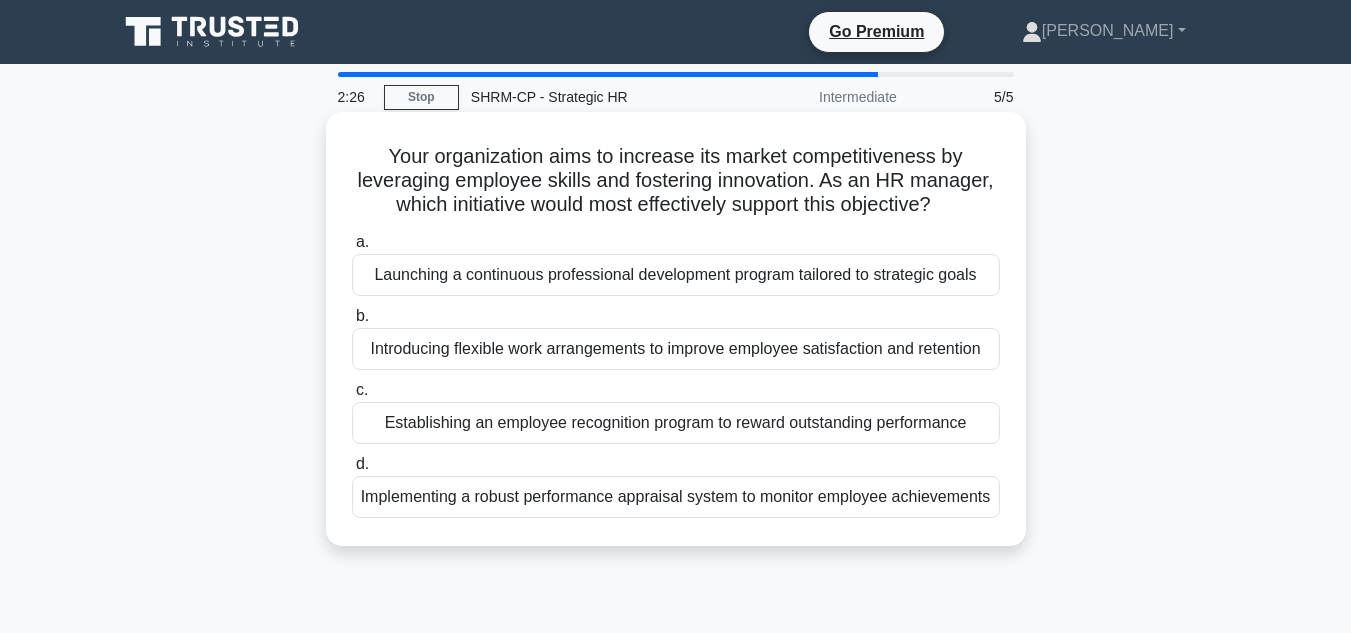 click on "Implementing a robust performance appraisal system to monitor employee achievements" at bounding box center [676, 497] 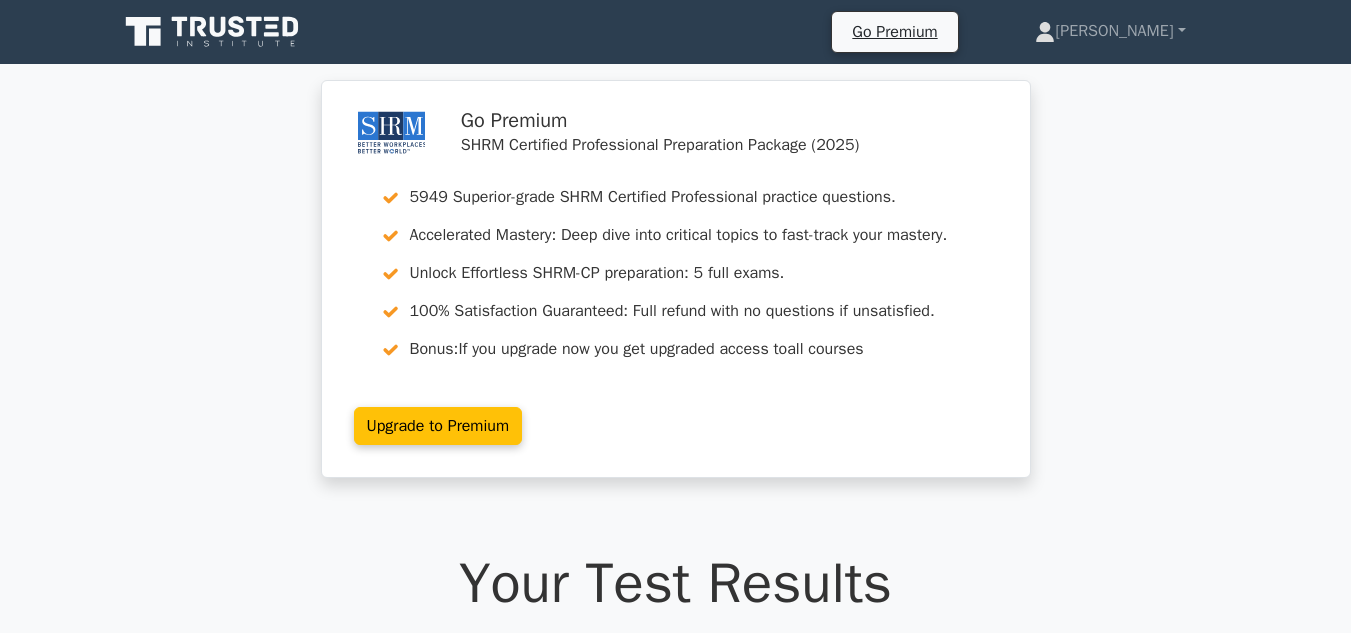 scroll, scrollTop: 0, scrollLeft: 0, axis: both 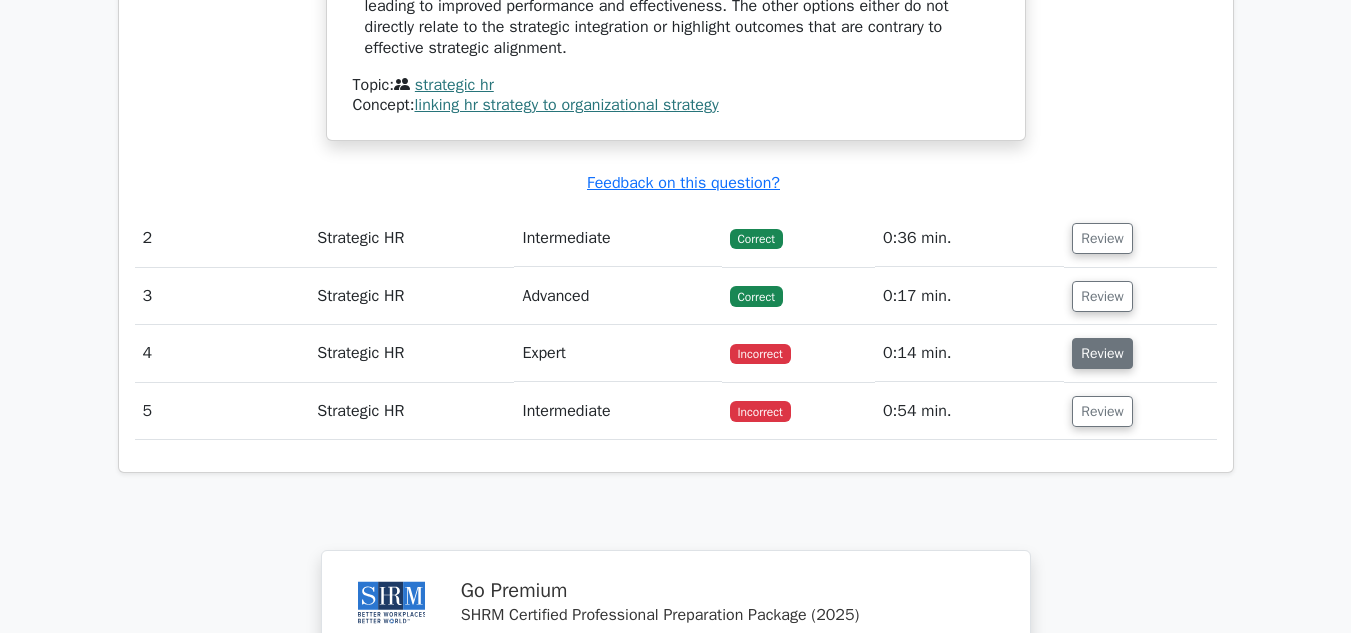 click on "Review" at bounding box center (1102, 353) 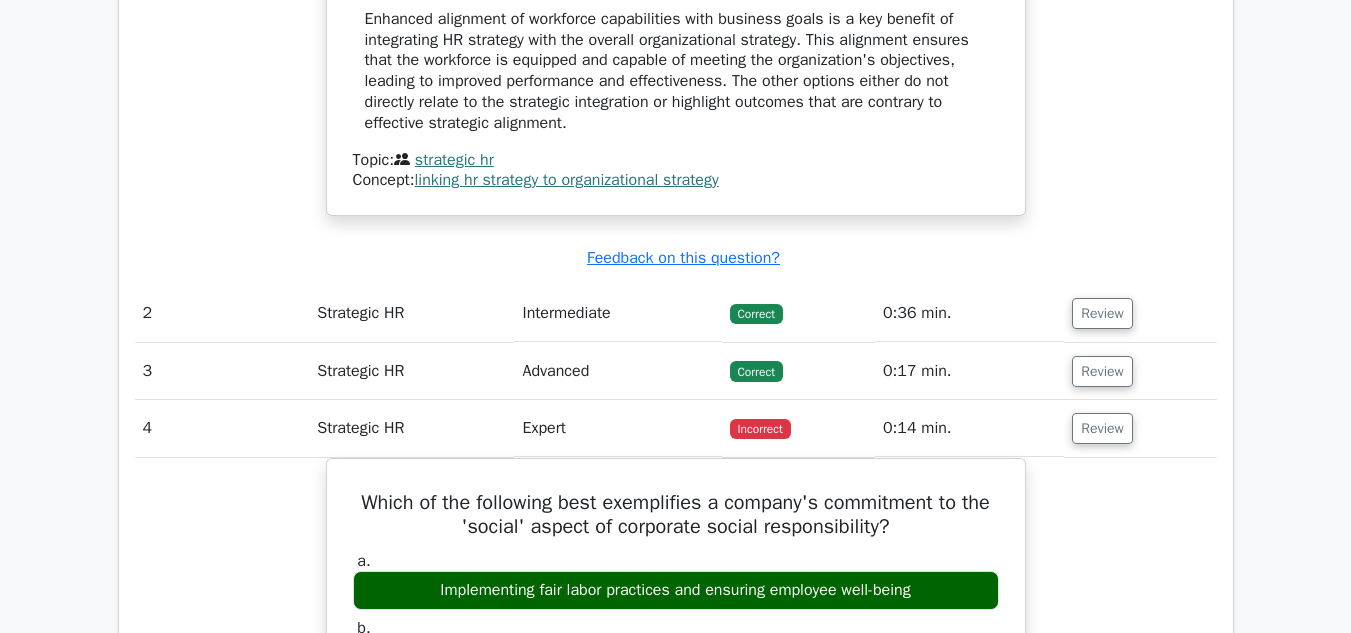 scroll, scrollTop: 1931, scrollLeft: 0, axis: vertical 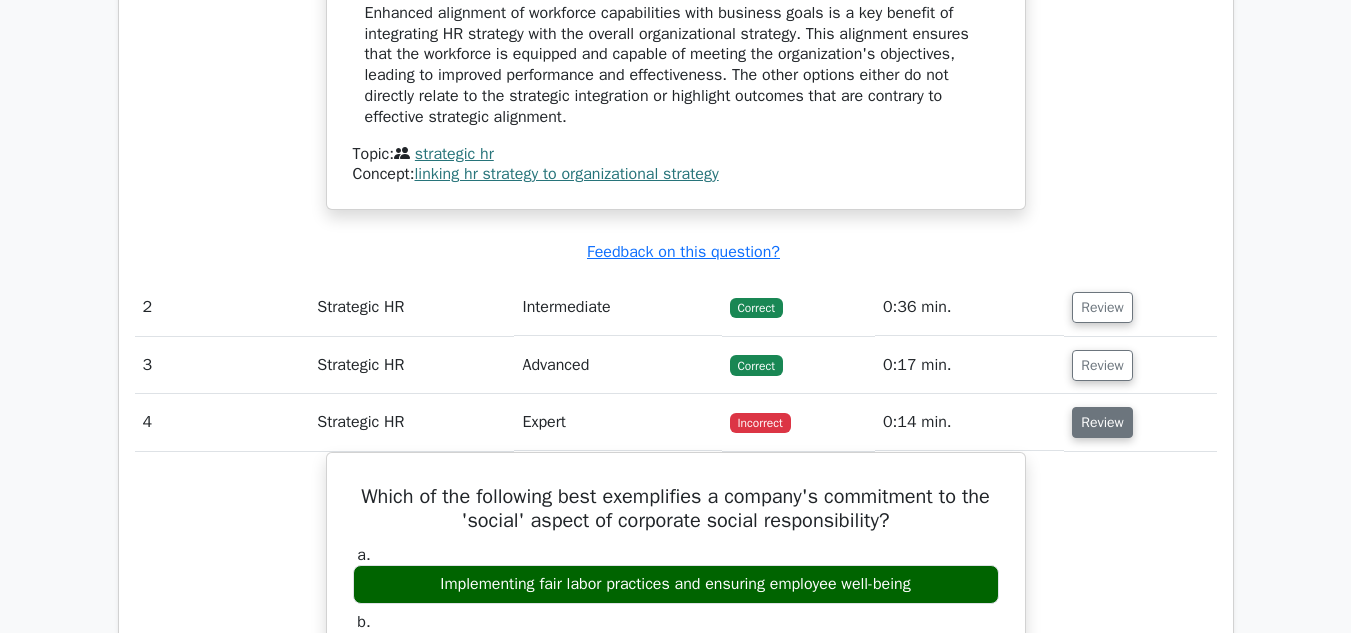click on "Review" at bounding box center [1102, 422] 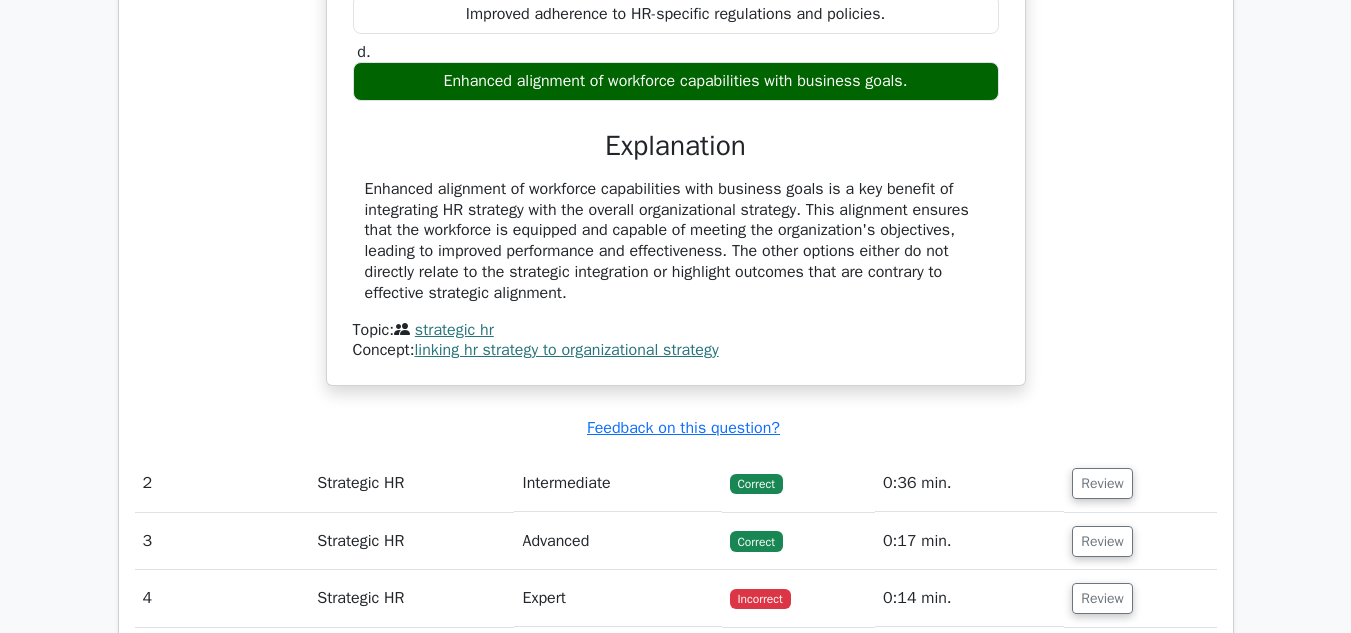 scroll, scrollTop: 1924, scrollLeft: 0, axis: vertical 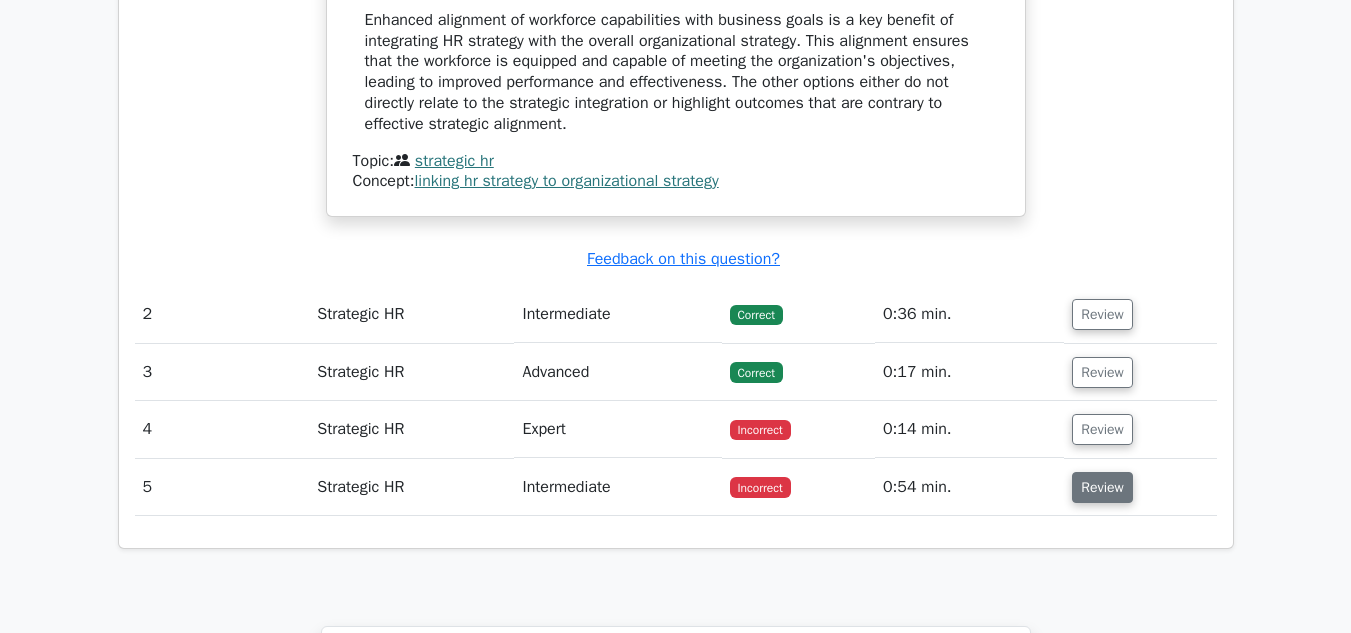 click on "Review" at bounding box center [1102, 487] 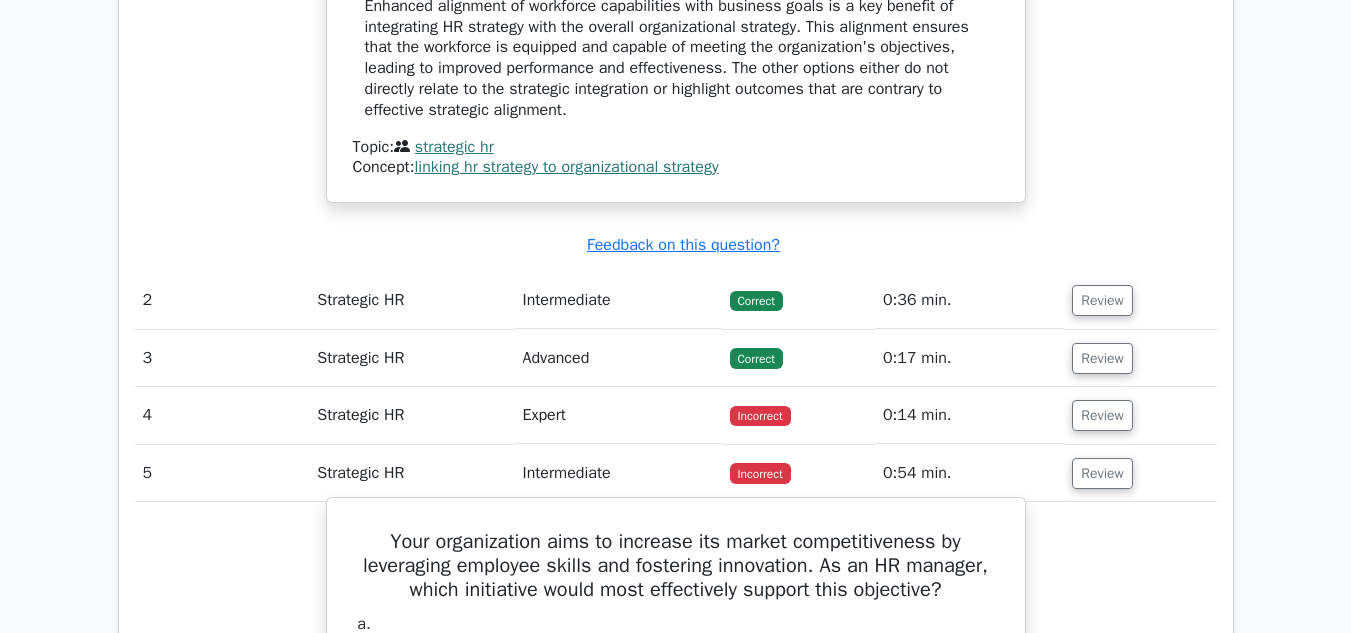 scroll, scrollTop: 1924, scrollLeft: 0, axis: vertical 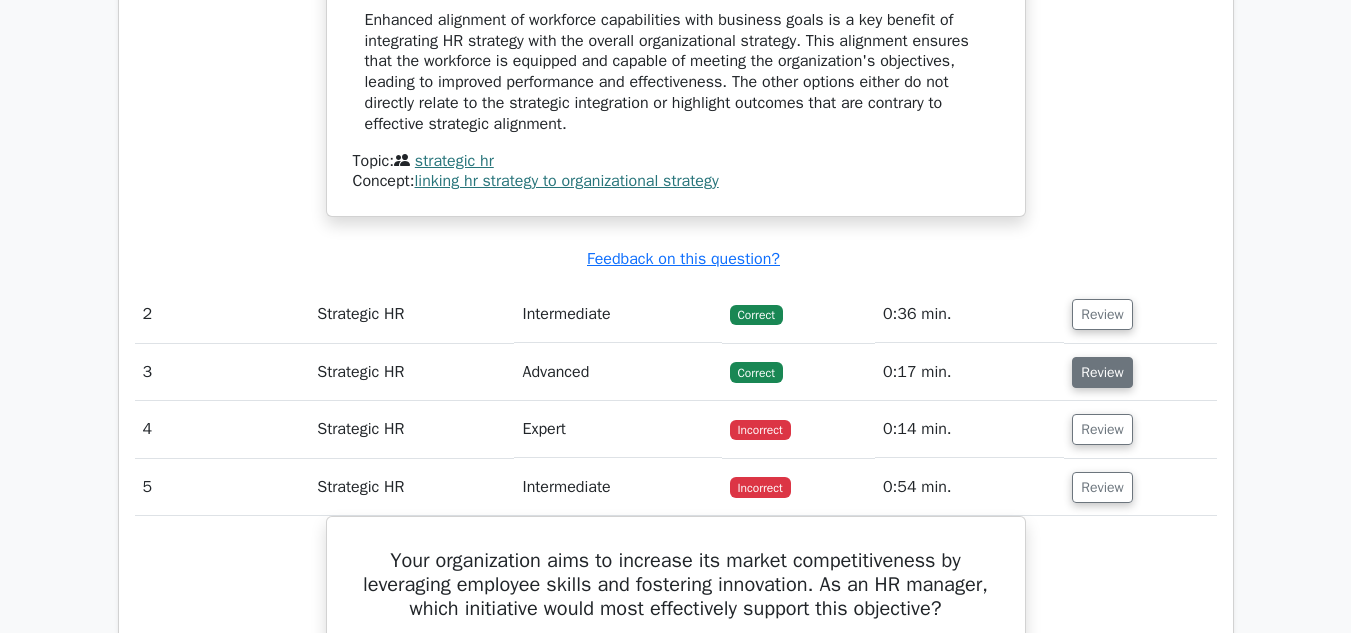 click on "Review" at bounding box center (1102, 372) 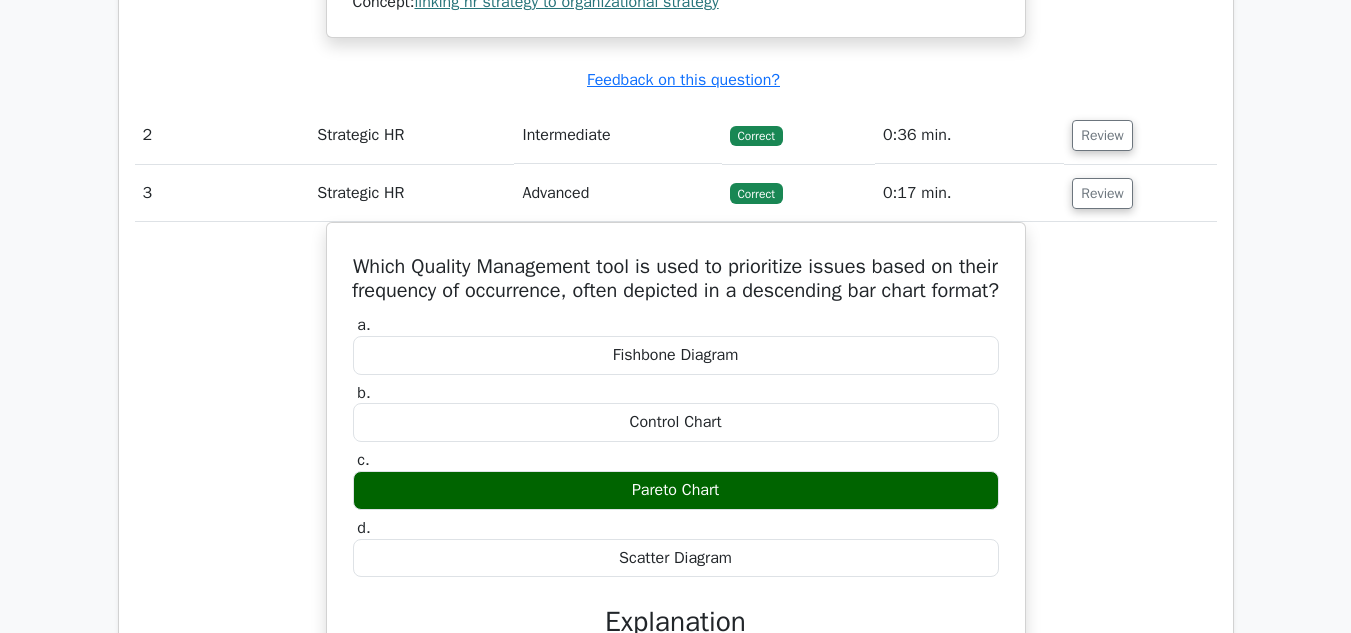 scroll, scrollTop: 2124, scrollLeft: 0, axis: vertical 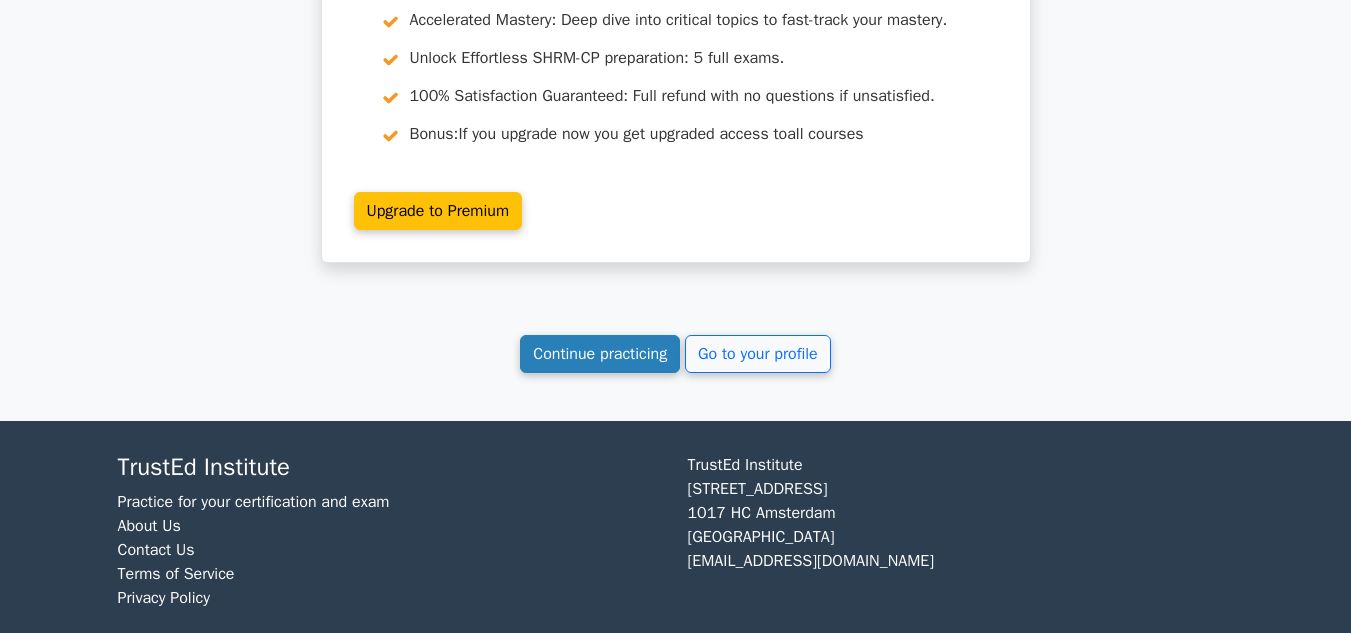 click on "Continue practicing" at bounding box center [600, 354] 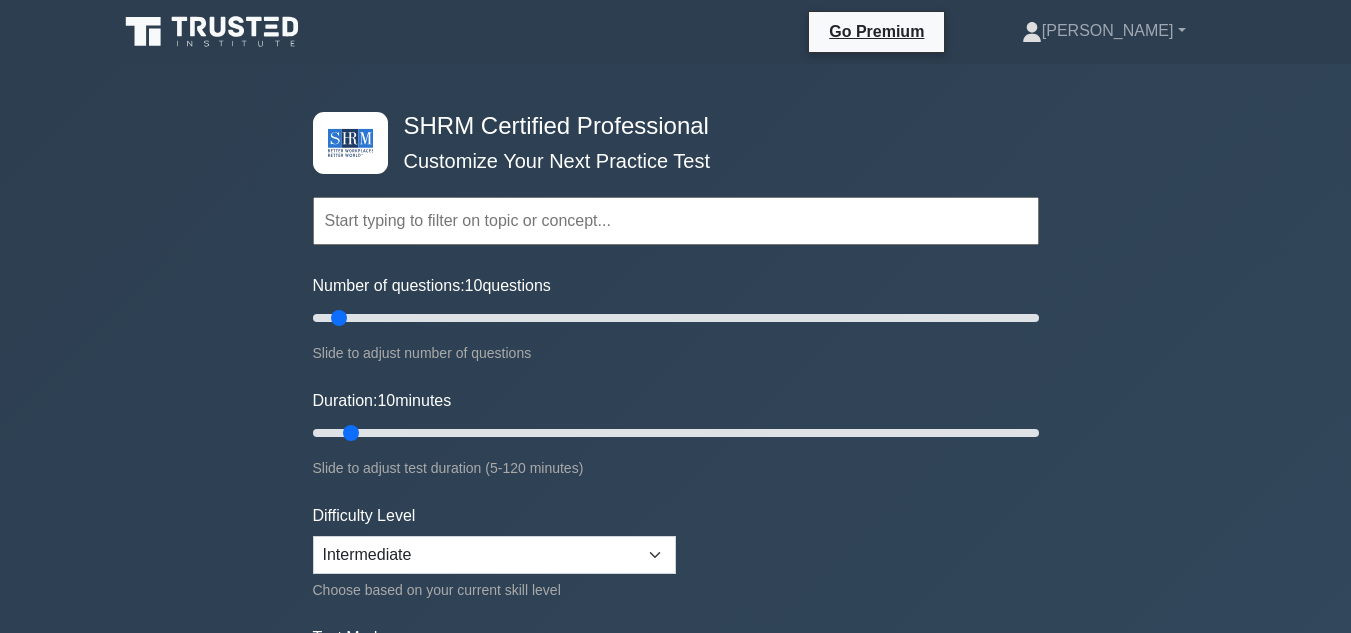 scroll, scrollTop: 0, scrollLeft: 0, axis: both 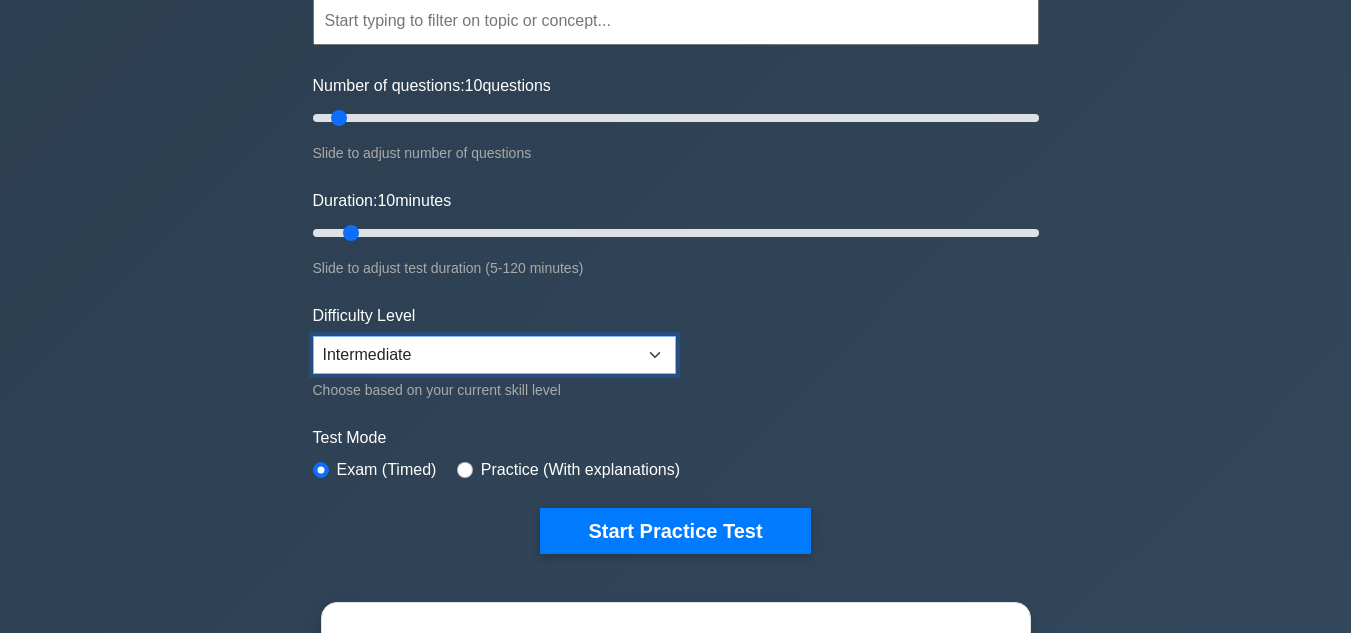 click on "Beginner
Intermediate
Expert" at bounding box center [494, 355] 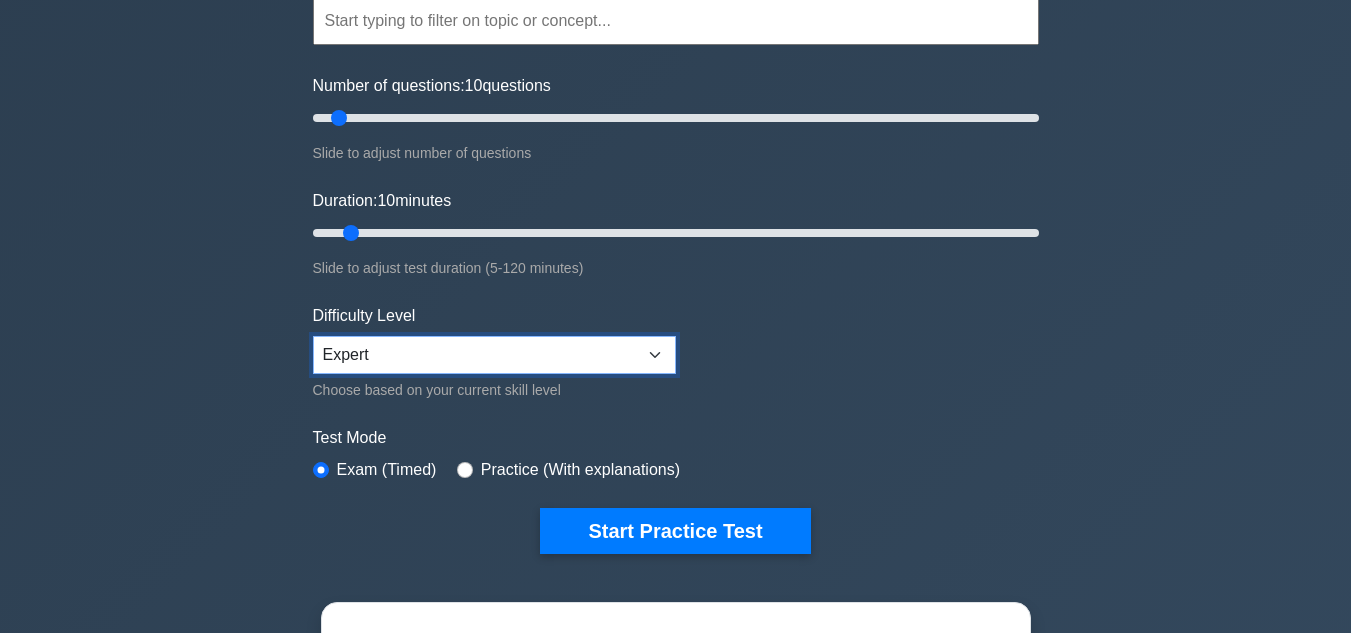 click on "Beginner
Intermediate
Expert" at bounding box center (494, 355) 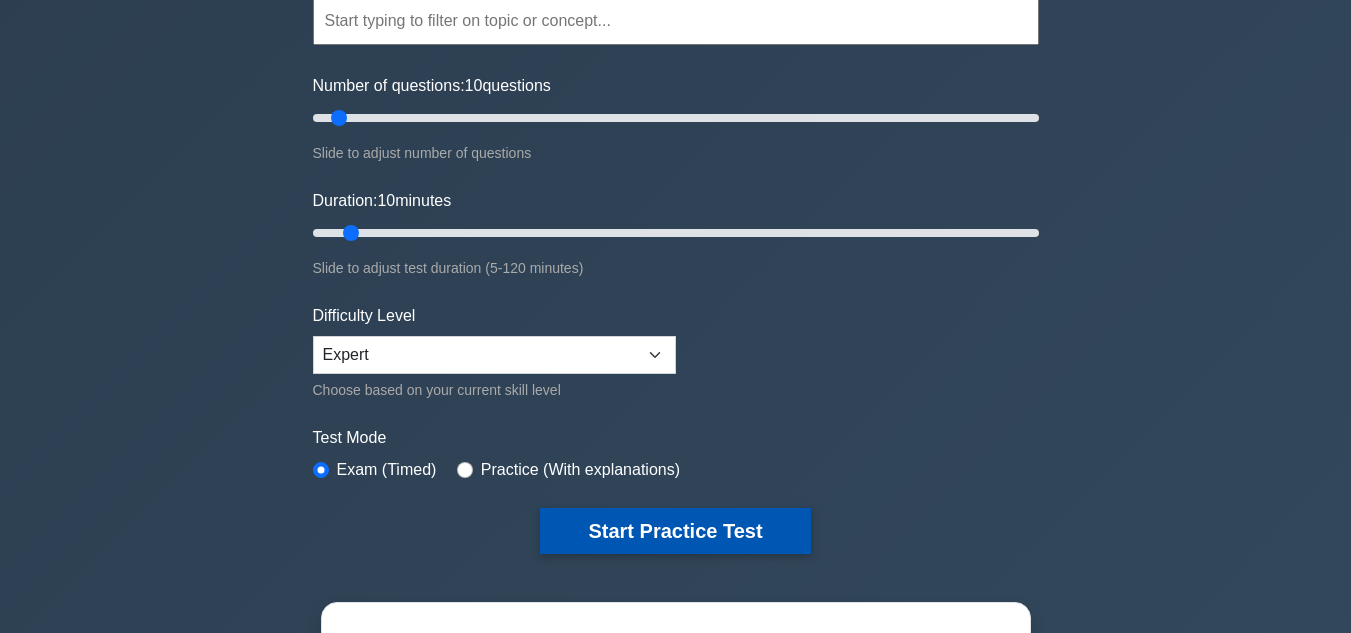 click on "Start Practice Test" at bounding box center [675, 531] 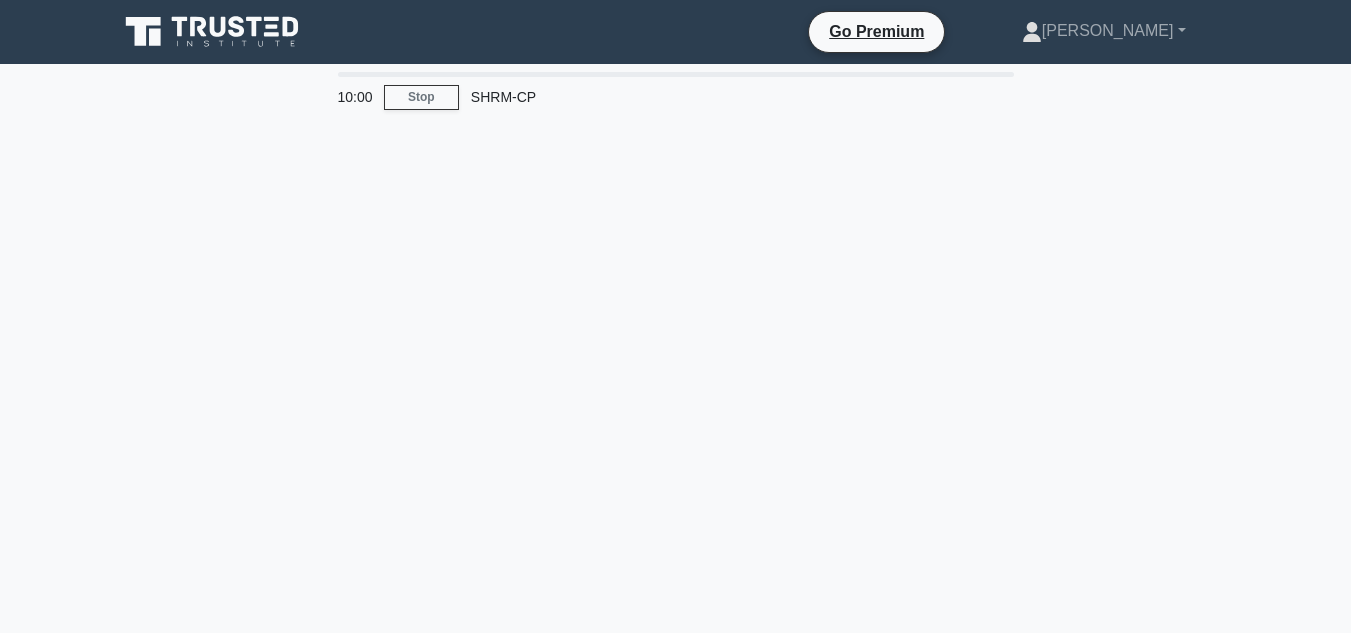 scroll, scrollTop: 0, scrollLeft: 0, axis: both 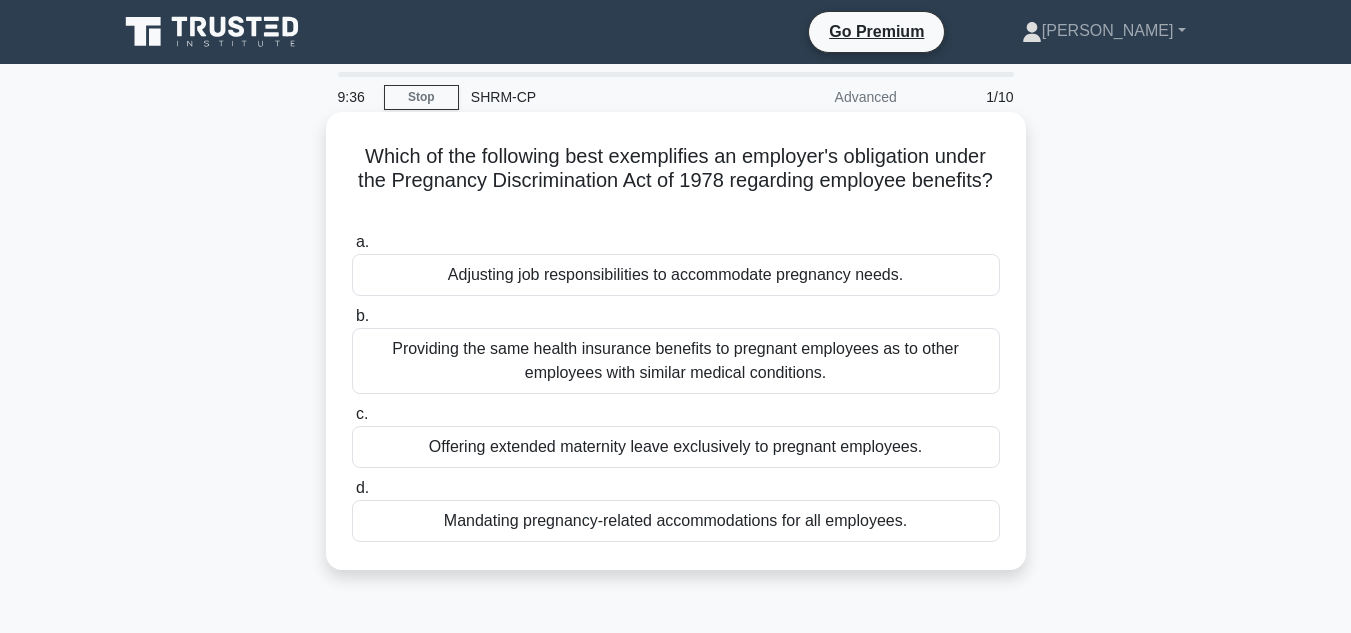 click on "Offering extended maternity leave exclusively to pregnant employees." at bounding box center [676, 447] 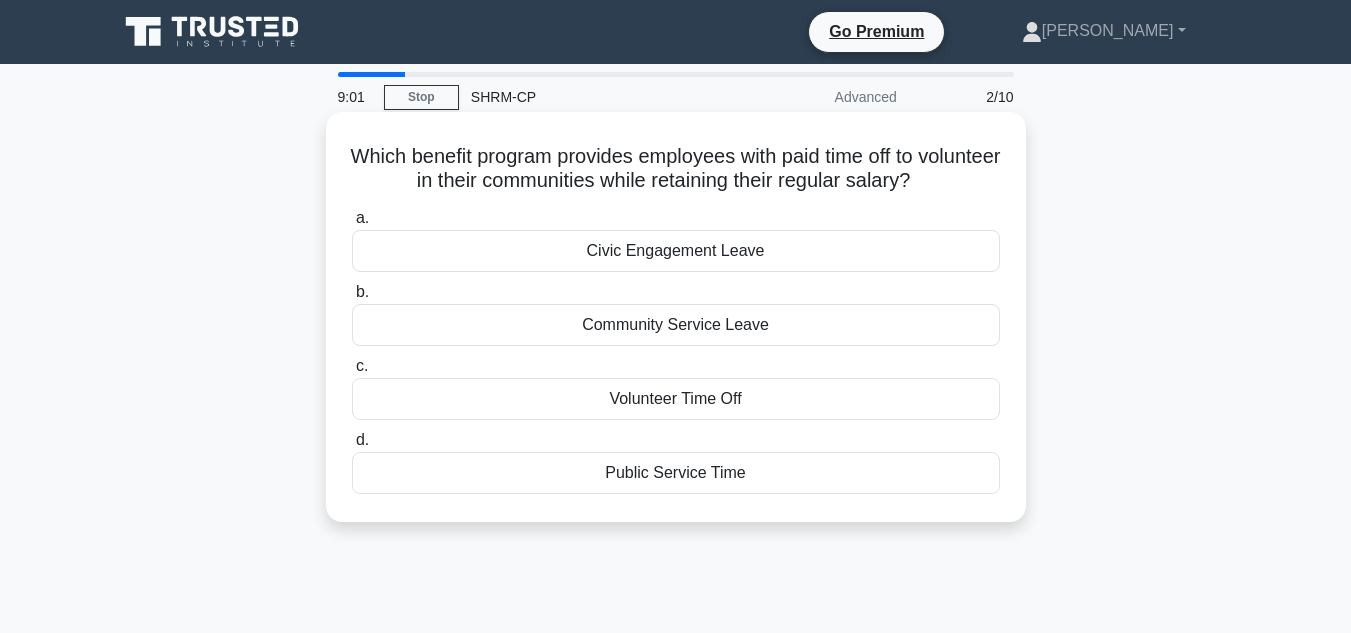 click on "Public Service Time" at bounding box center (676, 473) 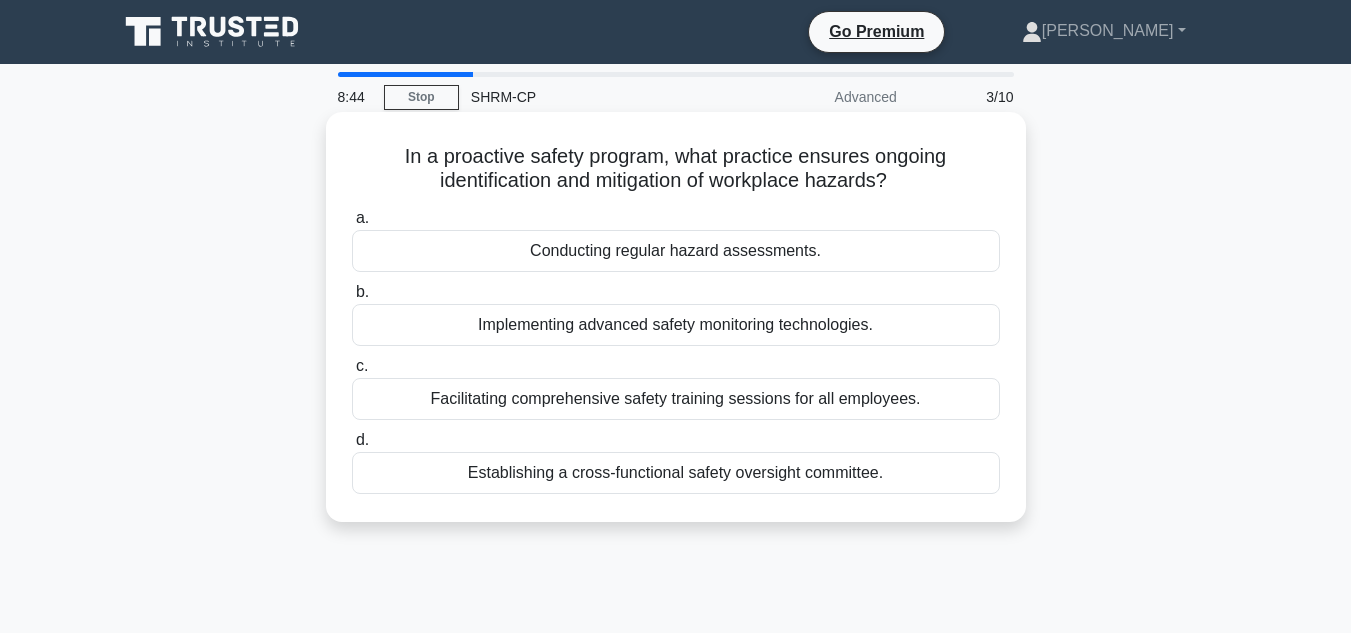 click on "Facilitating comprehensive safety training sessions for all employees." at bounding box center (676, 399) 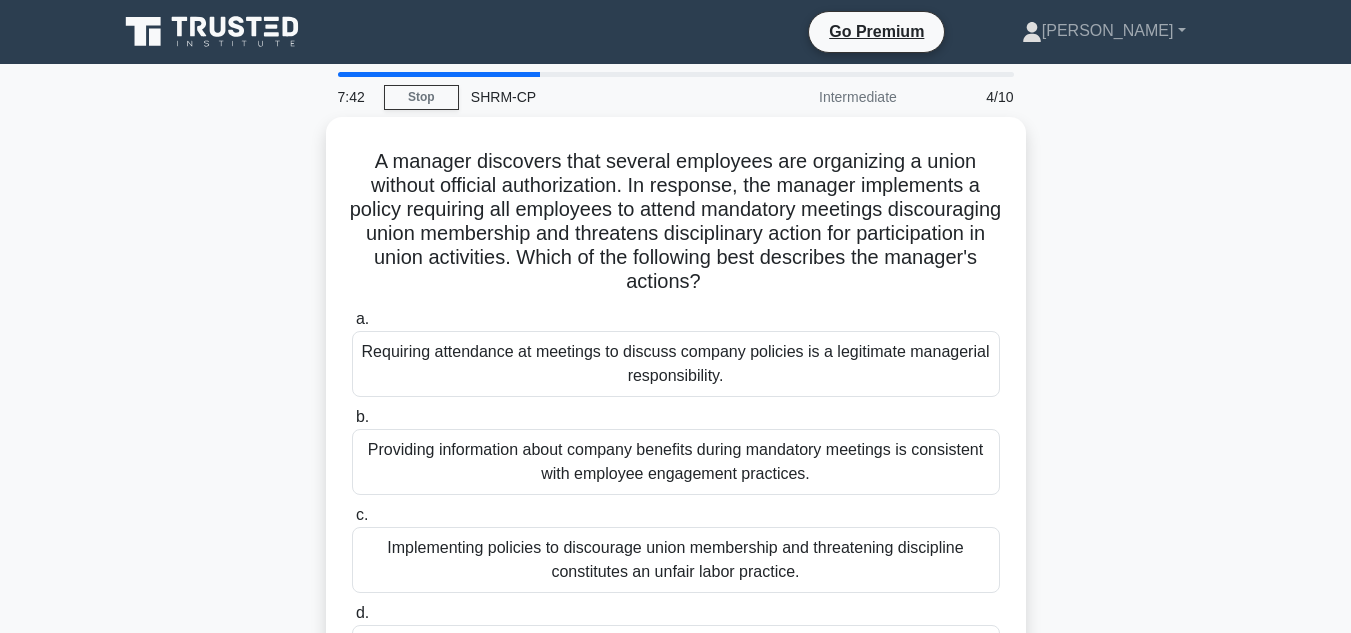 scroll, scrollTop: 100, scrollLeft: 0, axis: vertical 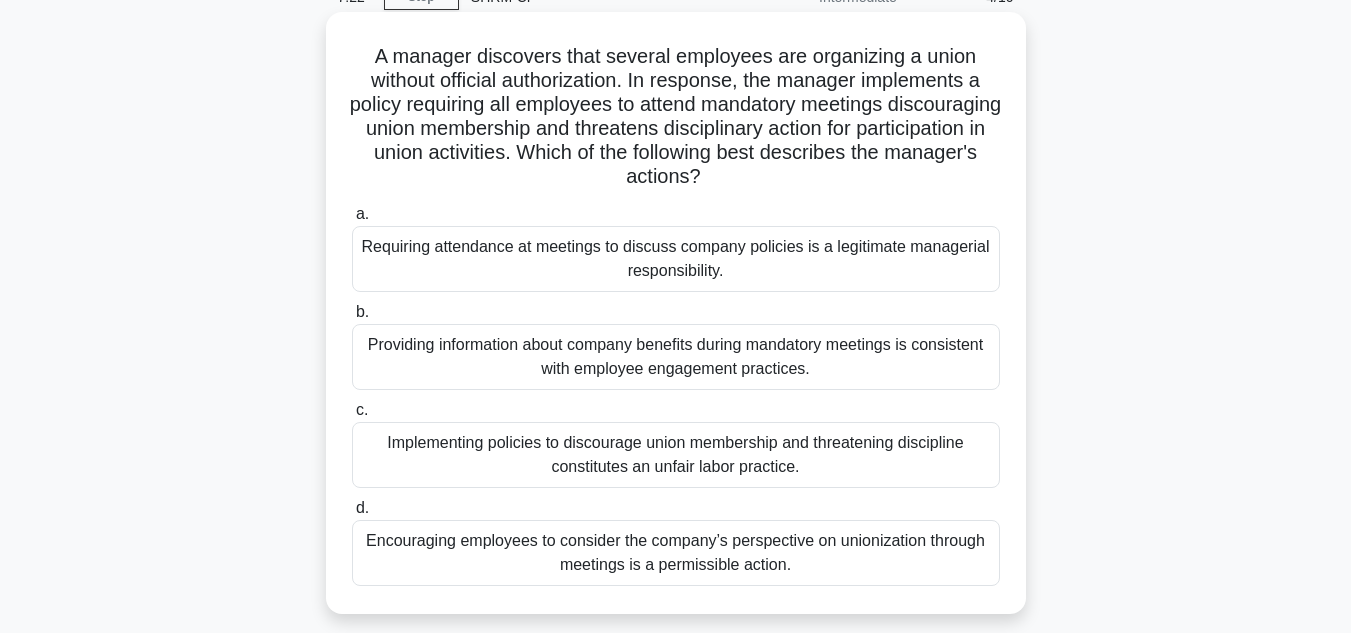 click on "Encouraging employees to consider the company’s perspective on unionization through meetings is a permissible action." at bounding box center [676, 553] 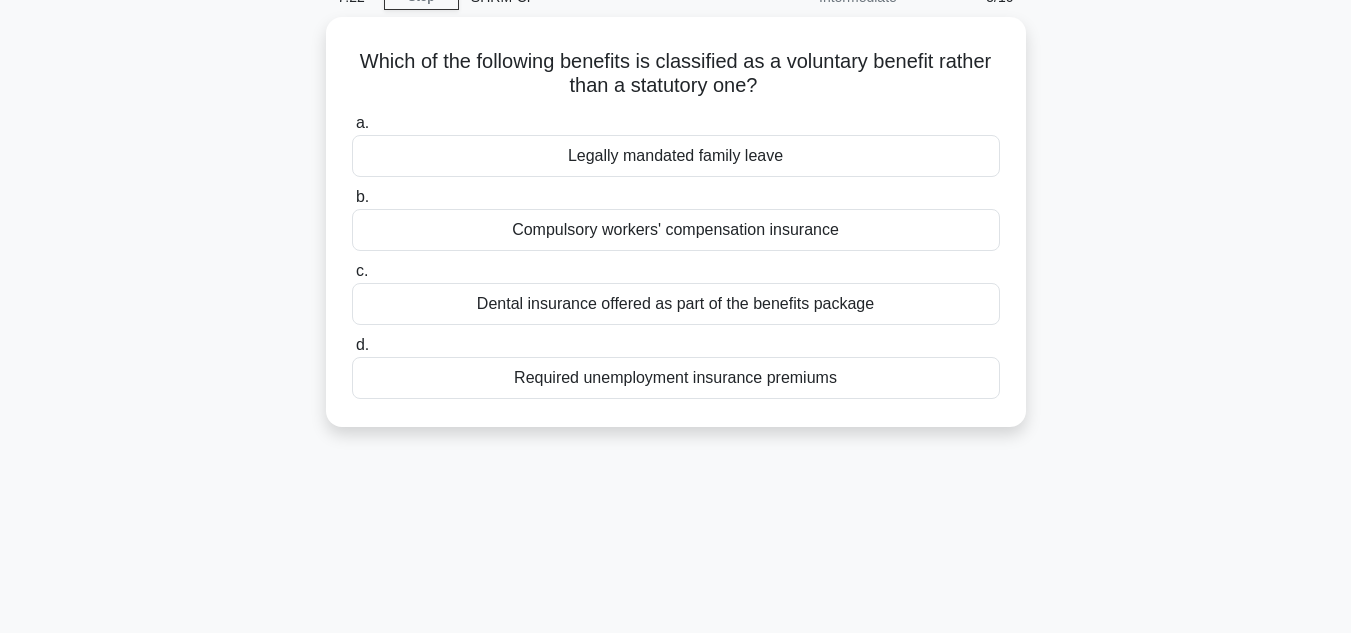 scroll, scrollTop: 0, scrollLeft: 0, axis: both 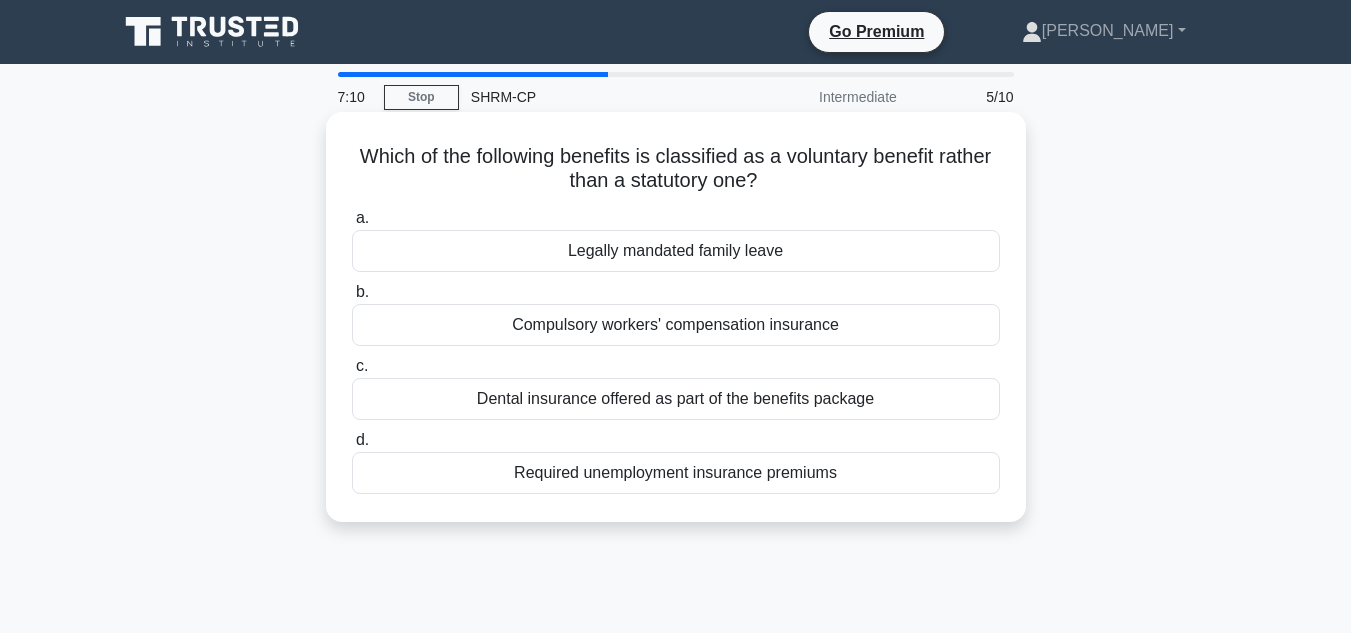 click on "Dental insurance offered as part of the benefits package" at bounding box center [676, 399] 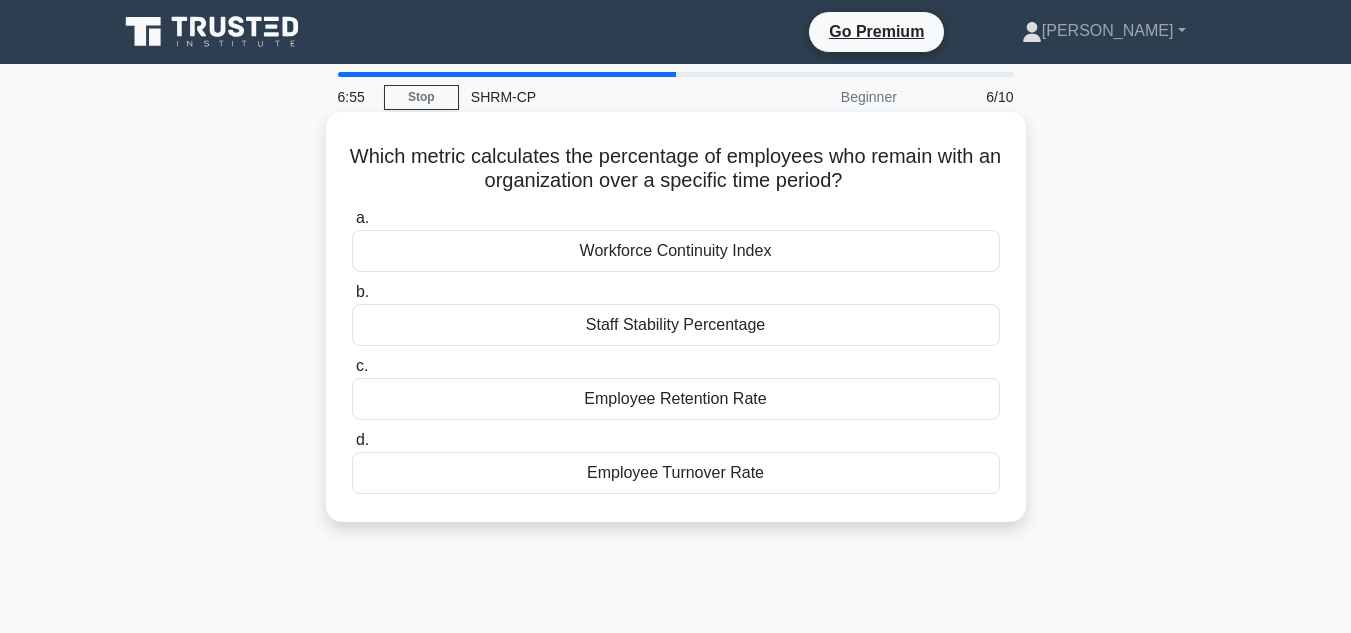 click on "Employee Retention Rate" at bounding box center [676, 399] 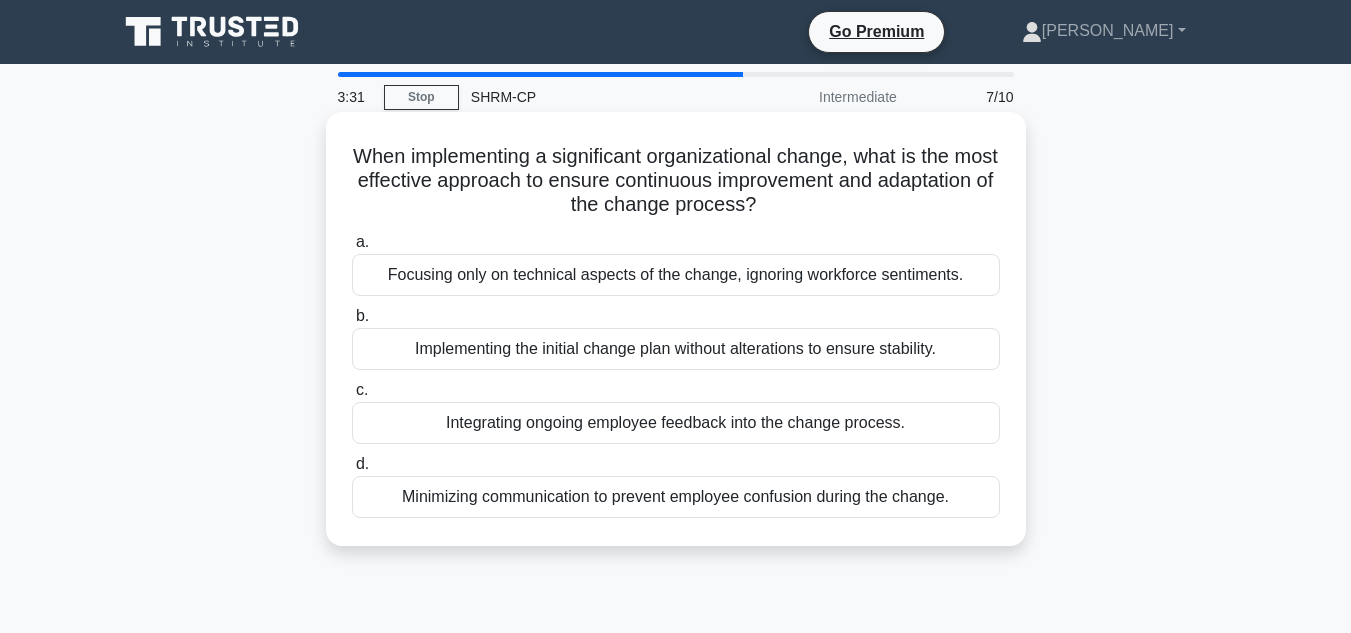 click on "Integrating ongoing employee feedback into the change process." at bounding box center [676, 423] 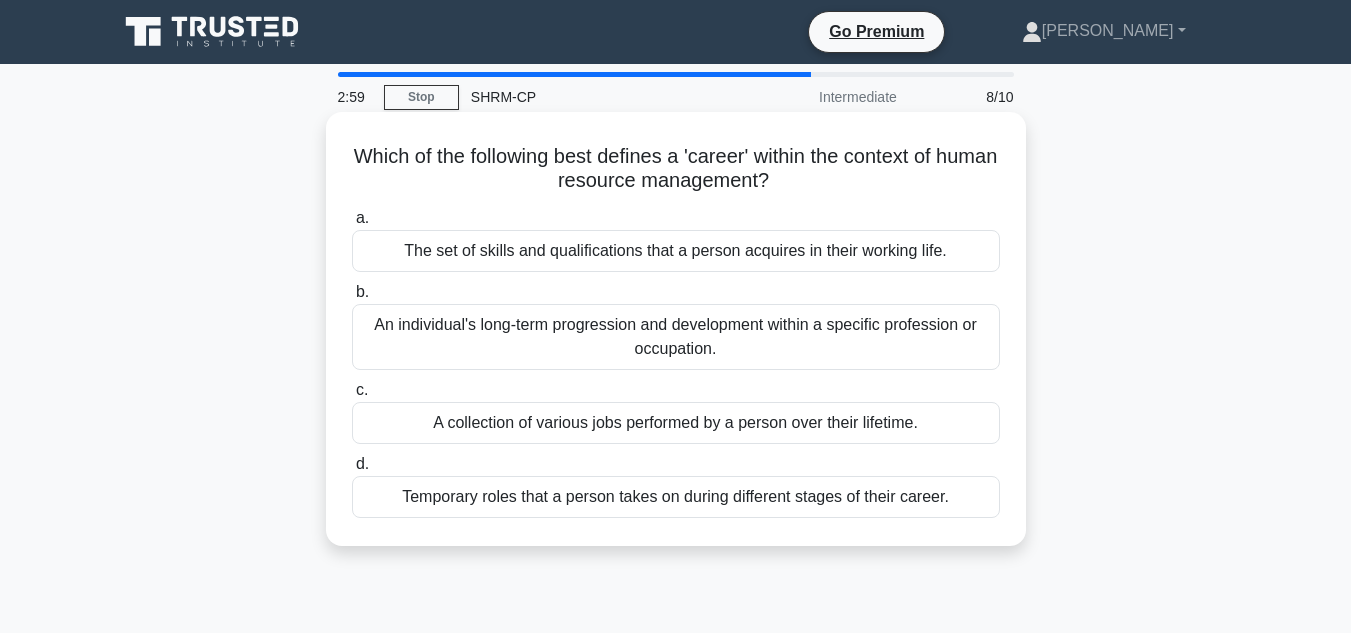 click on "An individual's long-term progression and development within a specific profession or occupation." at bounding box center [676, 337] 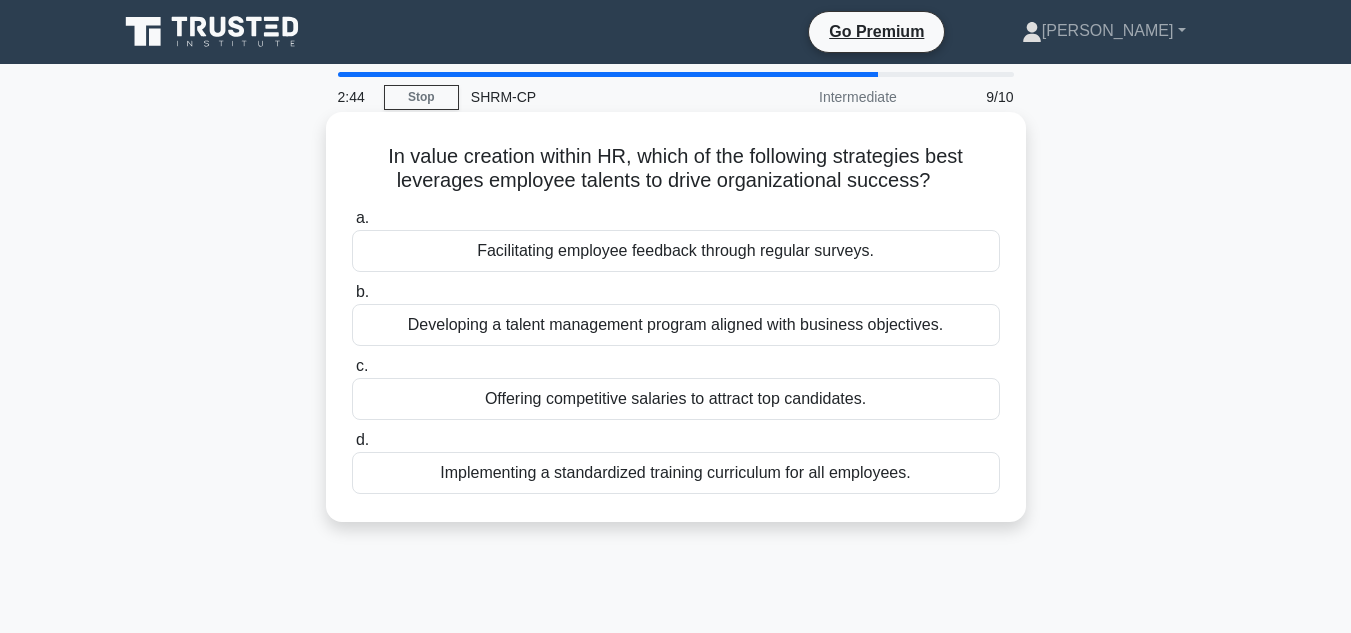 click on "Developing a talent management program aligned with business objectives." at bounding box center (676, 325) 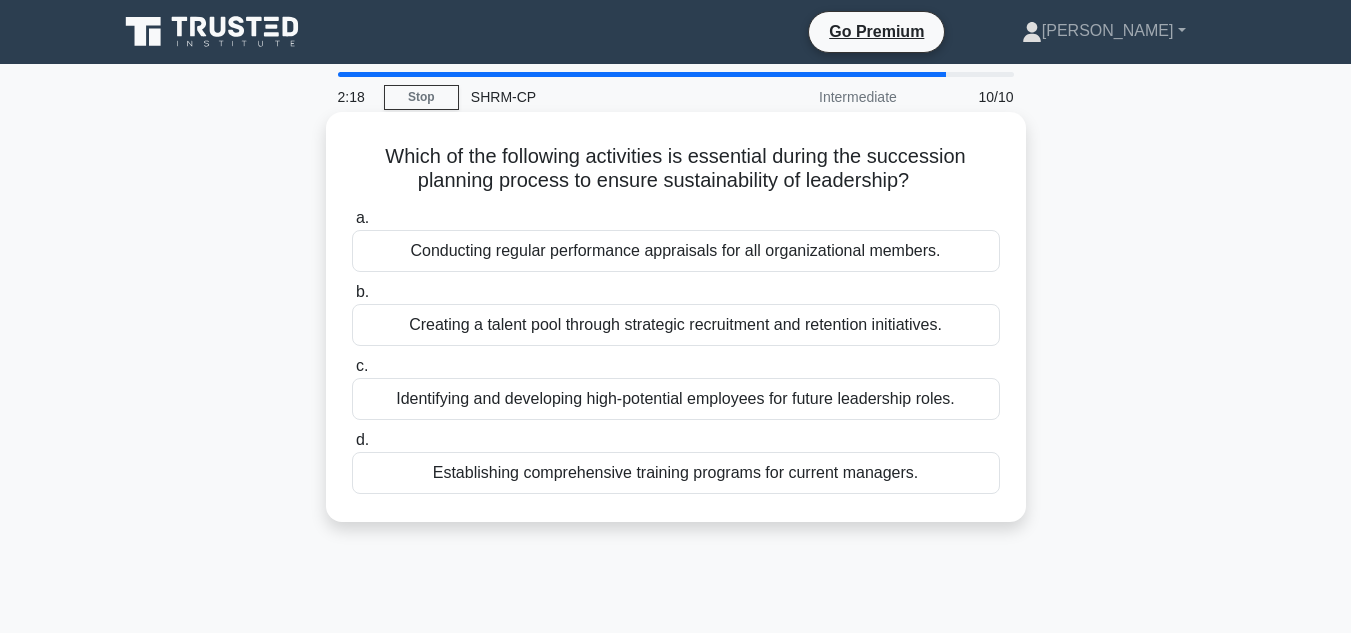 click on "Creating a talent pool through strategic recruitment and retention initiatives." at bounding box center (676, 325) 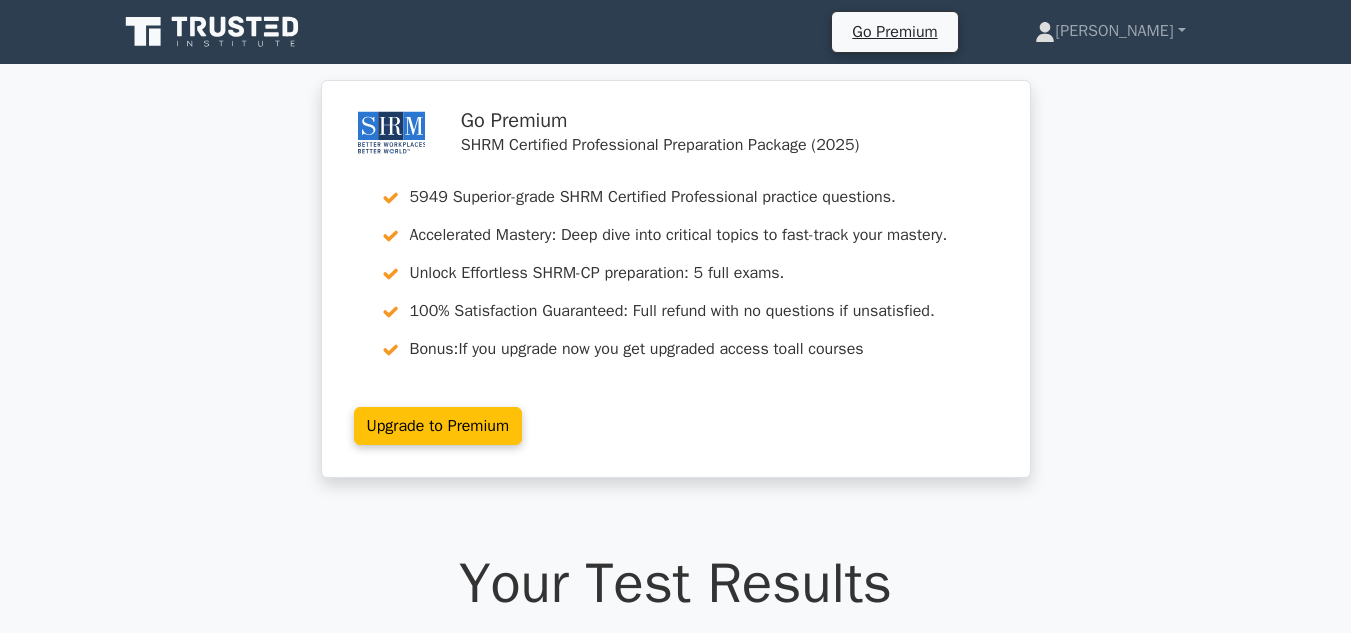 scroll, scrollTop: 0, scrollLeft: 0, axis: both 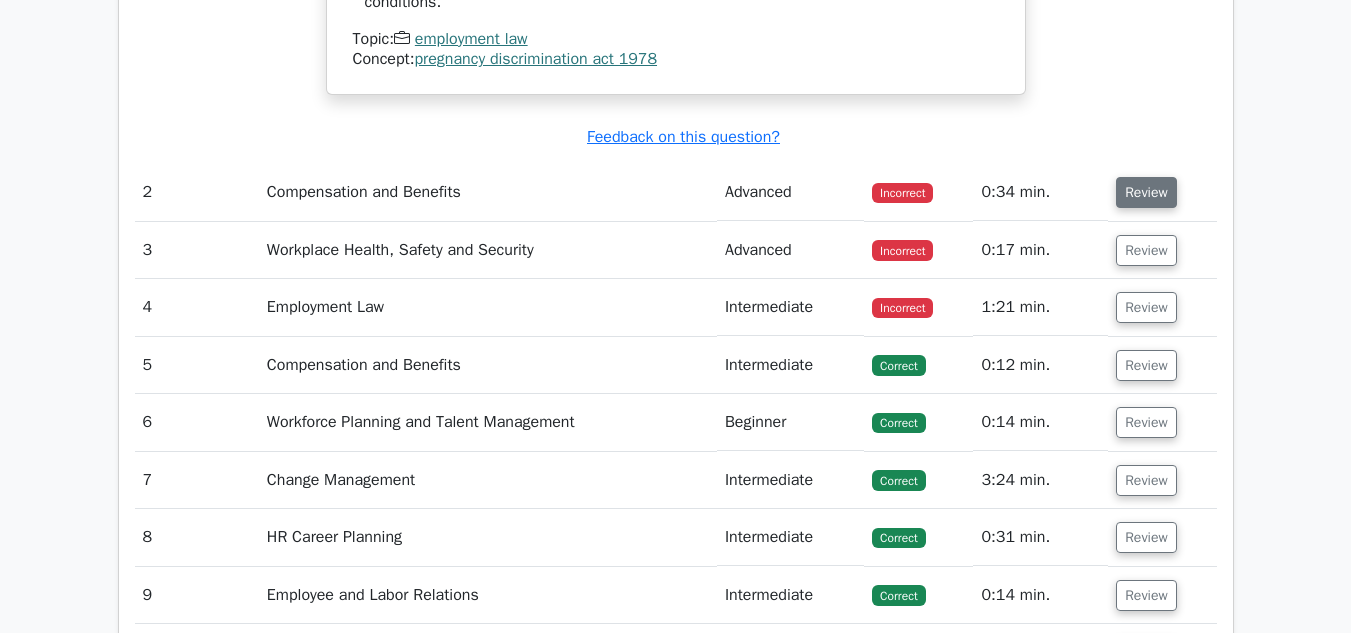 click on "Review" at bounding box center (1146, 192) 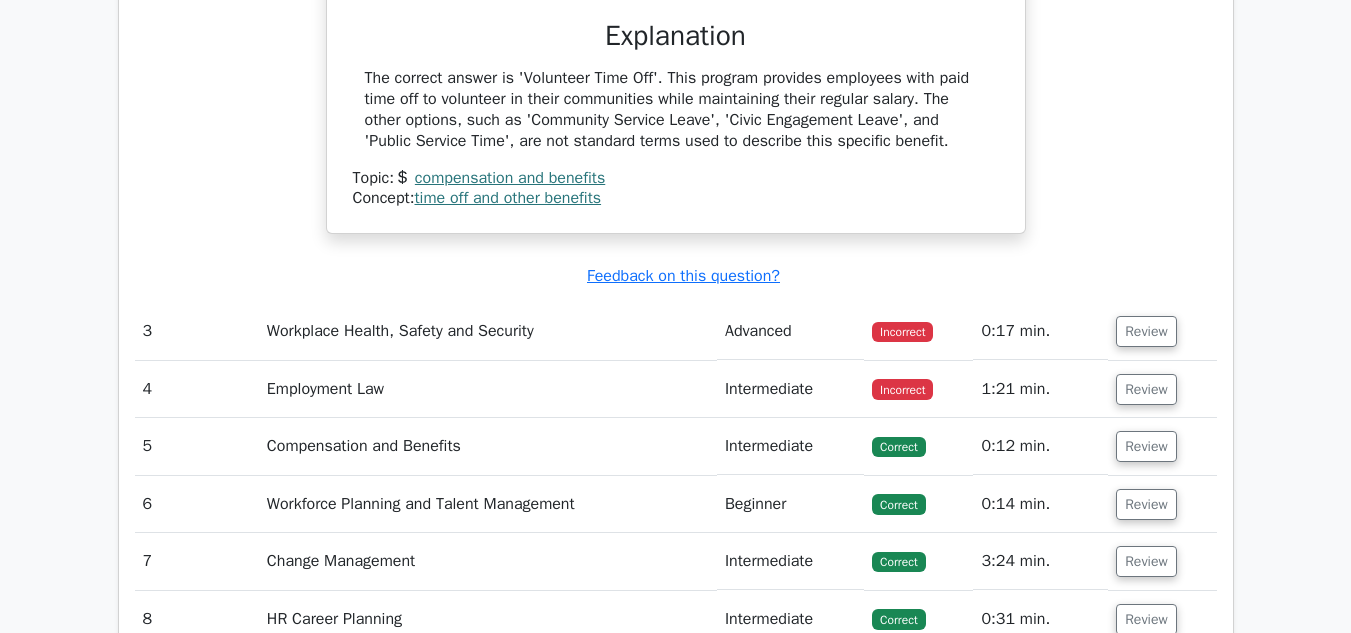 scroll, scrollTop: 2800, scrollLeft: 0, axis: vertical 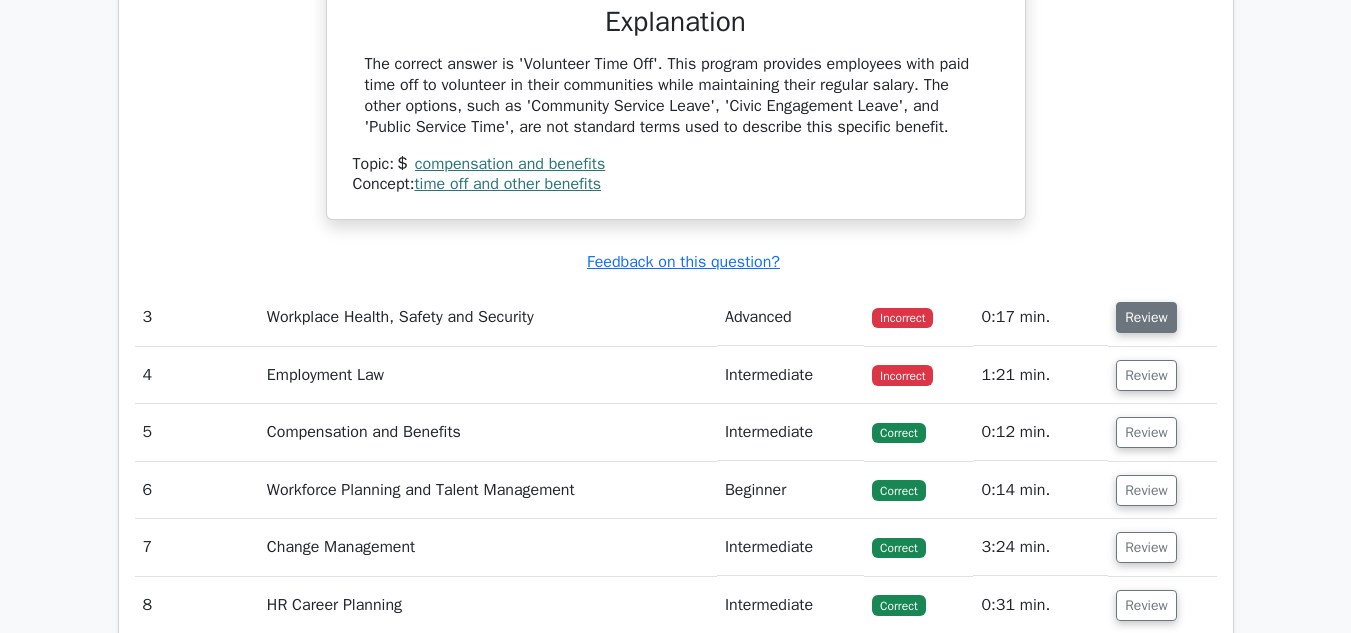 click on "Review" at bounding box center [1146, 317] 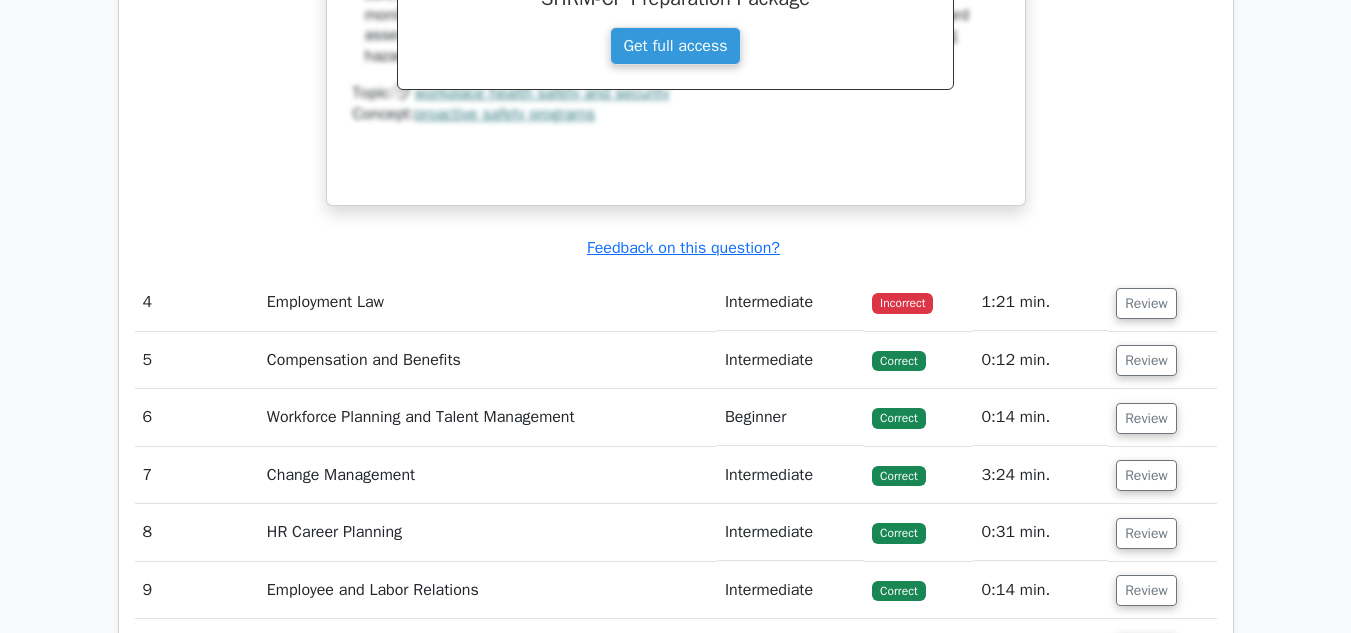 scroll, scrollTop: 3700, scrollLeft: 0, axis: vertical 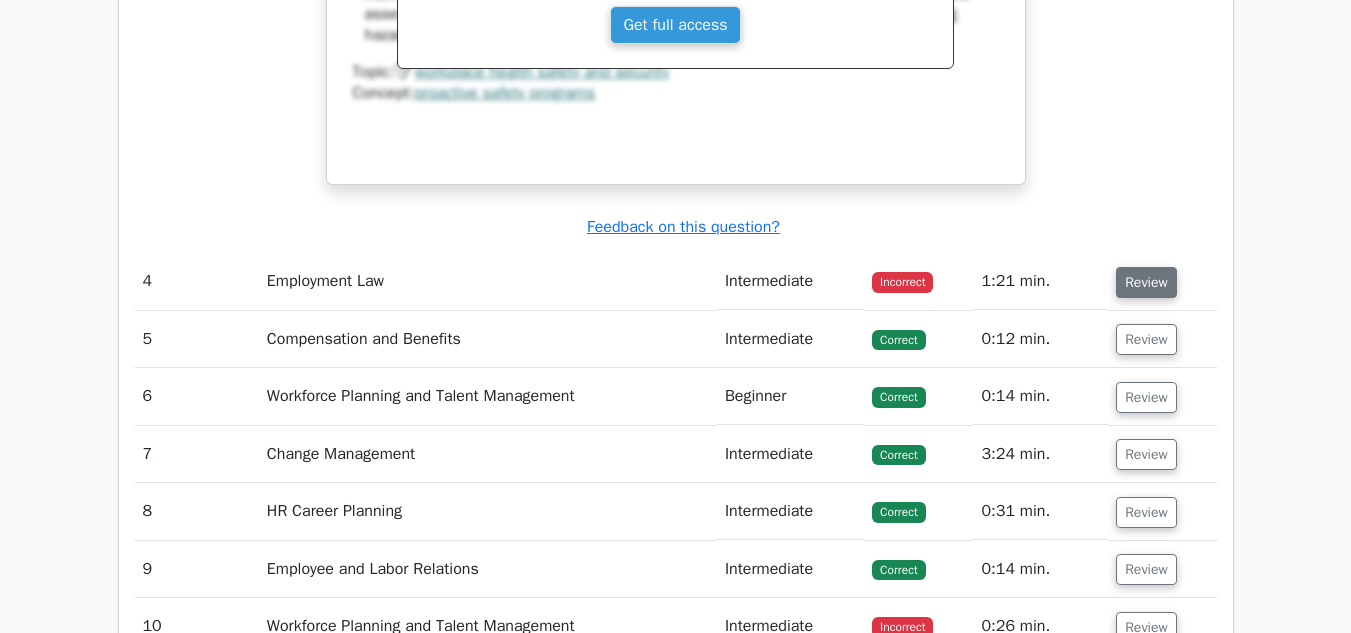 click on "Review" at bounding box center [1146, 282] 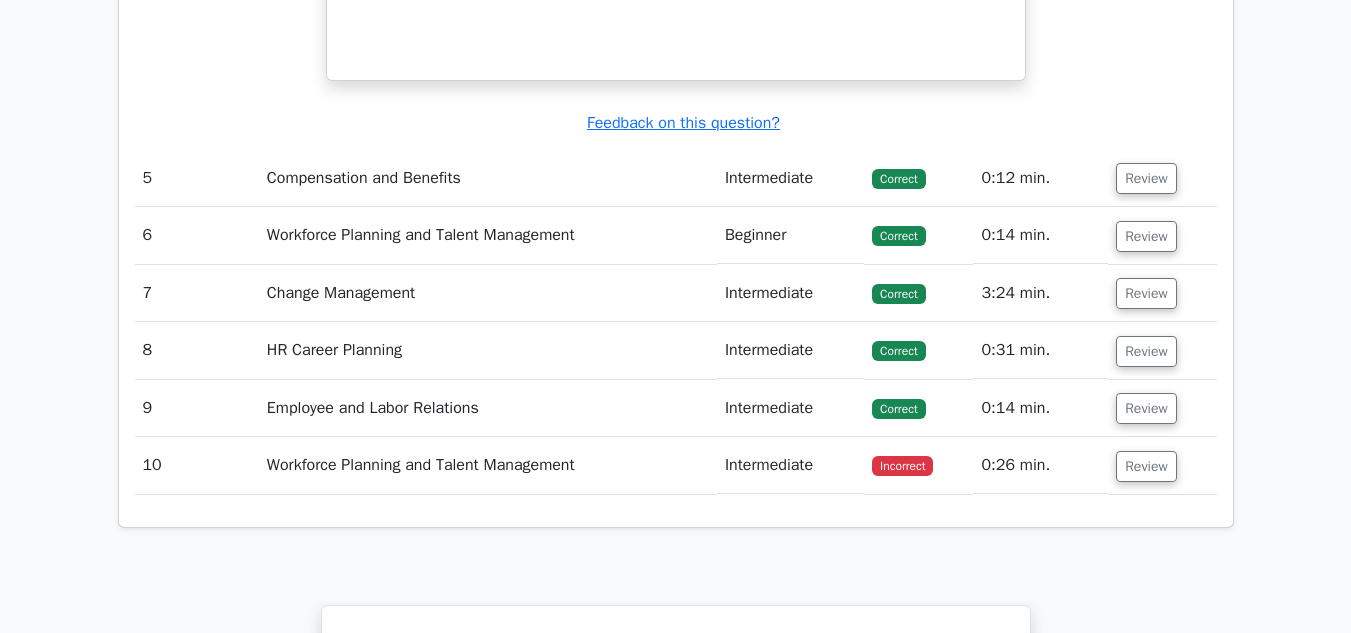 scroll, scrollTop: 4900, scrollLeft: 0, axis: vertical 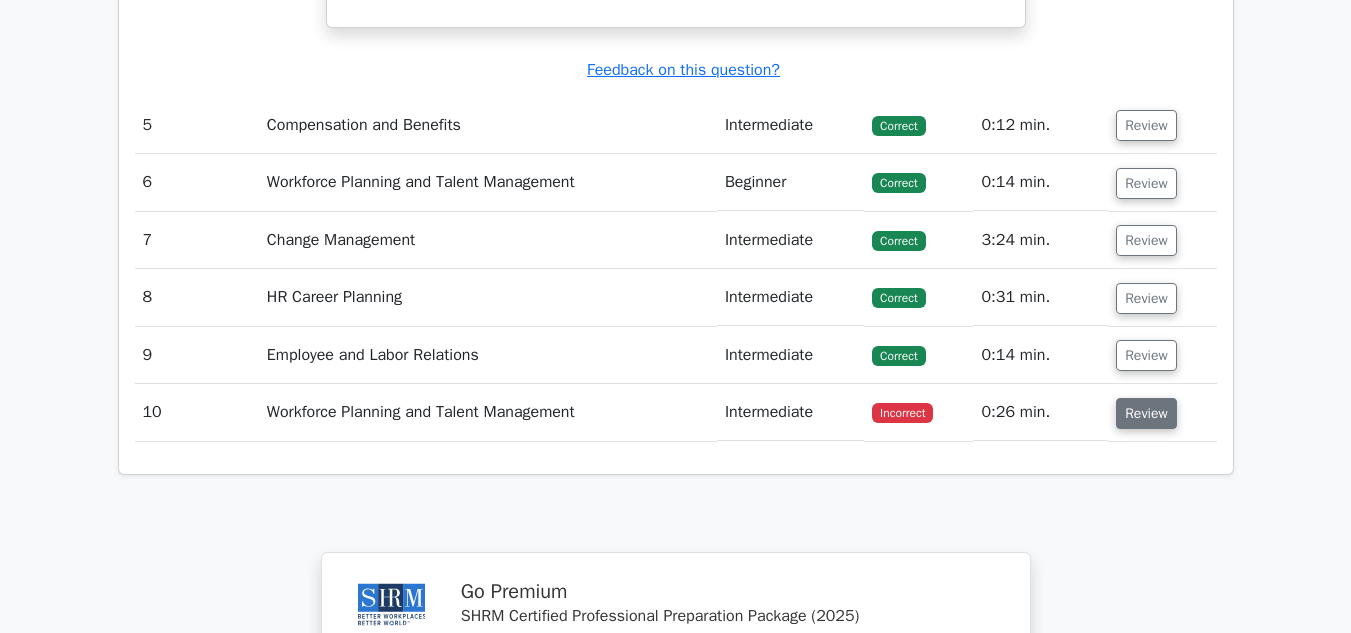click on "Review" at bounding box center [1146, 413] 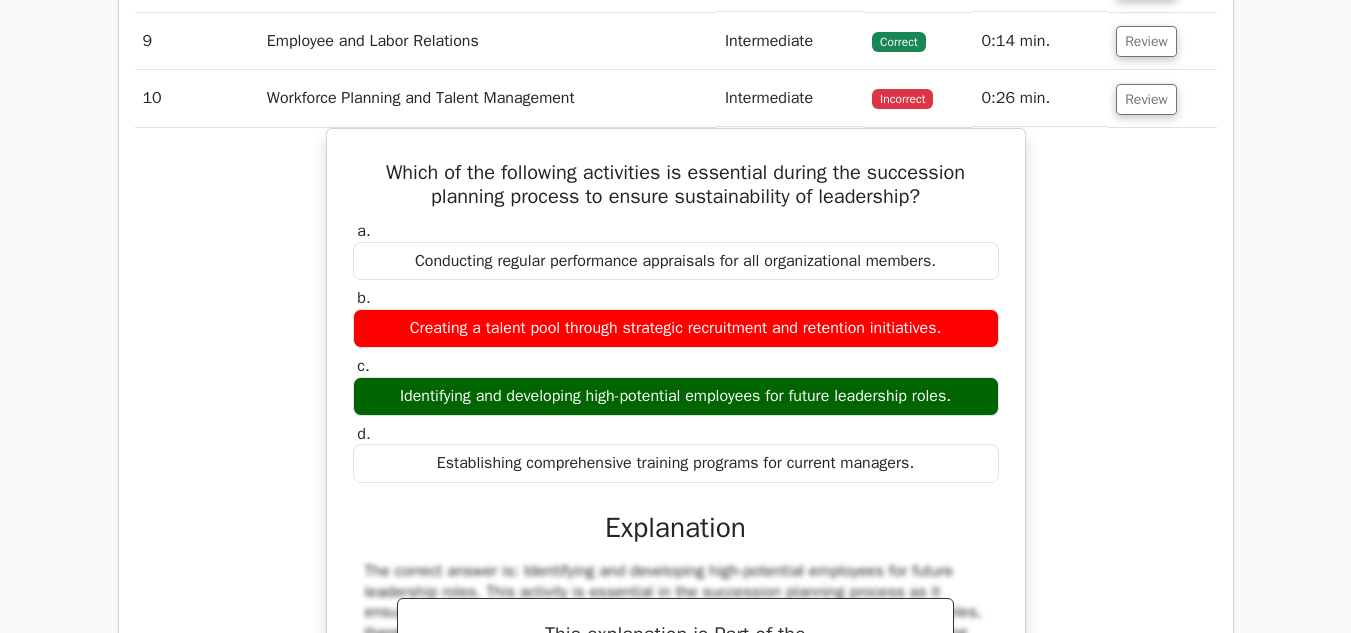 scroll, scrollTop: 4900, scrollLeft: 0, axis: vertical 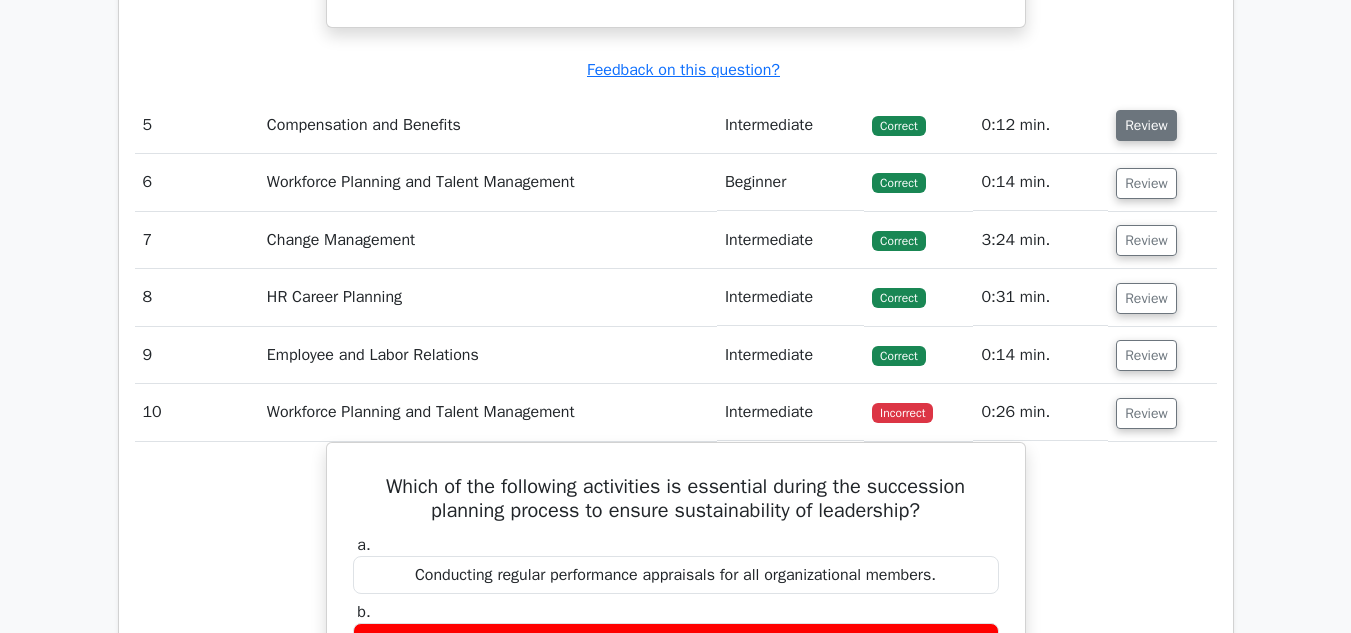 click on "Review" at bounding box center (1146, 125) 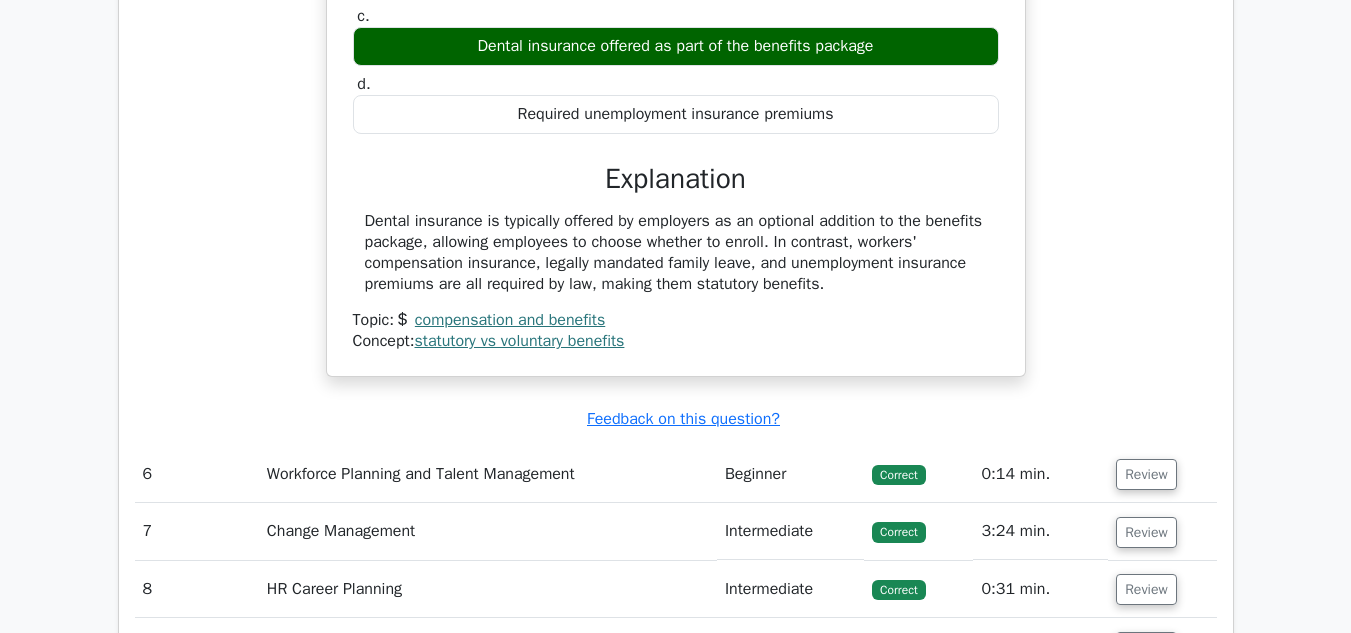 scroll, scrollTop: 5400, scrollLeft: 0, axis: vertical 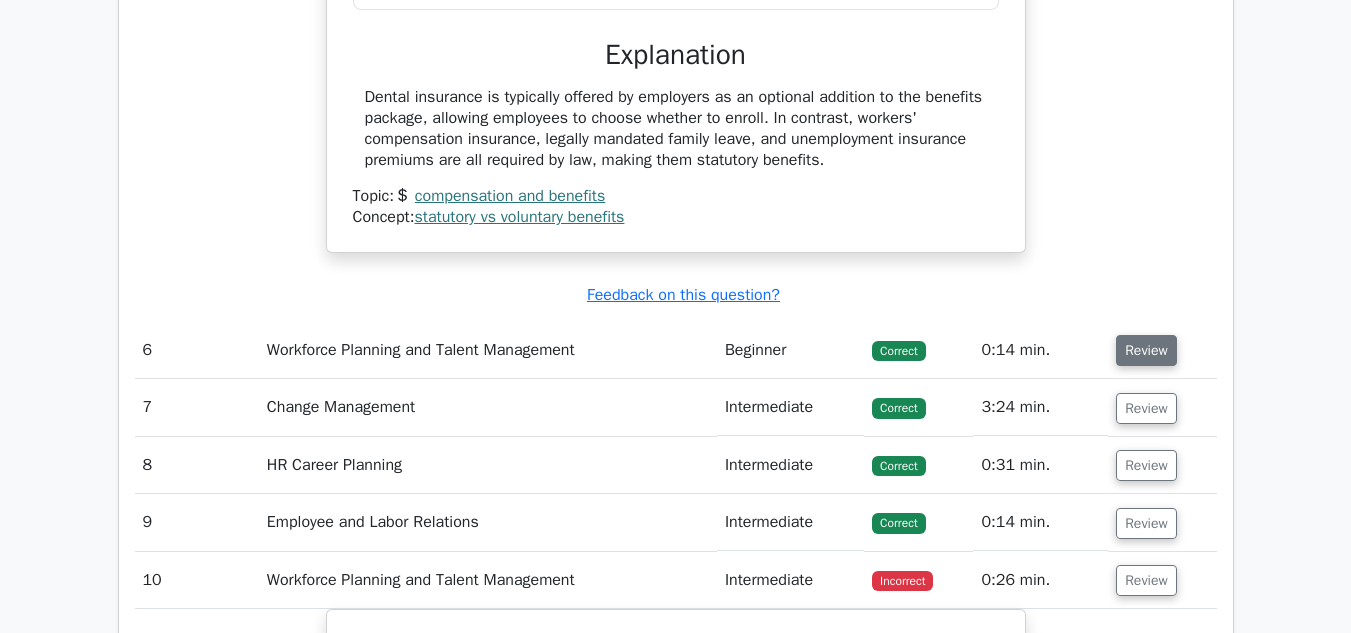 click on "Review" at bounding box center (1146, 350) 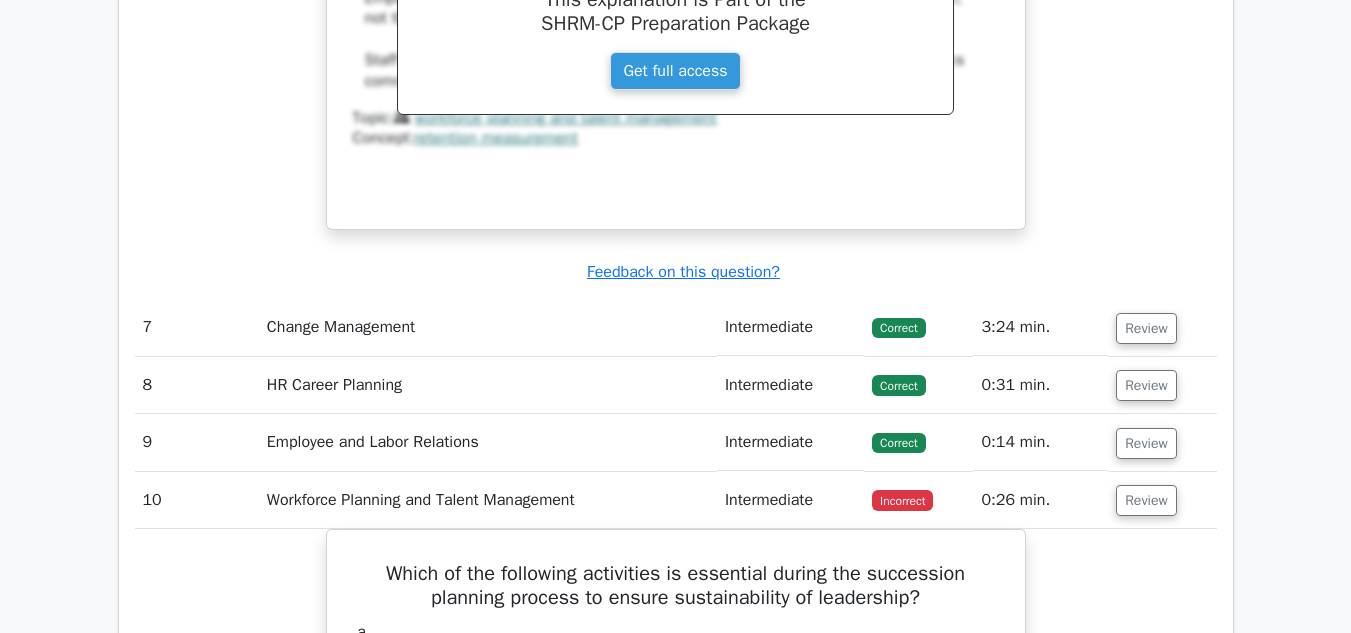 scroll, scrollTop: 6300, scrollLeft: 0, axis: vertical 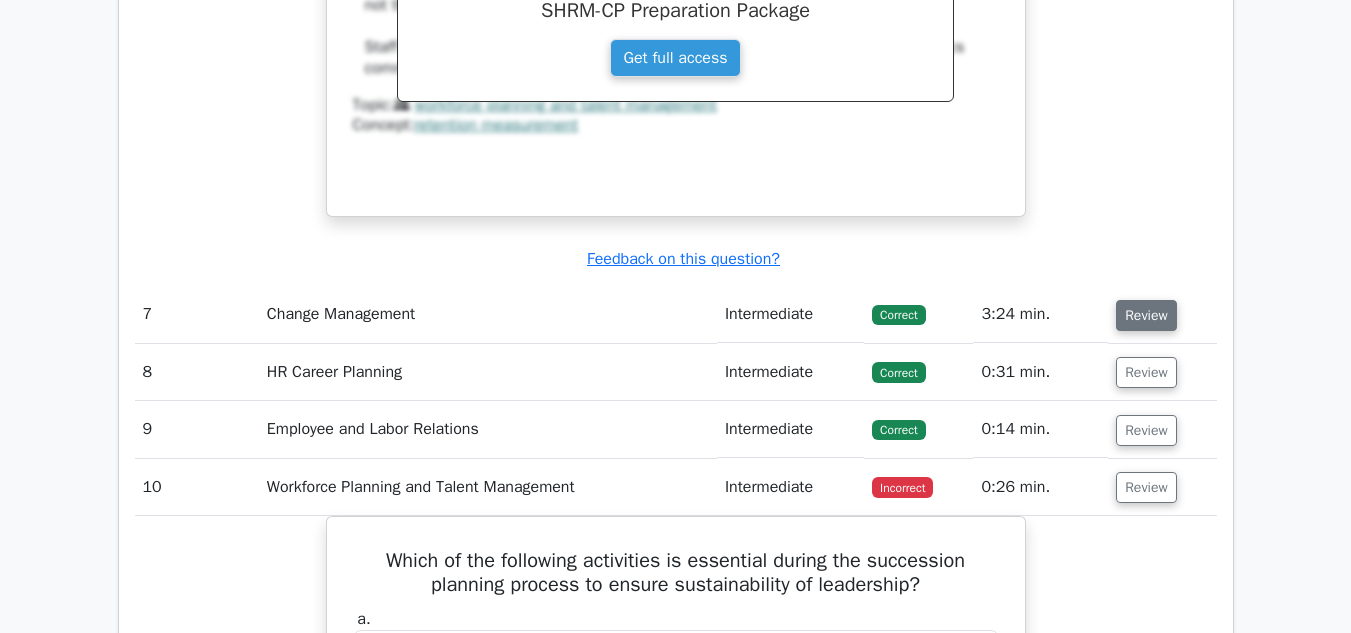 click on "Review" at bounding box center (1146, 315) 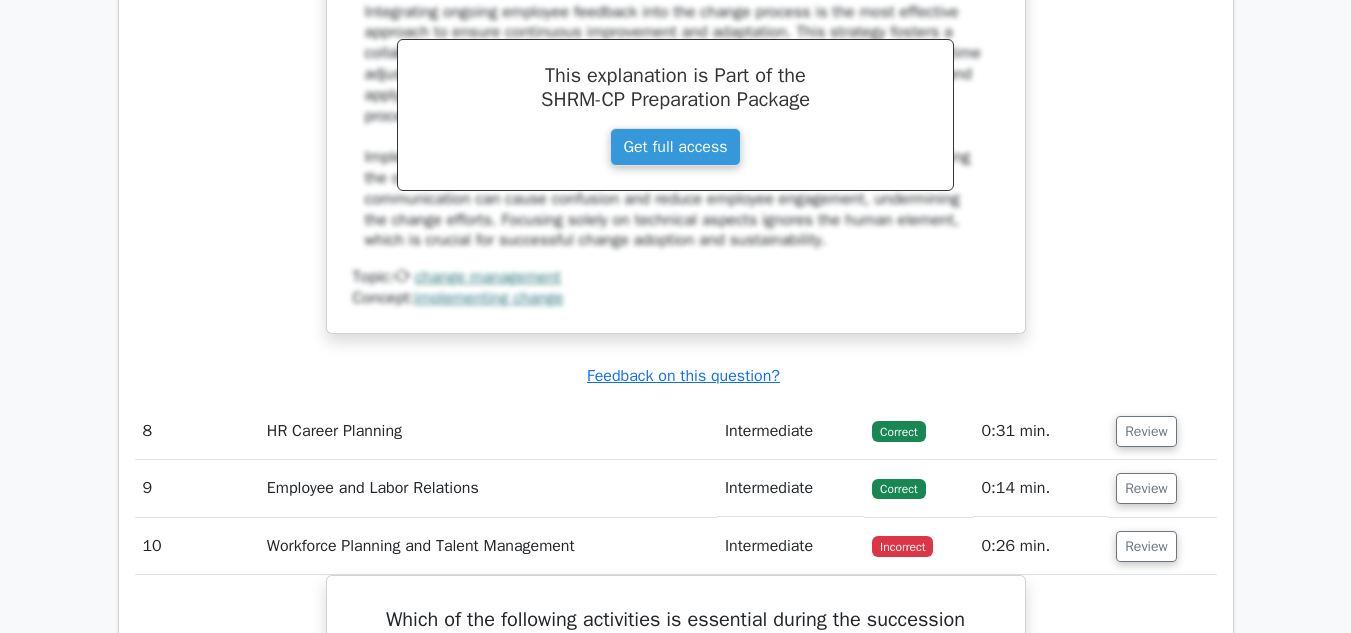 scroll, scrollTop: 7100, scrollLeft: 0, axis: vertical 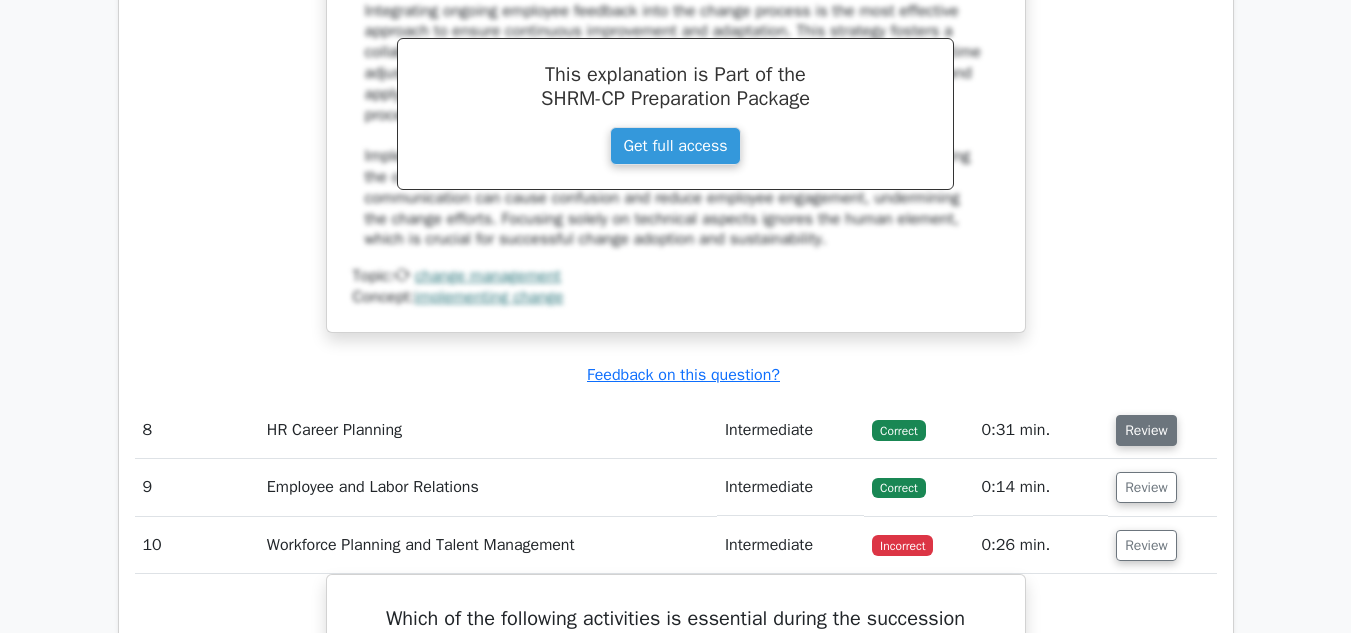 click on "Review" at bounding box center (1146, 430) 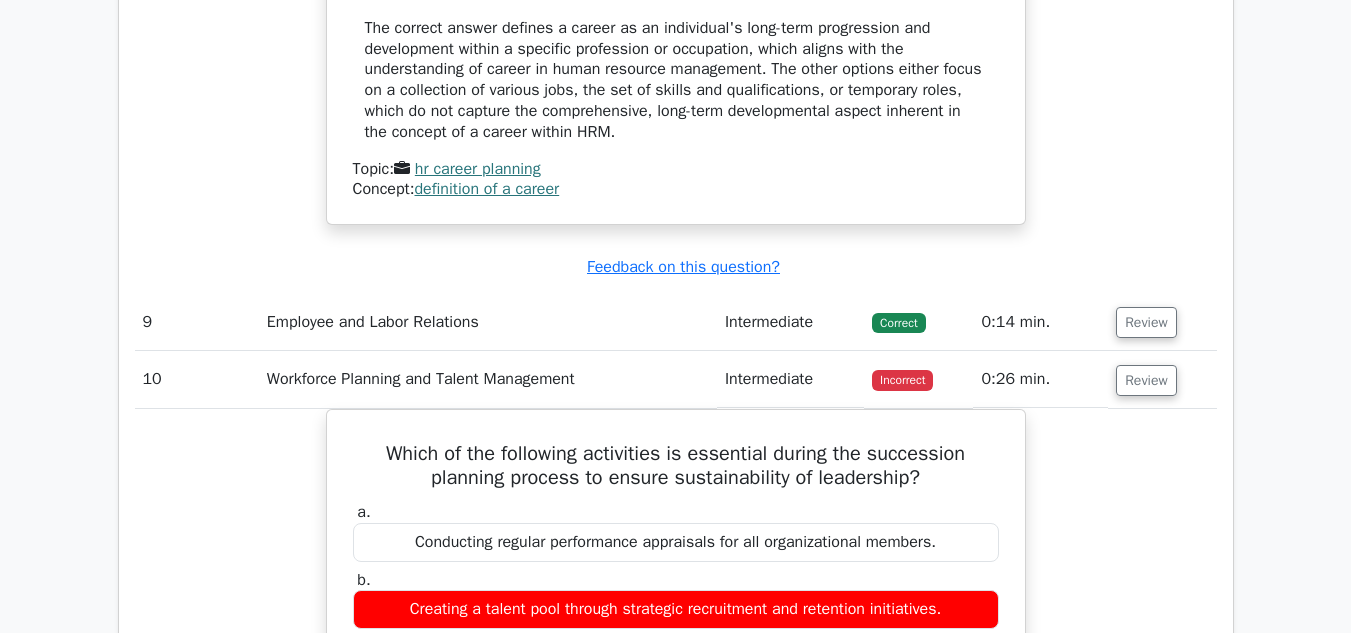 scroll, scrollTop: 8000, scrollLeft: 0, axis: vertical 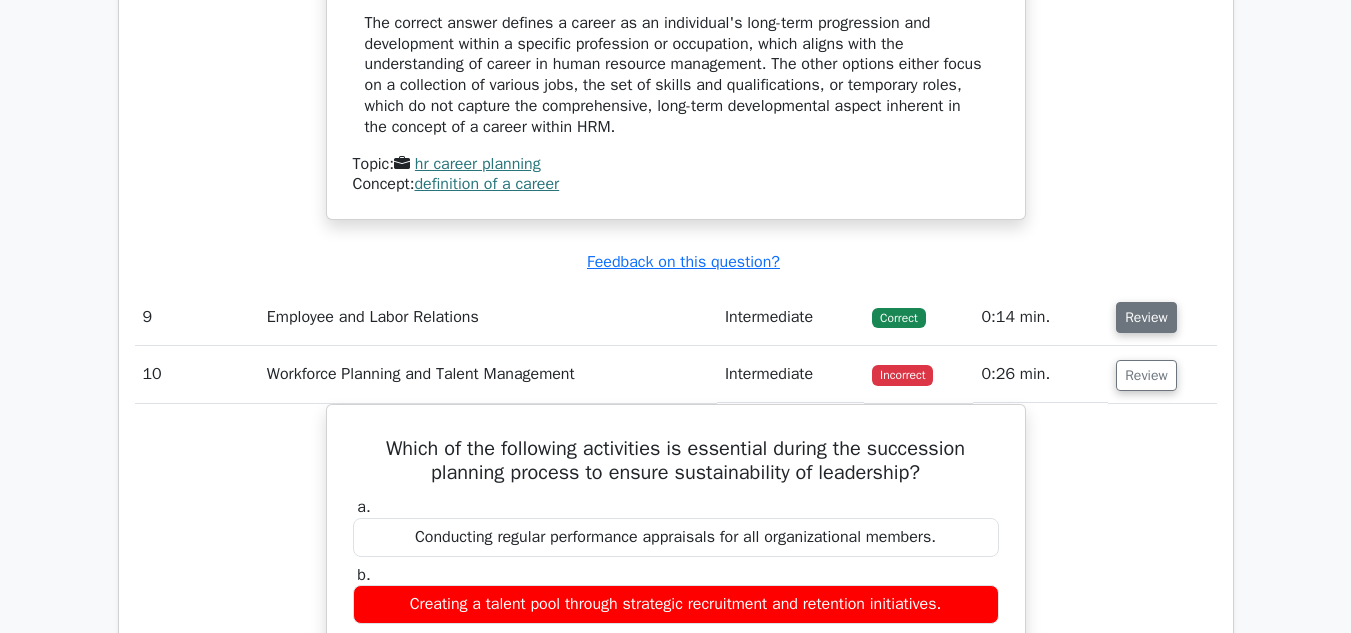 click on "Review" at bounding box center [1146, 317] 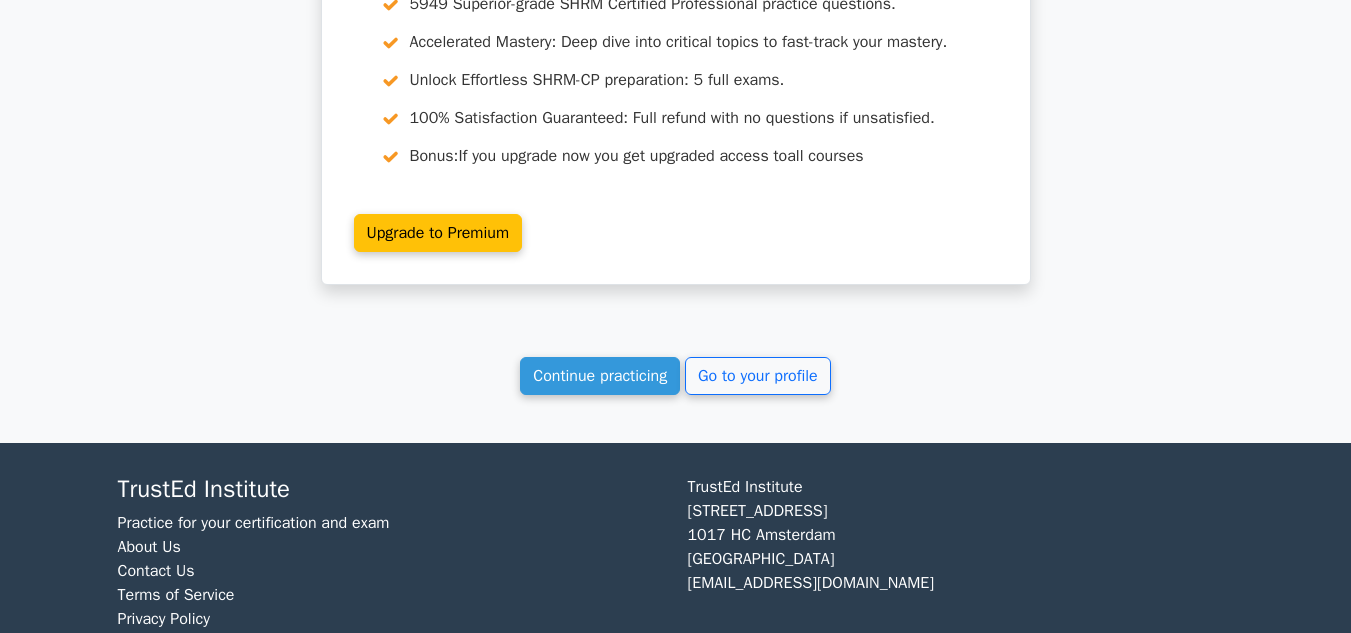 scroll, scrollTop: 10300, scrollLeft: 0, axis: vertical 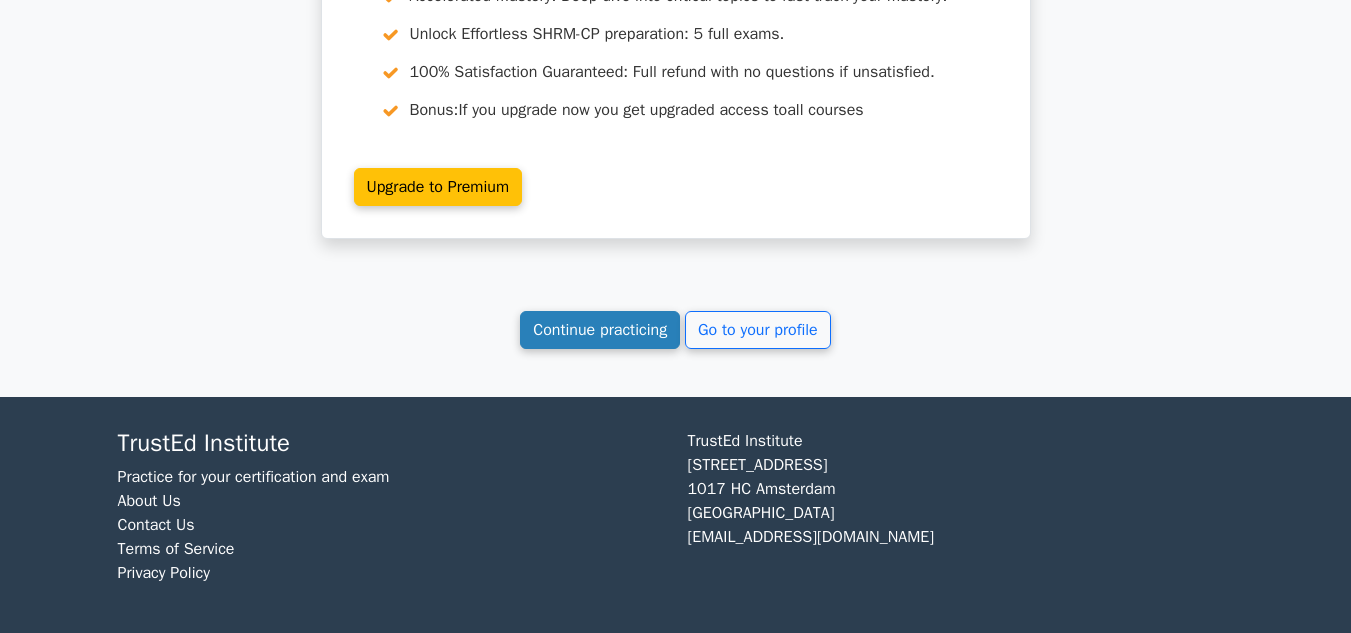 click on "Continue practicing" at bounding box center [600, 330] 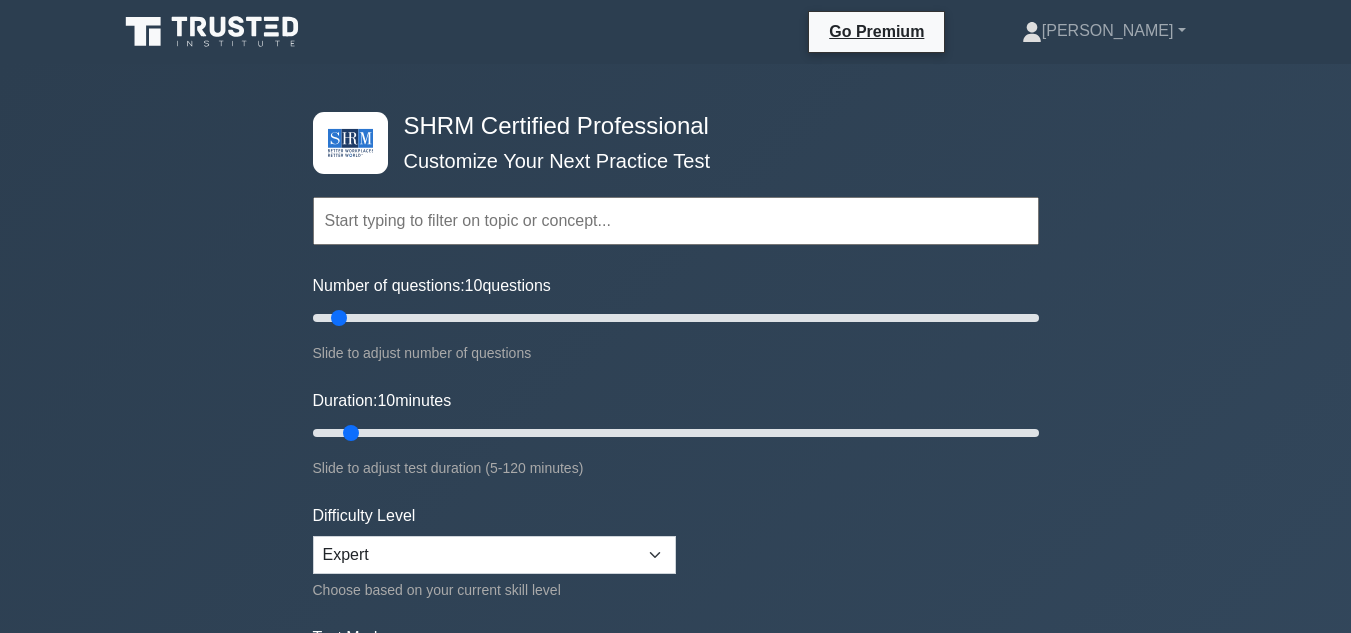 scroll, scrollTop: 0, scrollLeft: 0, axis: both 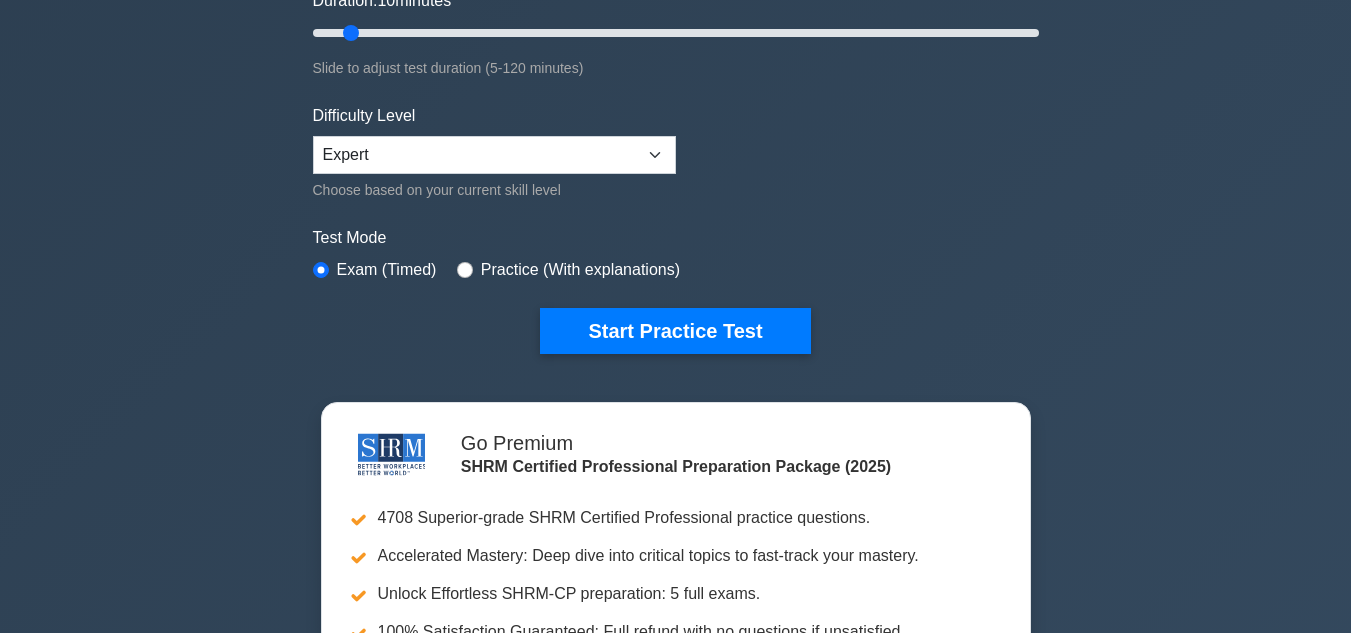 click on "Start Practice Test" at bounding box center [675, 331] 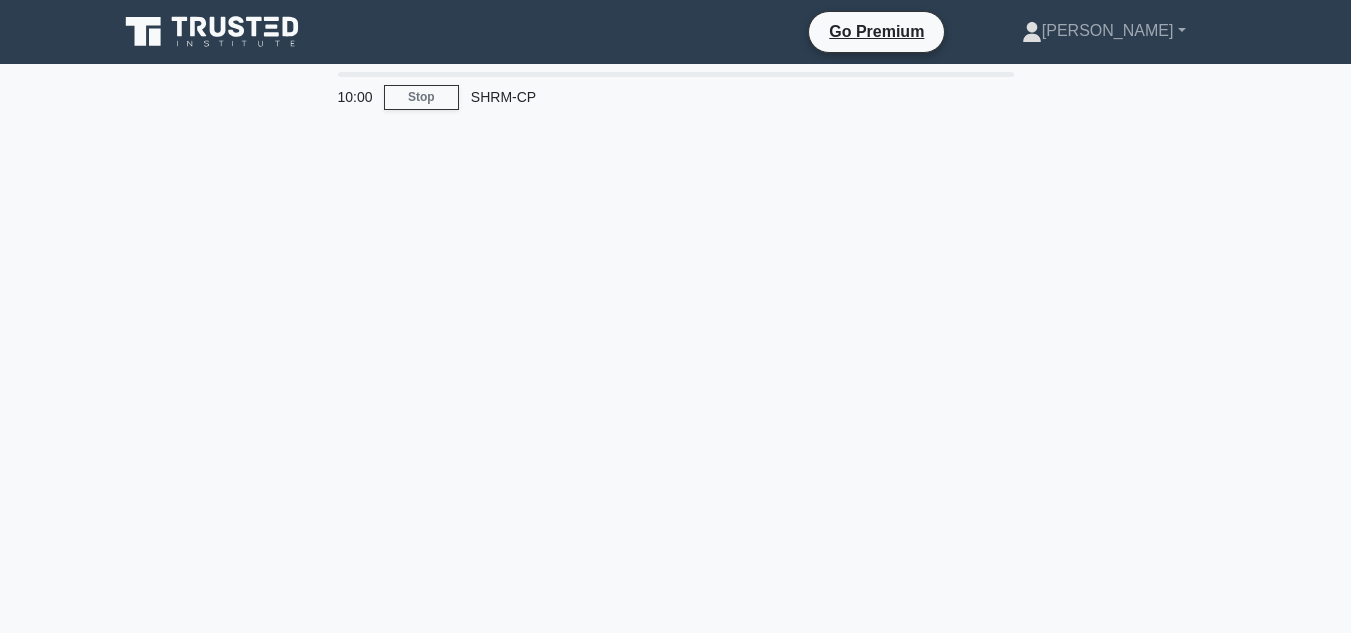 scroll, scrollTop: 0, scrollLeft: 0, axis: both 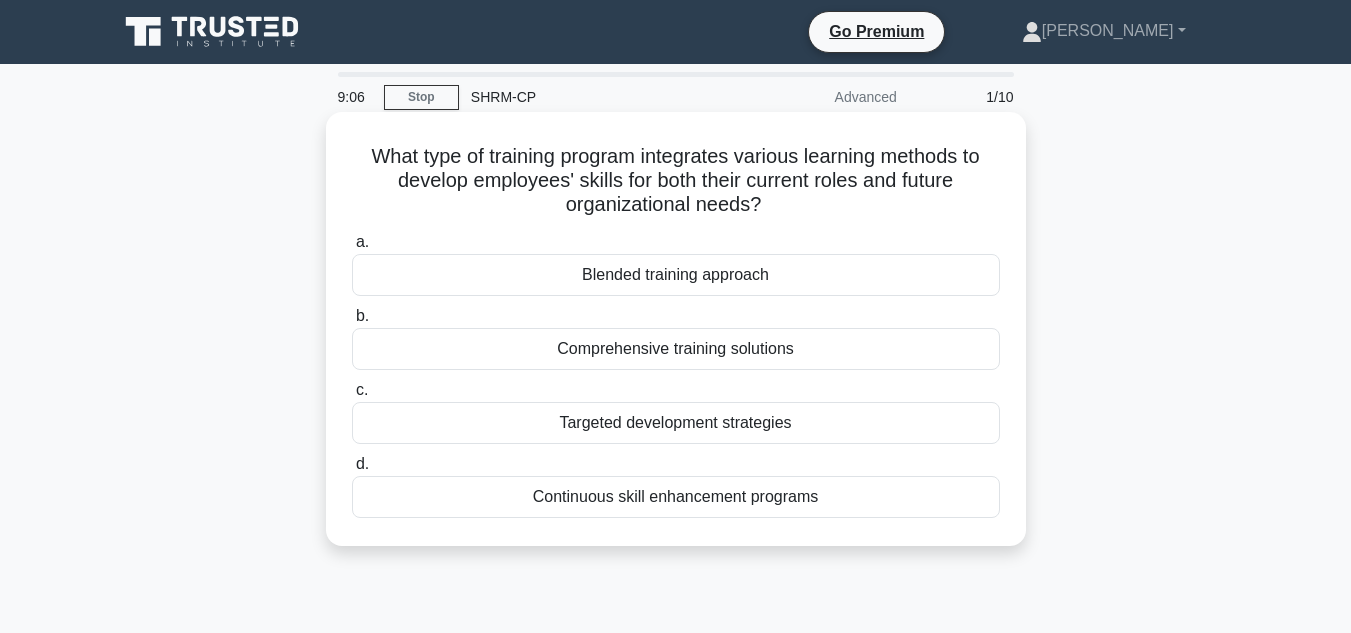 click on "Blended training approach" at bounding box center [676, 275] 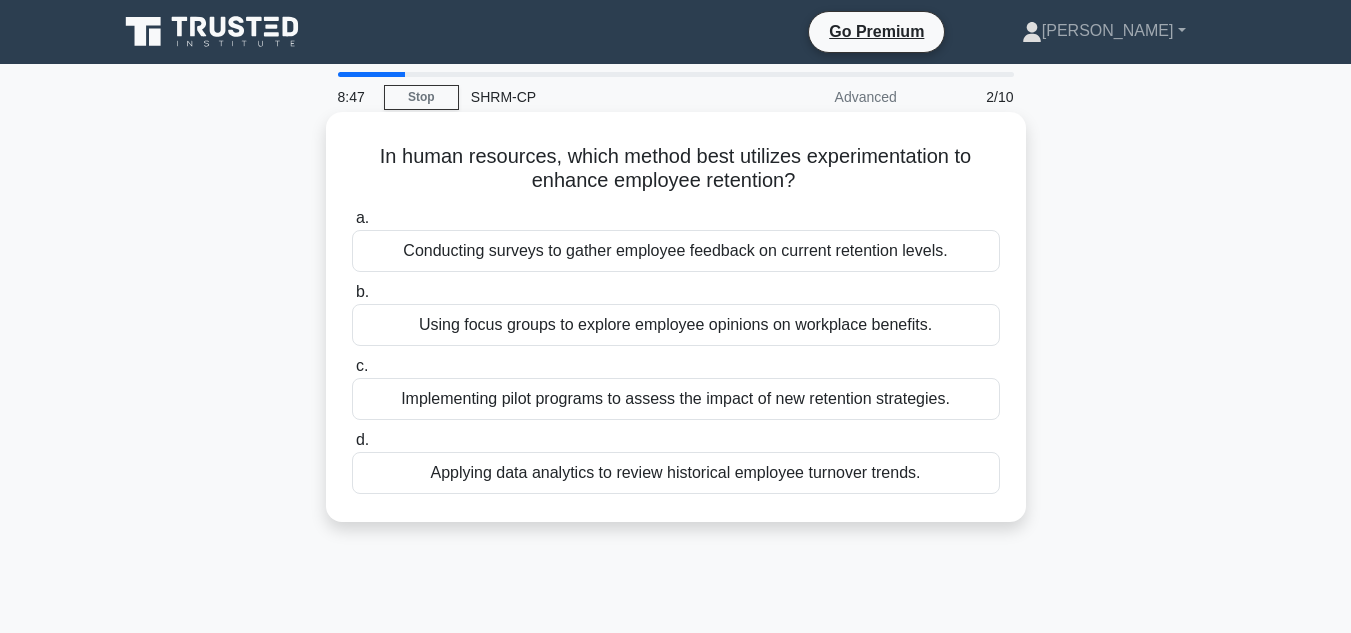 click on "Applying data analytics to review historical employee turnover trends." at bounding box center (676, 473) 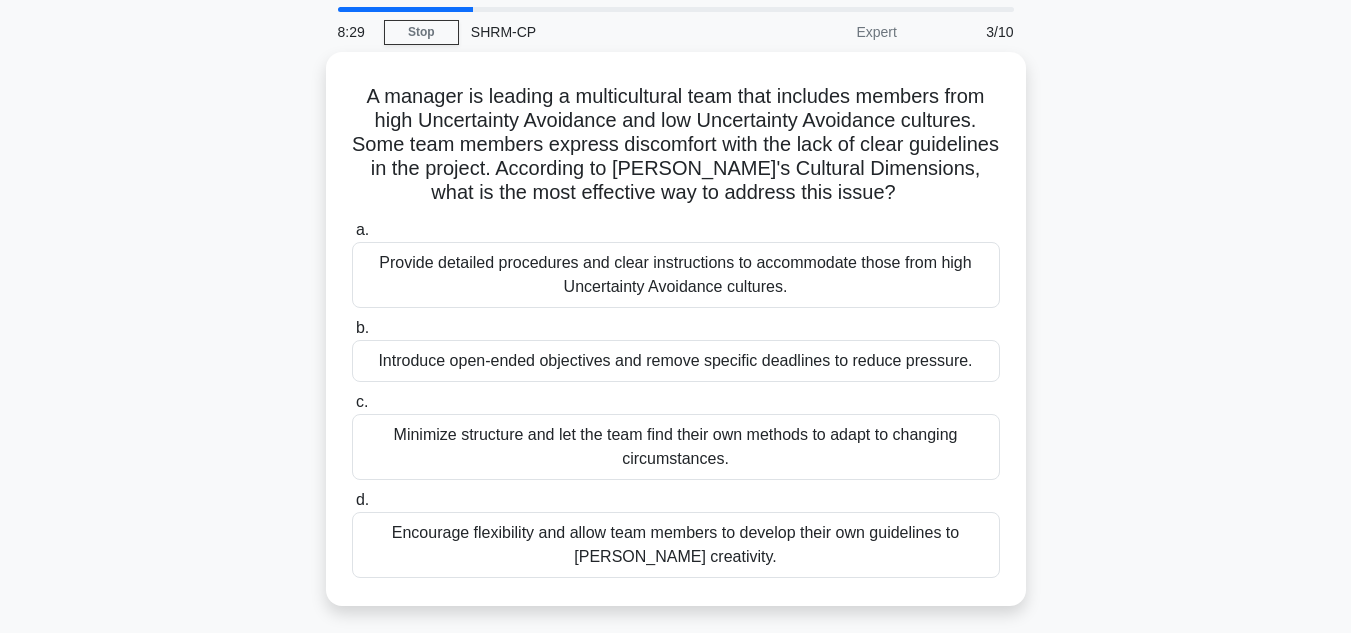 scroll, scrollTop: 100, scrollLeft: 0, axis: vertical 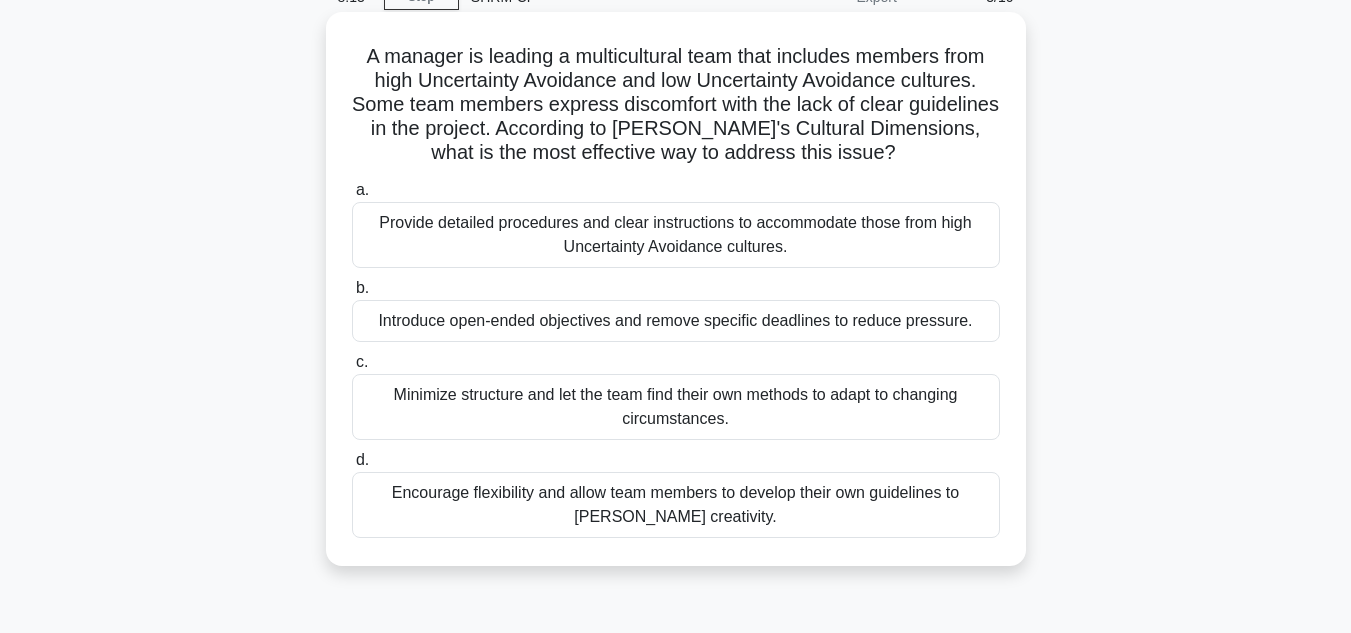 click on "Provide detailed procedures and clear instructions to accommodate those from high Uncertainty Avoidance cultures." at bounding box center (676, 235) 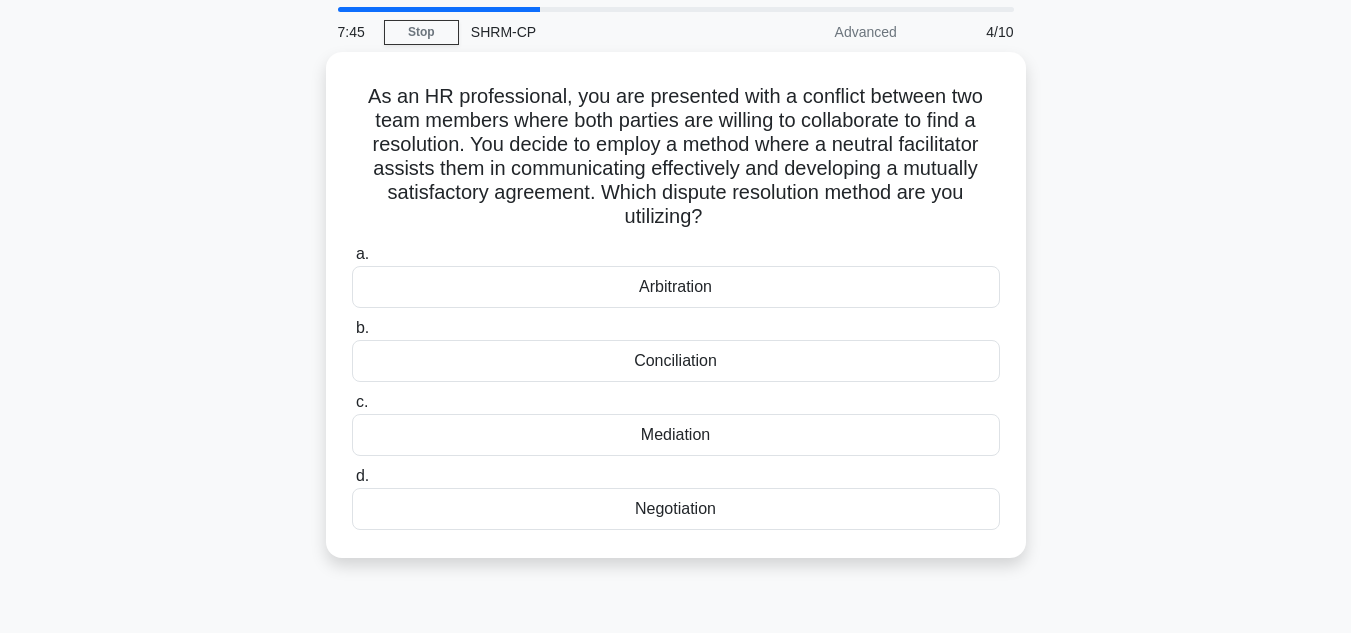 scroll, scrollTop: 100, scrollLeft: 0, axis: vertical 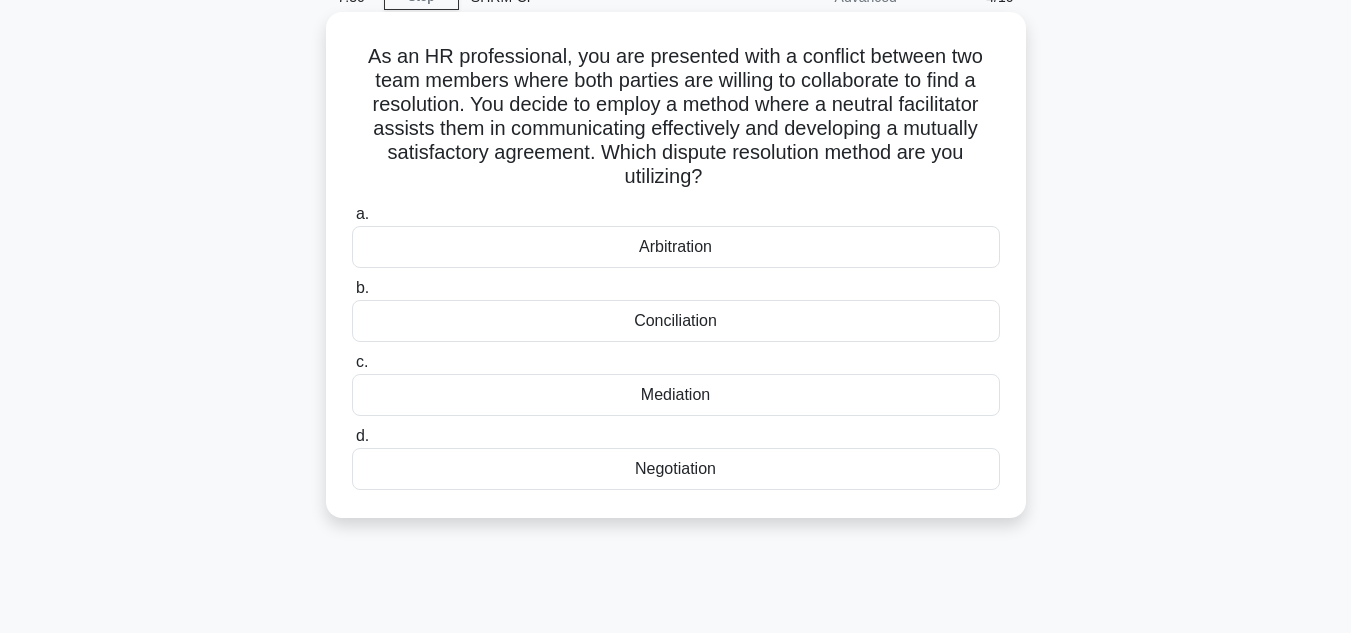 click on "Arbitration" at bounding box center (676, 247) 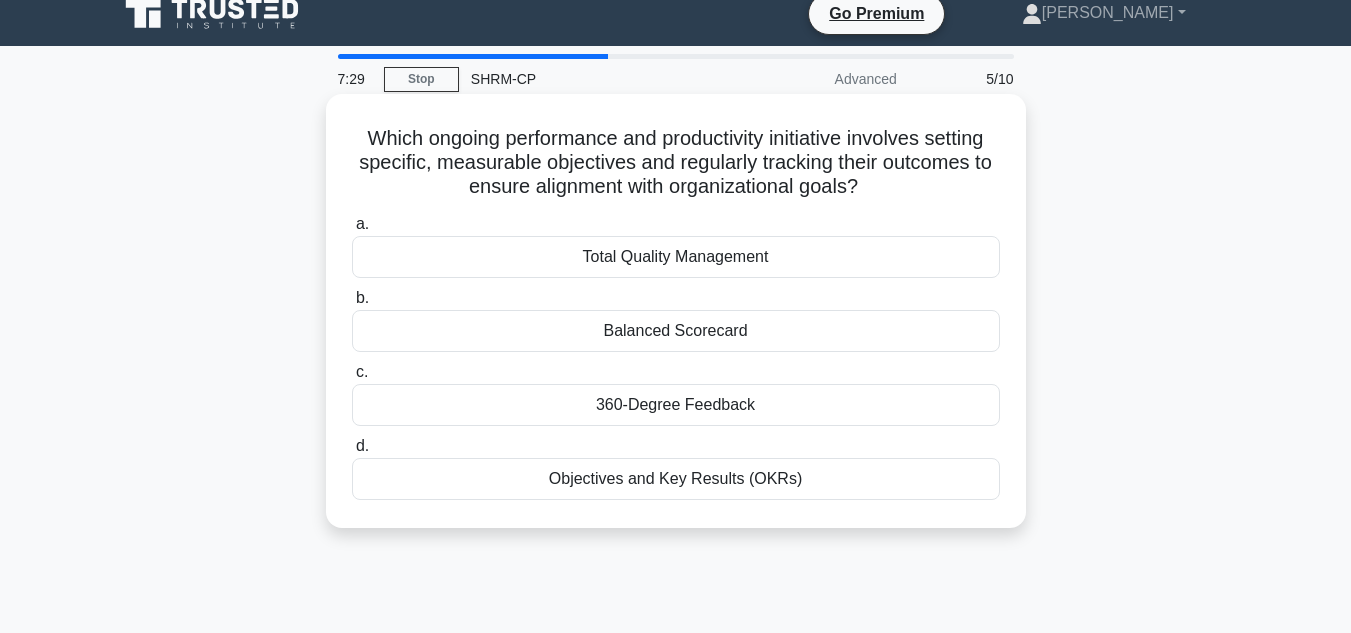 scroll, scrollTop: 0, scrollLeft: 0, axis: both 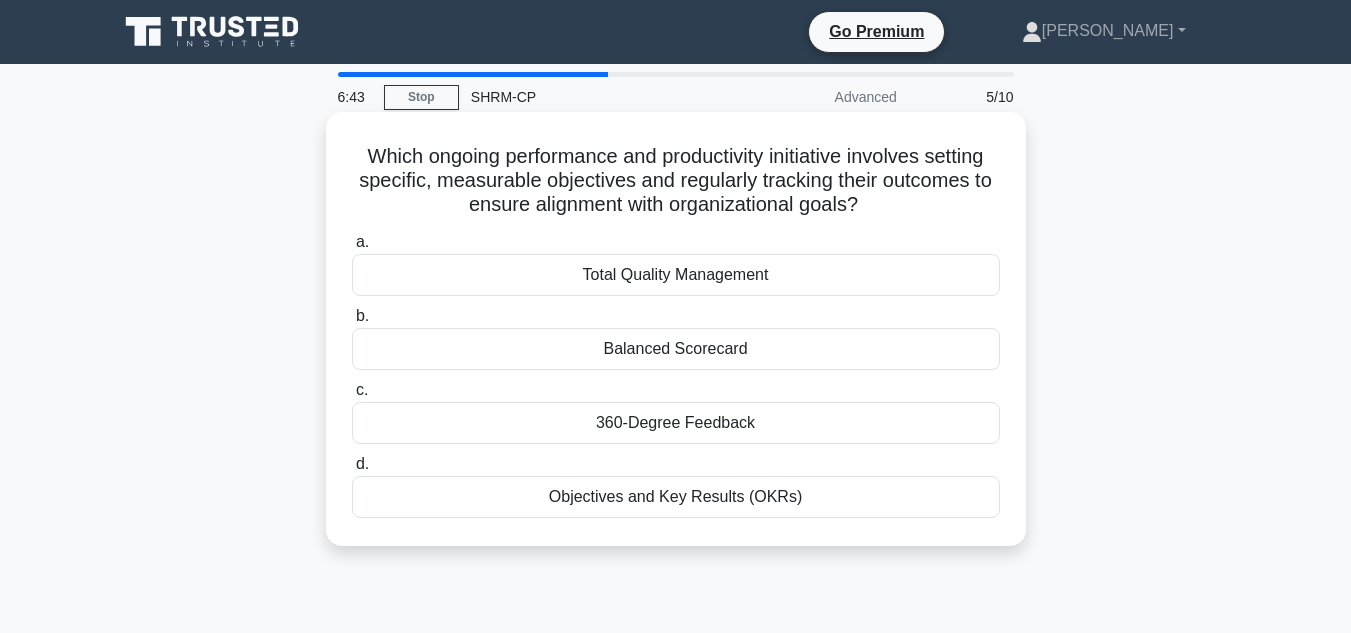 click on "360-Degree Feedback" at bounding box center [676, 423] 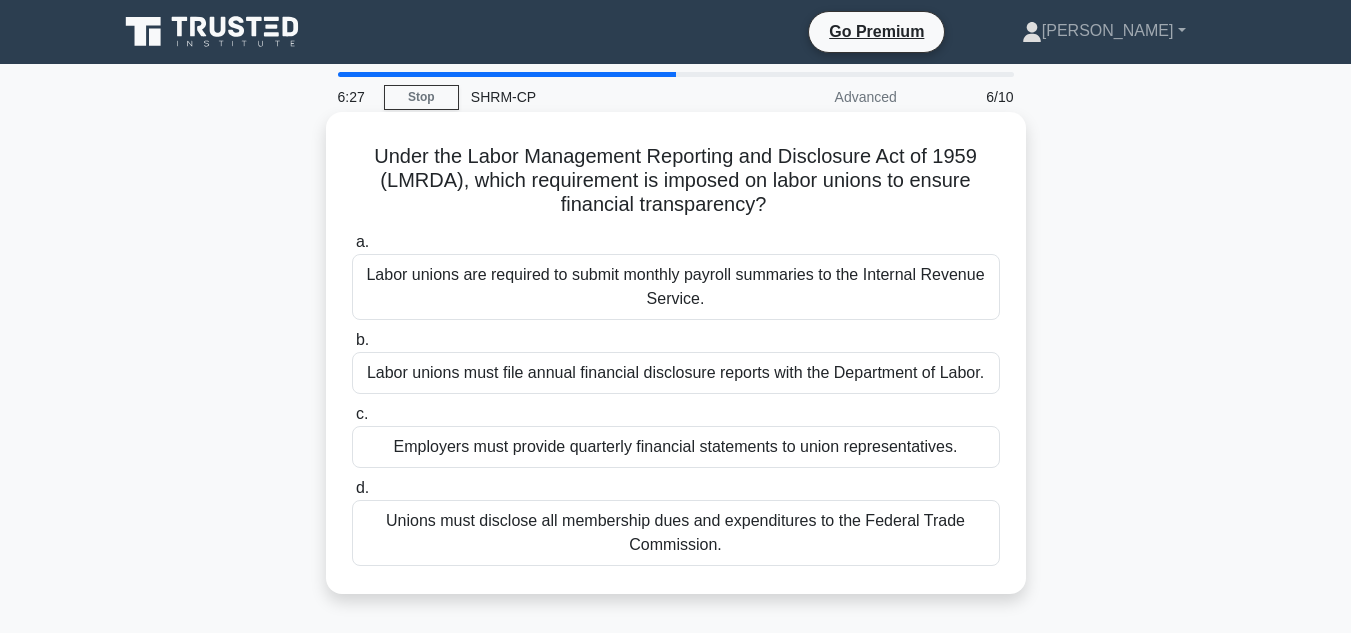 click on "Unions must disclose all membership dues and expenditures to the Federal Trade Commission." at bounding box center (676, 533) 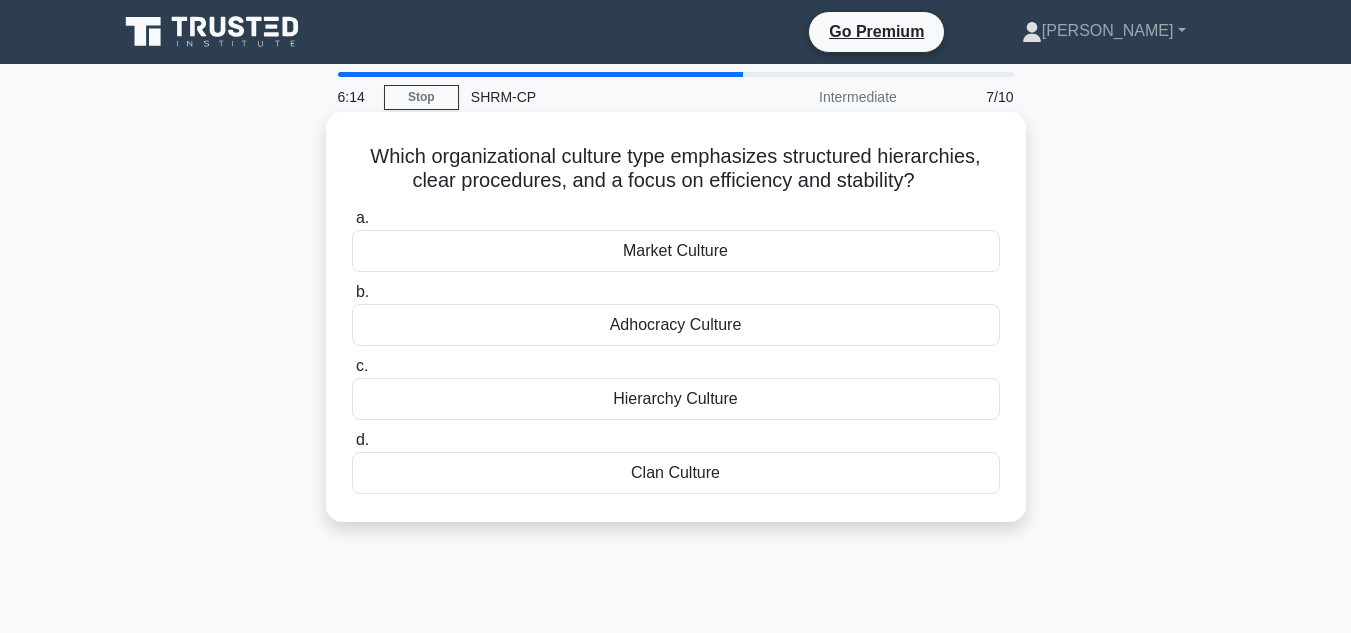 click on "Adhocracy Culture" at bounding box center (676, 325) 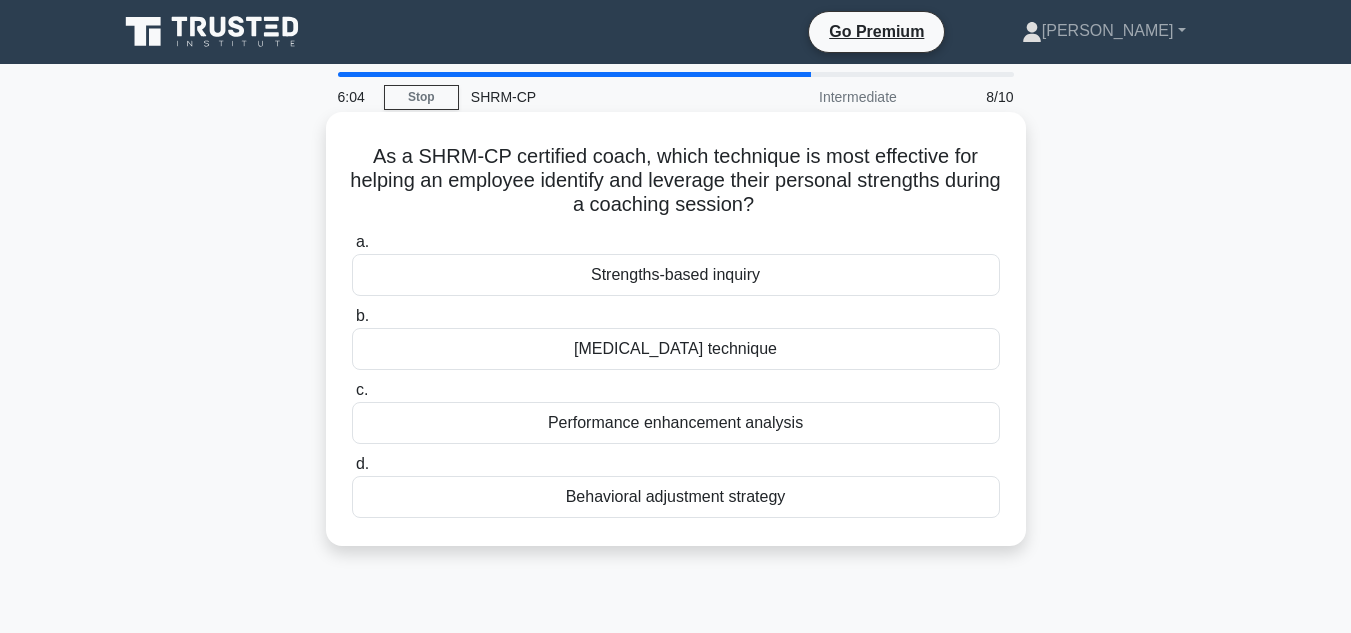 click on "Performance enhancement analysis" at bounding box center (676, 423) 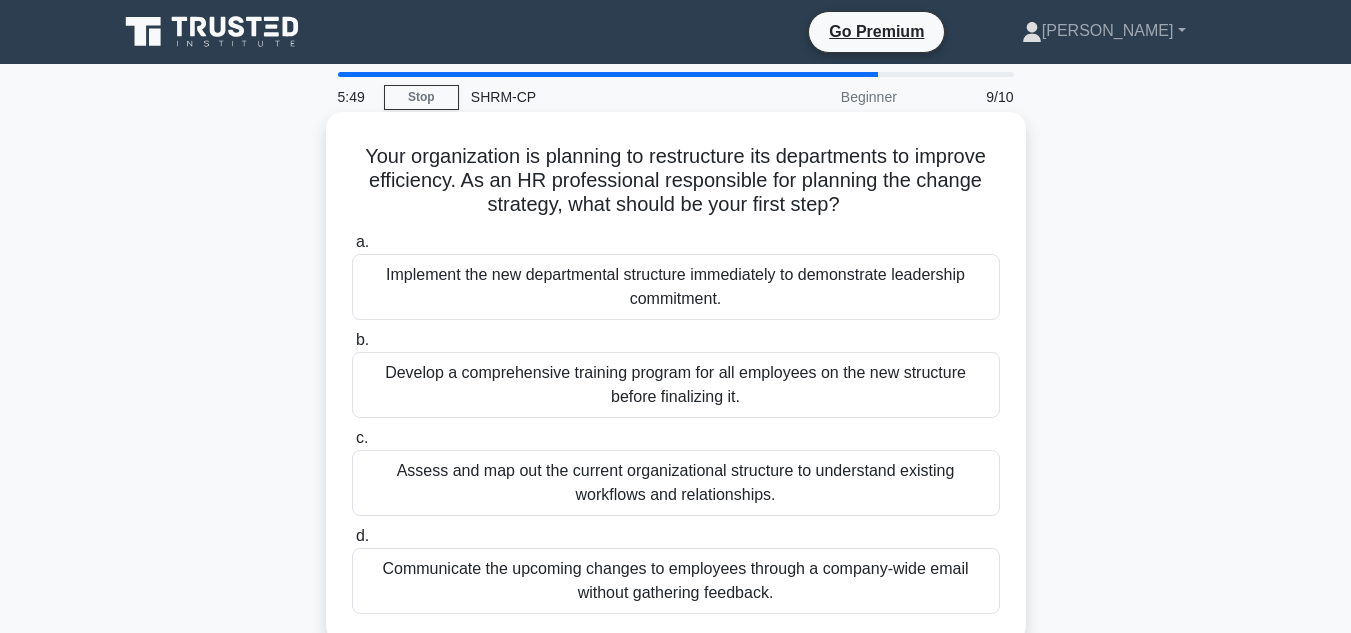 click on "Develop a comprehensive training program for all employees on the new structure before finalizing it." at bounding box center (676, 385) 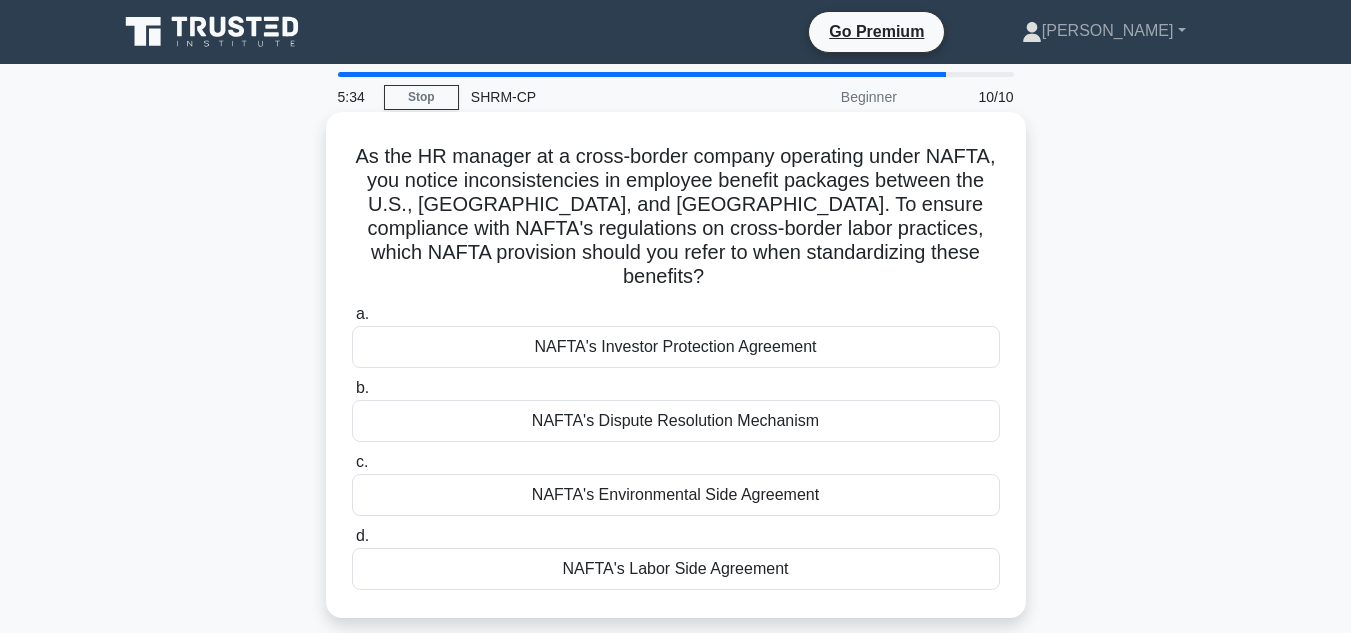 click on "NAFTA's Labor Side Agreement" at bounding box center [676, 569] 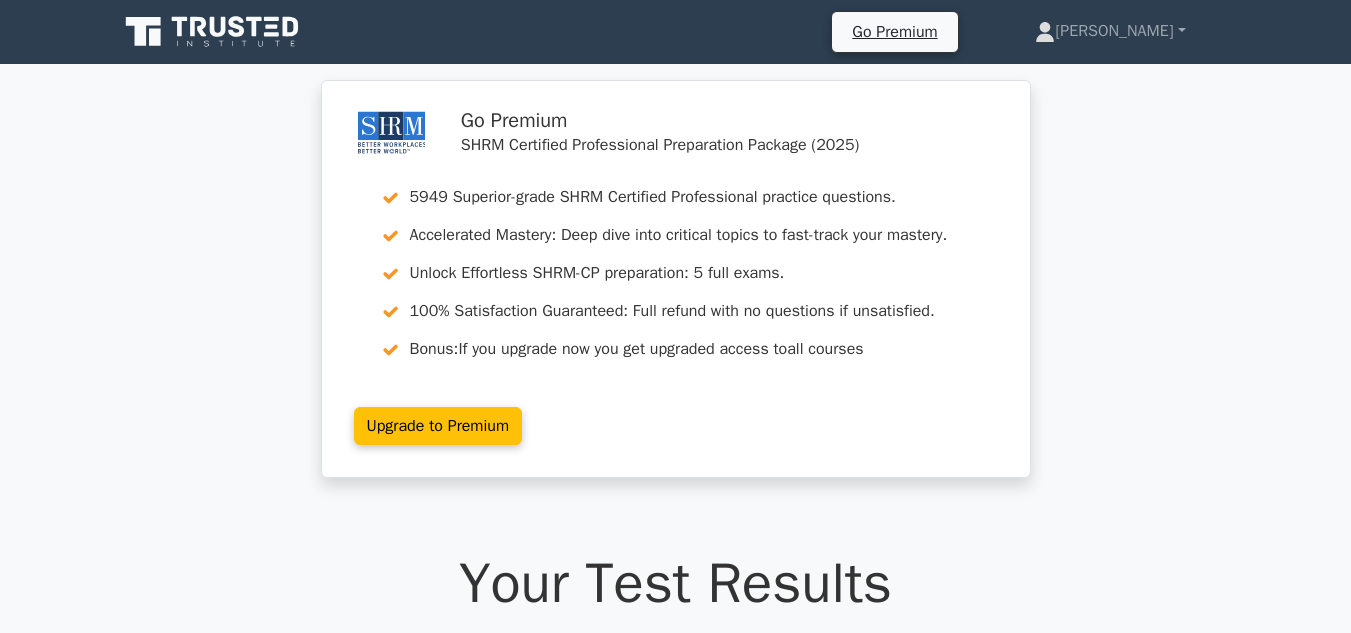 scroll, scrollTop: 0, scrollLeft: 0, axis: both 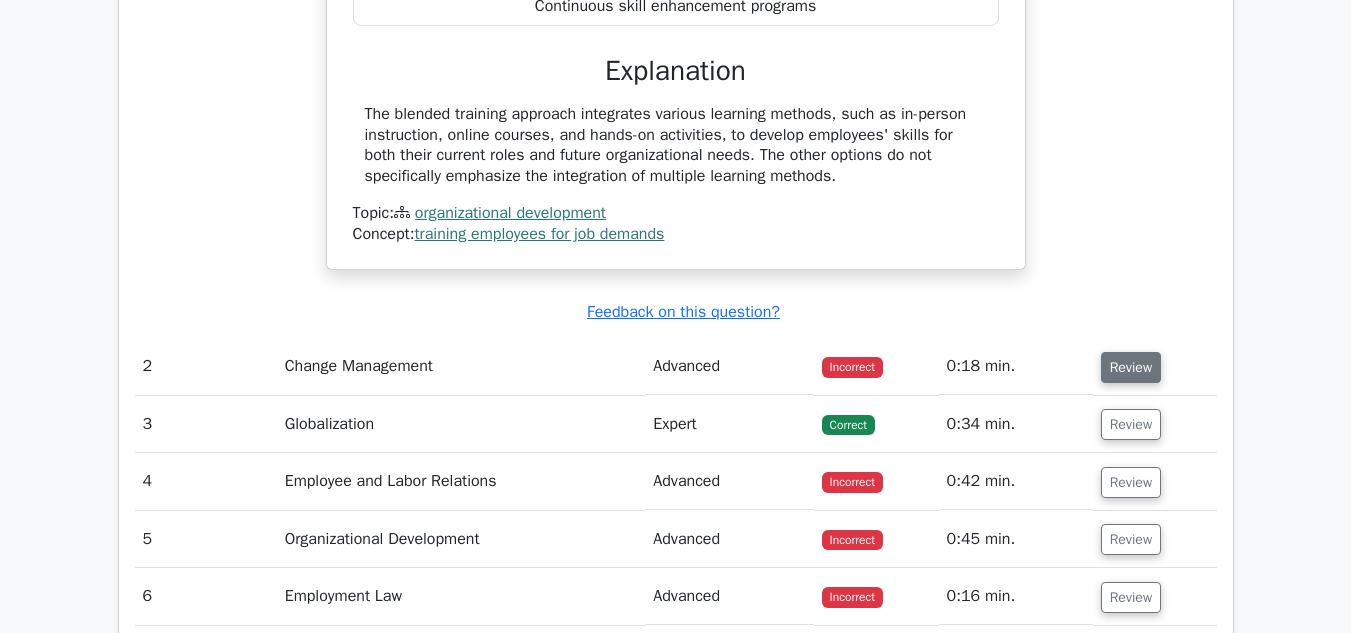 click on "Review" at bounding box center [1131, 367] 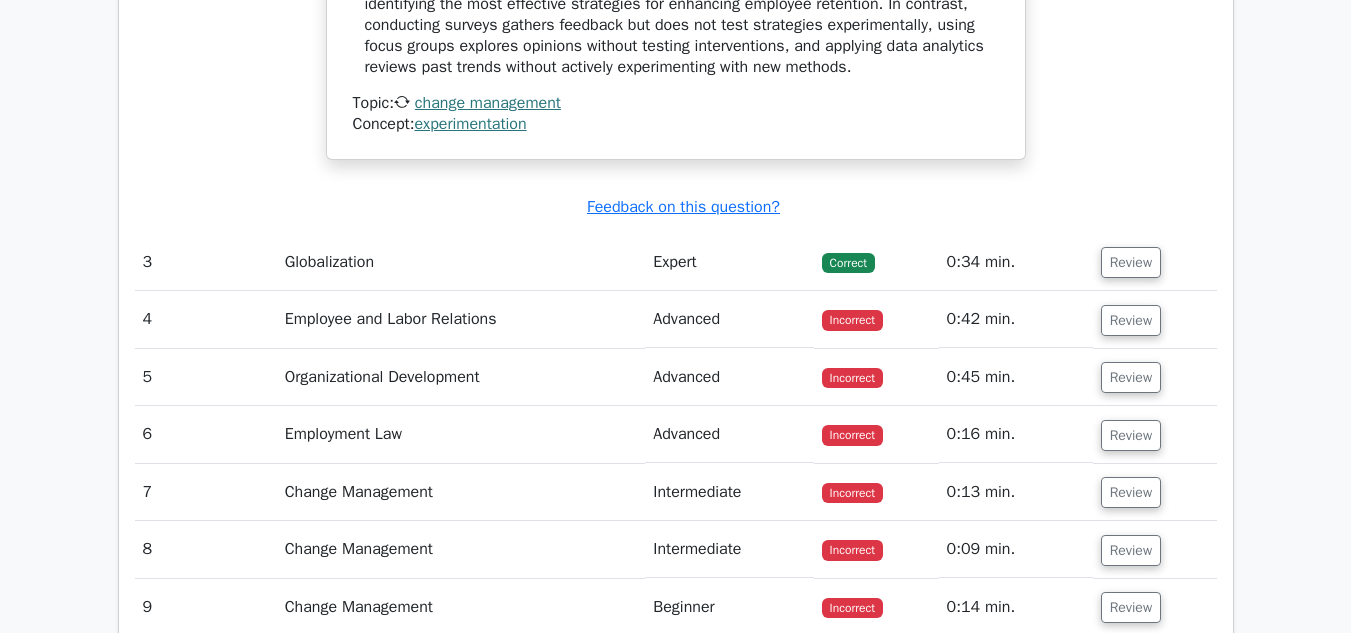 scroll, scrollTop: 2800, scrollLeft: 0, axis: vertical 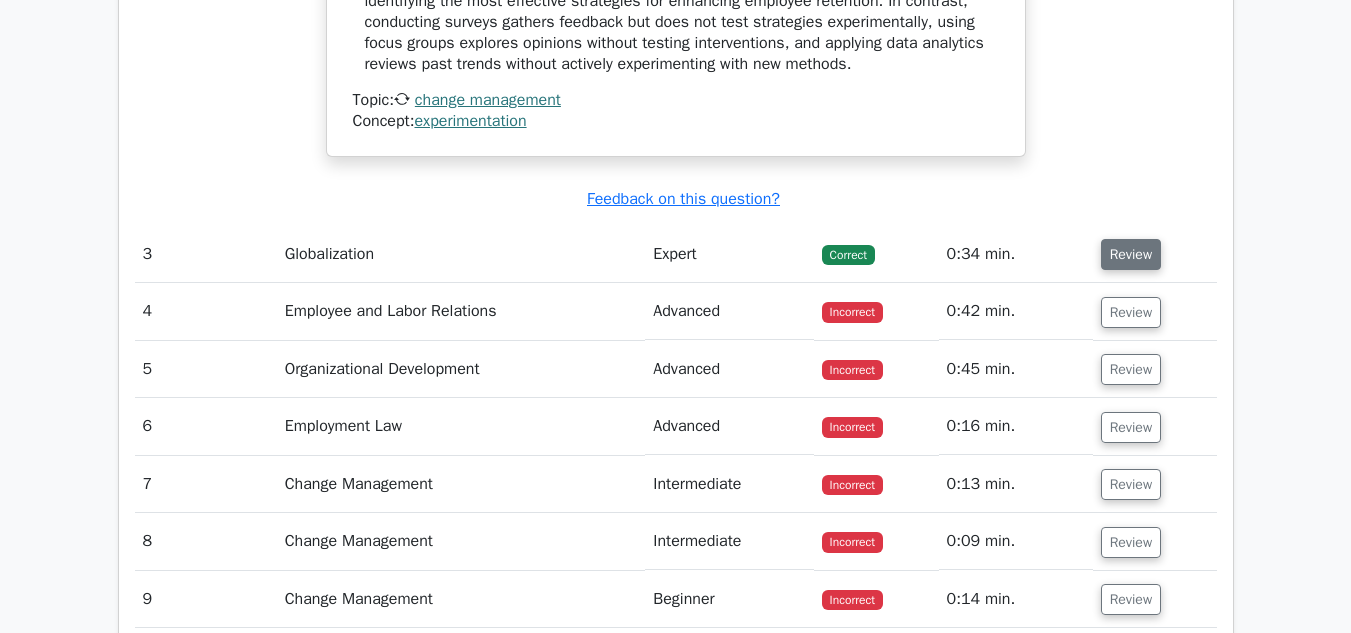 click on "Review" at bounding box center (1131, 254) 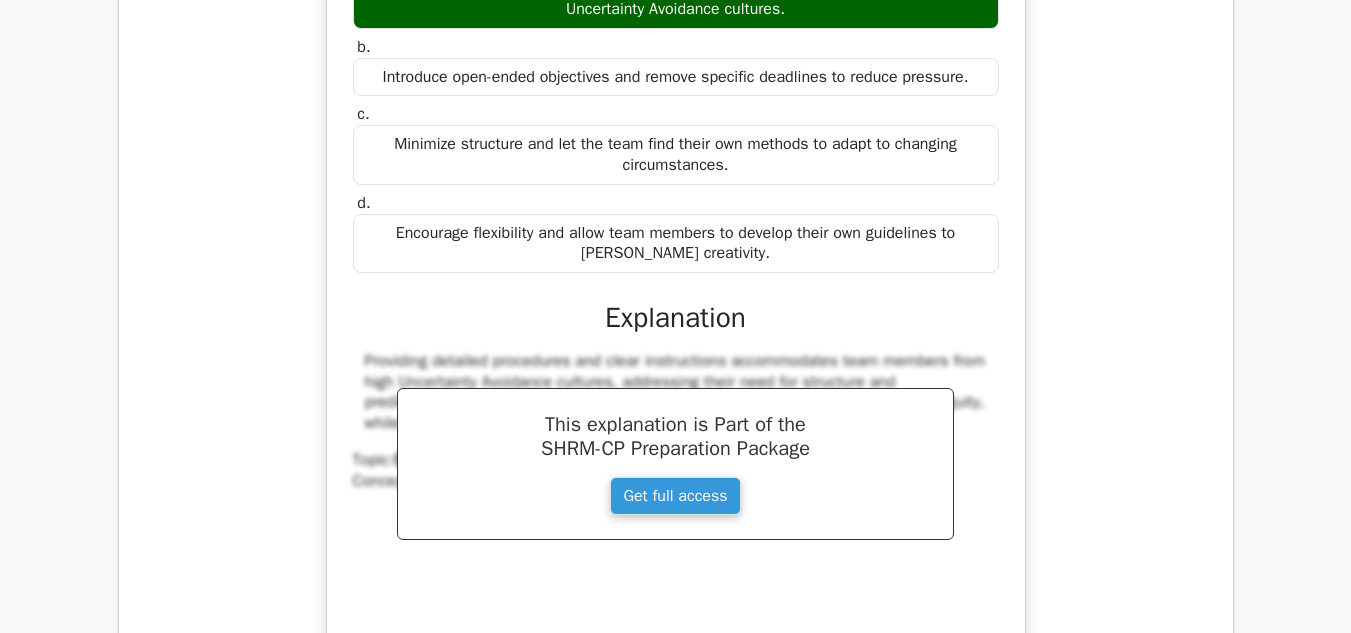 scroll, scrollTop: 3800, scrollLeft: 0, axis: vertical 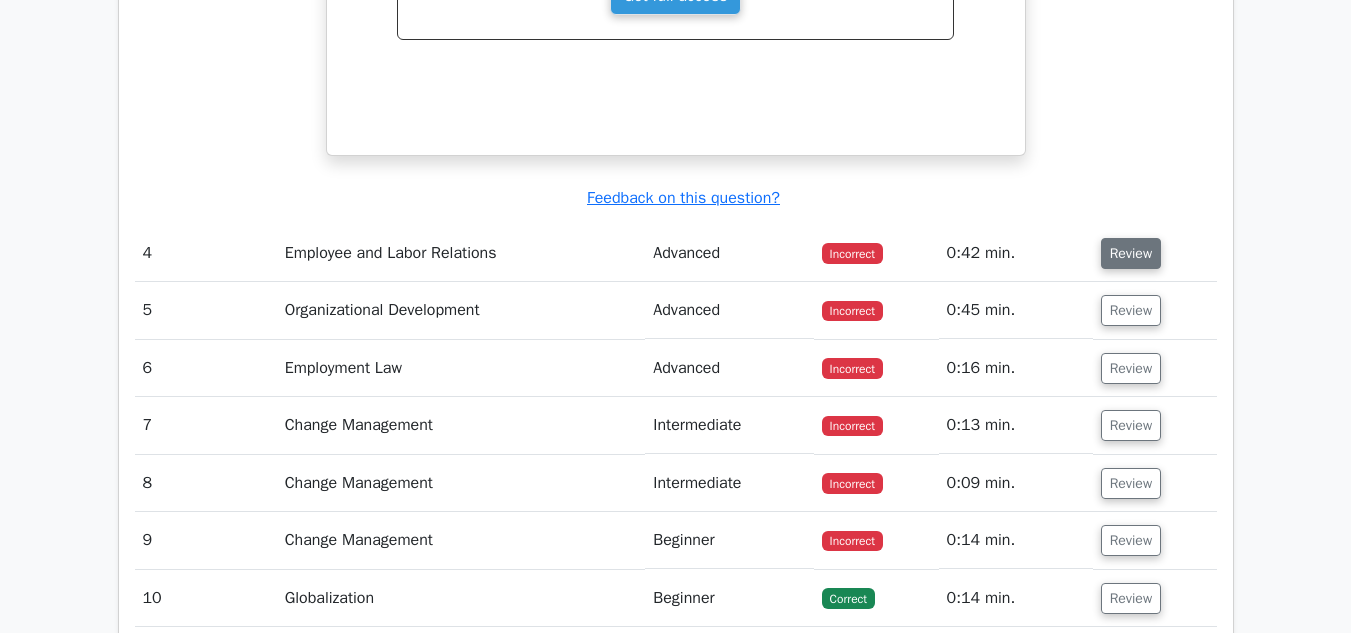 click on "Review" at bounding box center (1131, 253) 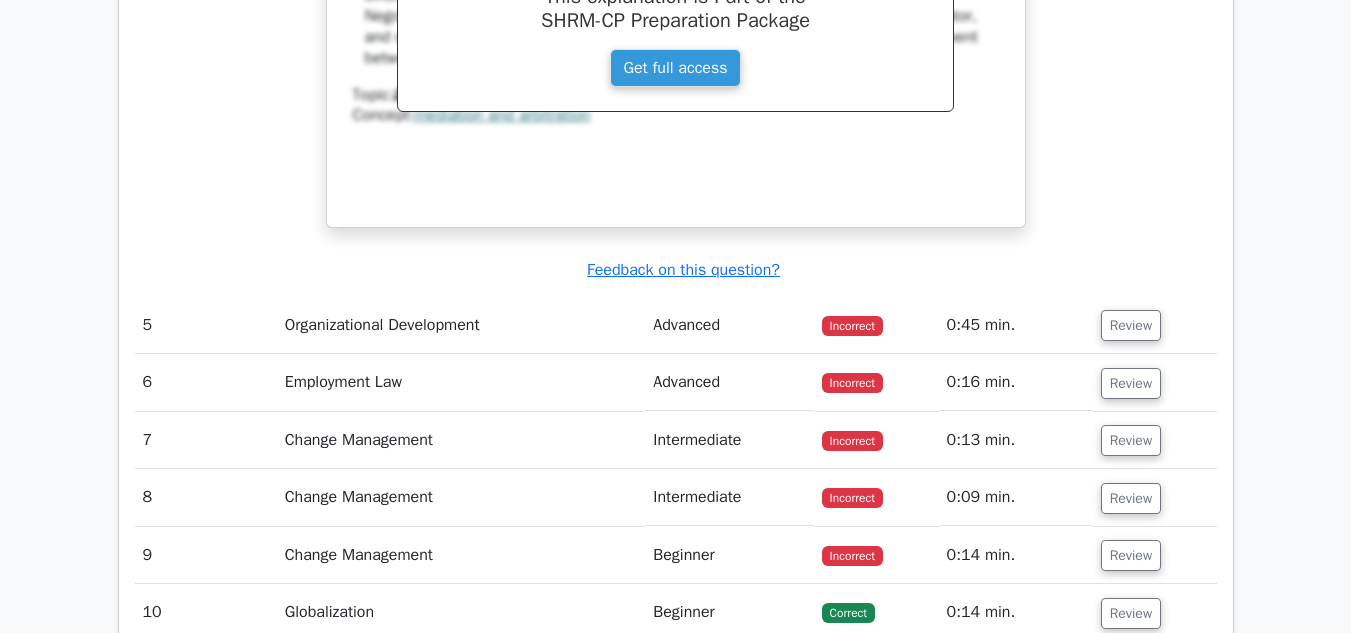 scroll, scrollTop: 4700, scrollLeft: 0, axis: vertical 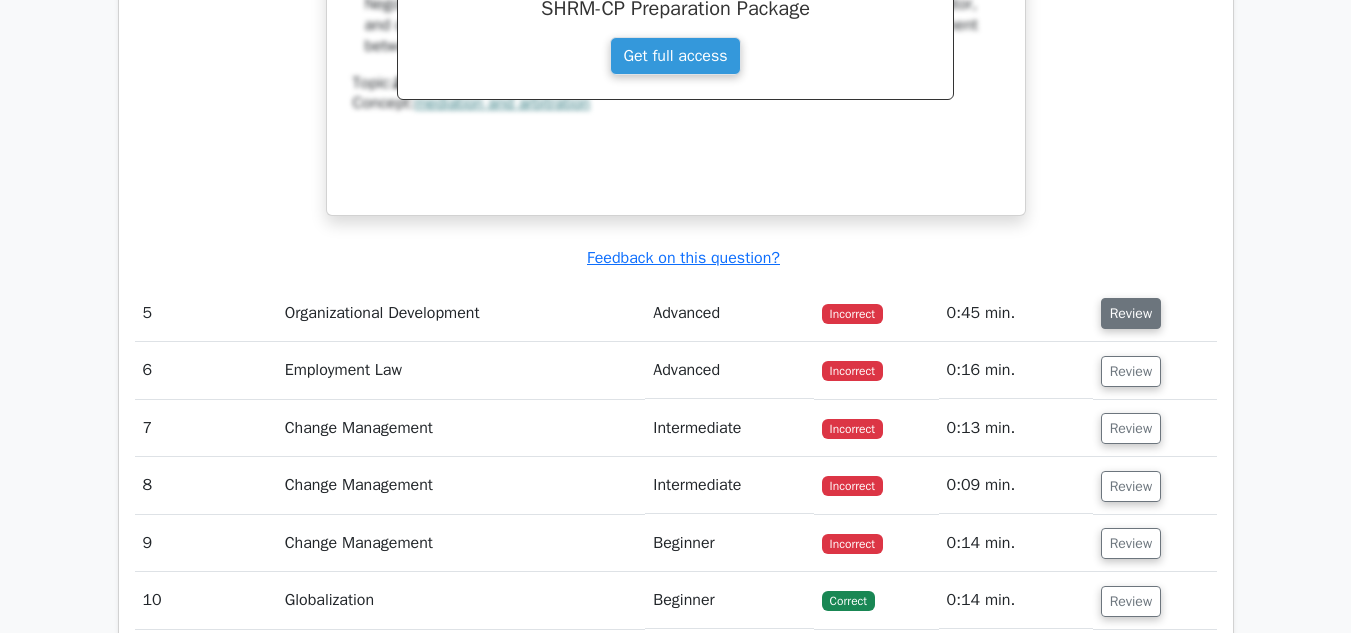 click on "Review" at bounding box center (1131, 313) 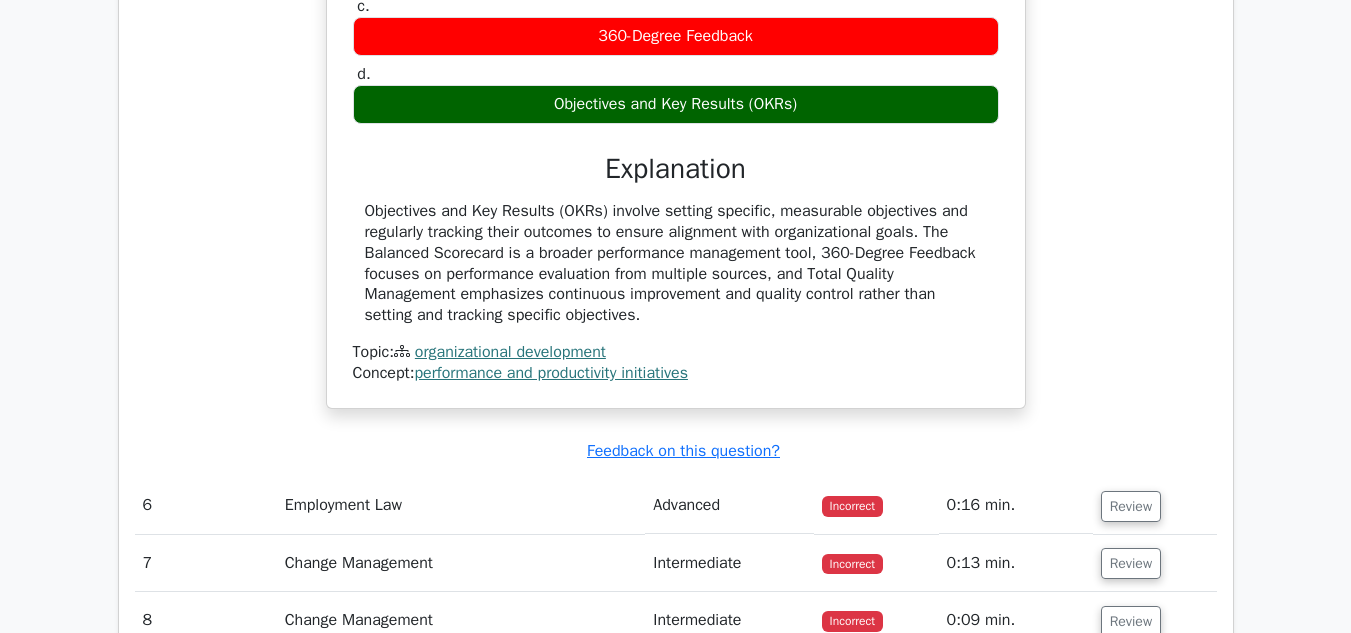 scroll, scrollTop: 5500, scrollLeft: 0, axis: vertical 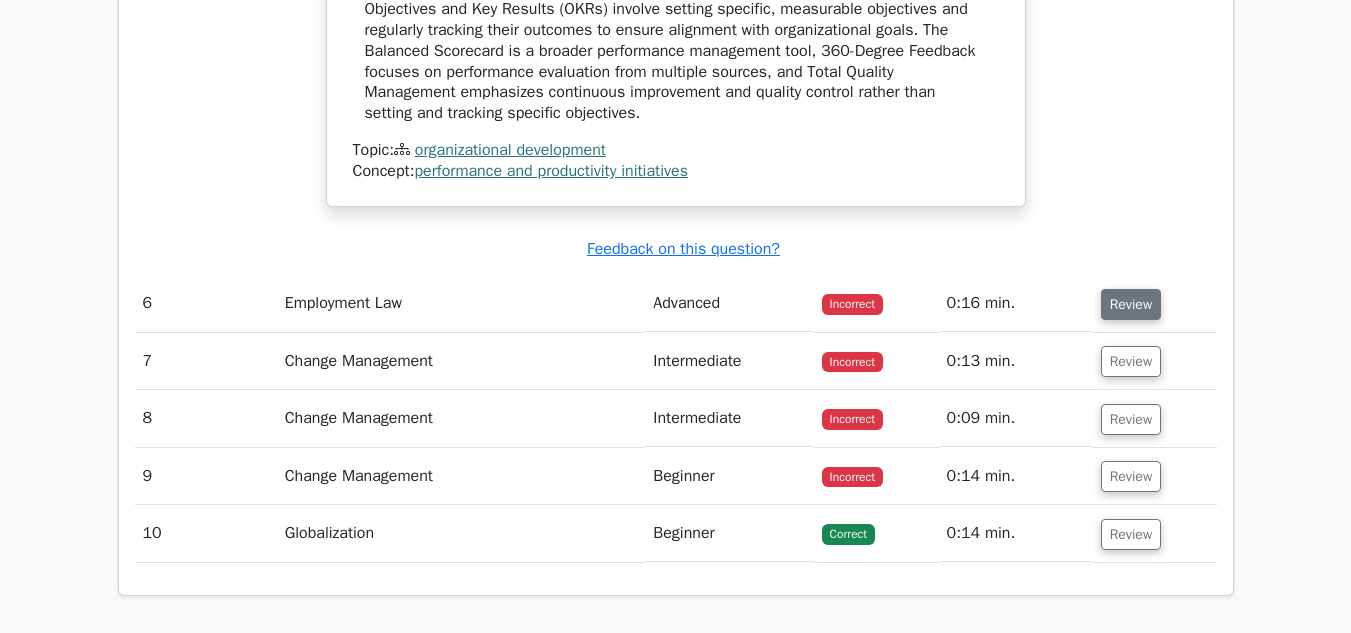 click on "Review" at bounding box center (1131, 304) 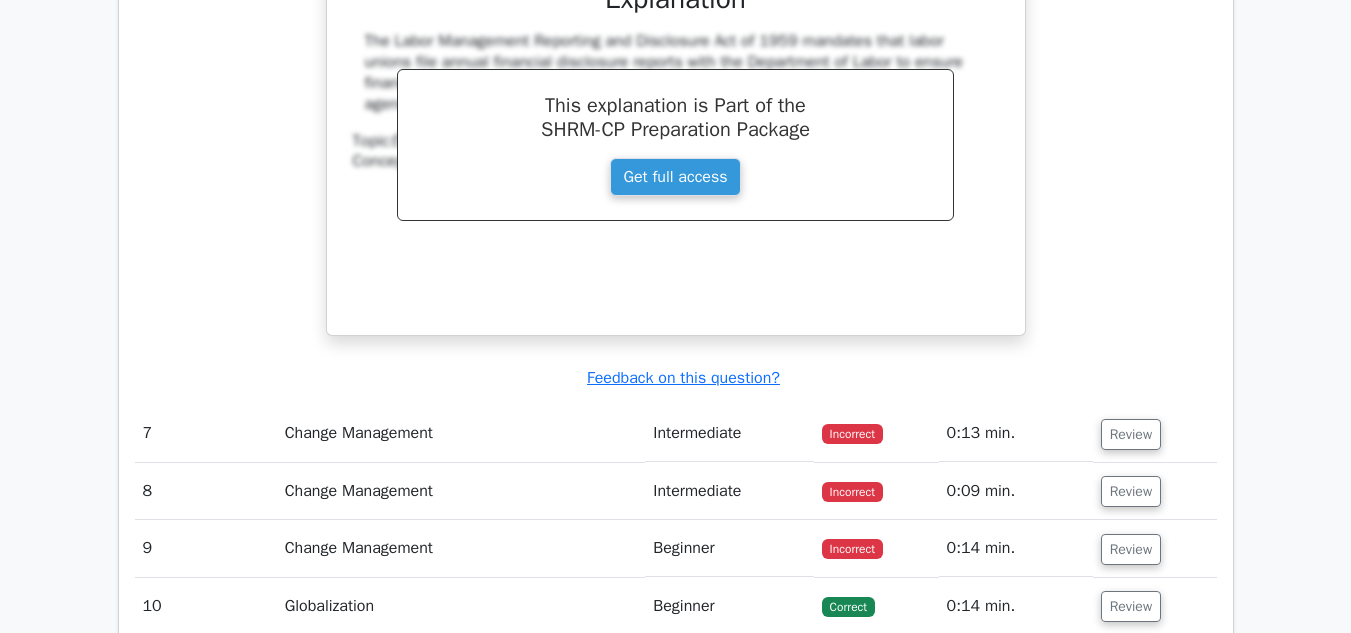 scroll, scrollTop: 6500, scrollLeft: 0, axis: vertical 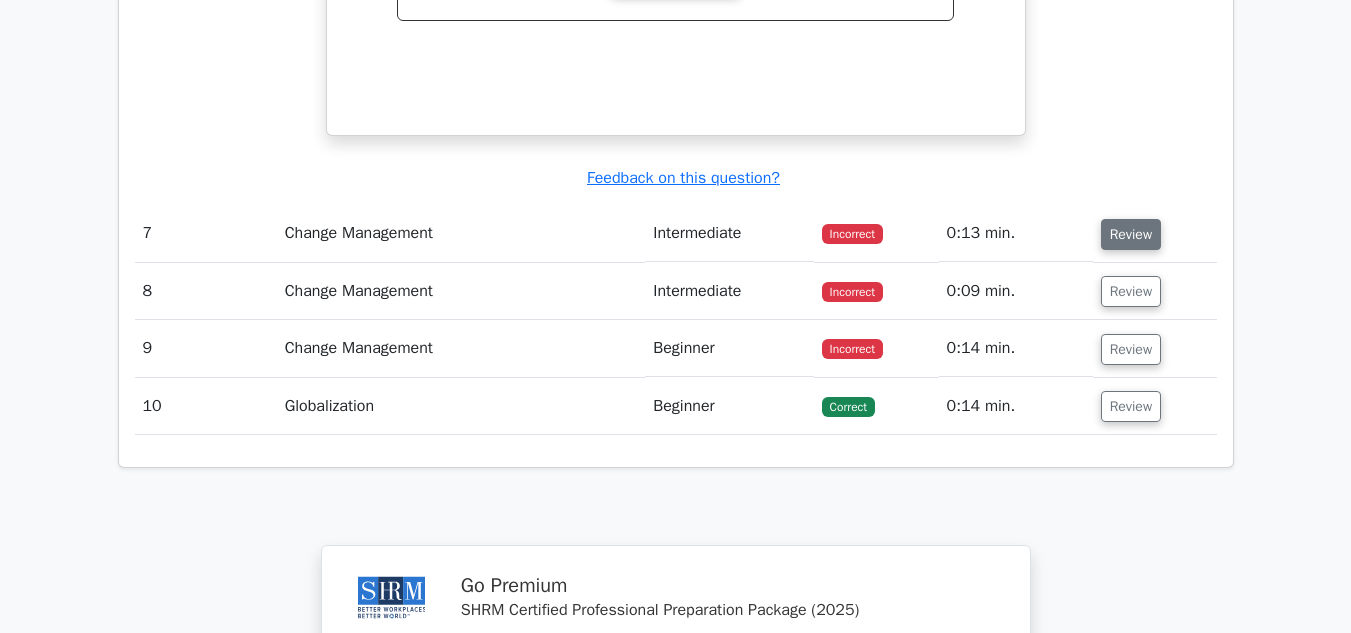 click on "Review" at bounding box center [1131, 234] 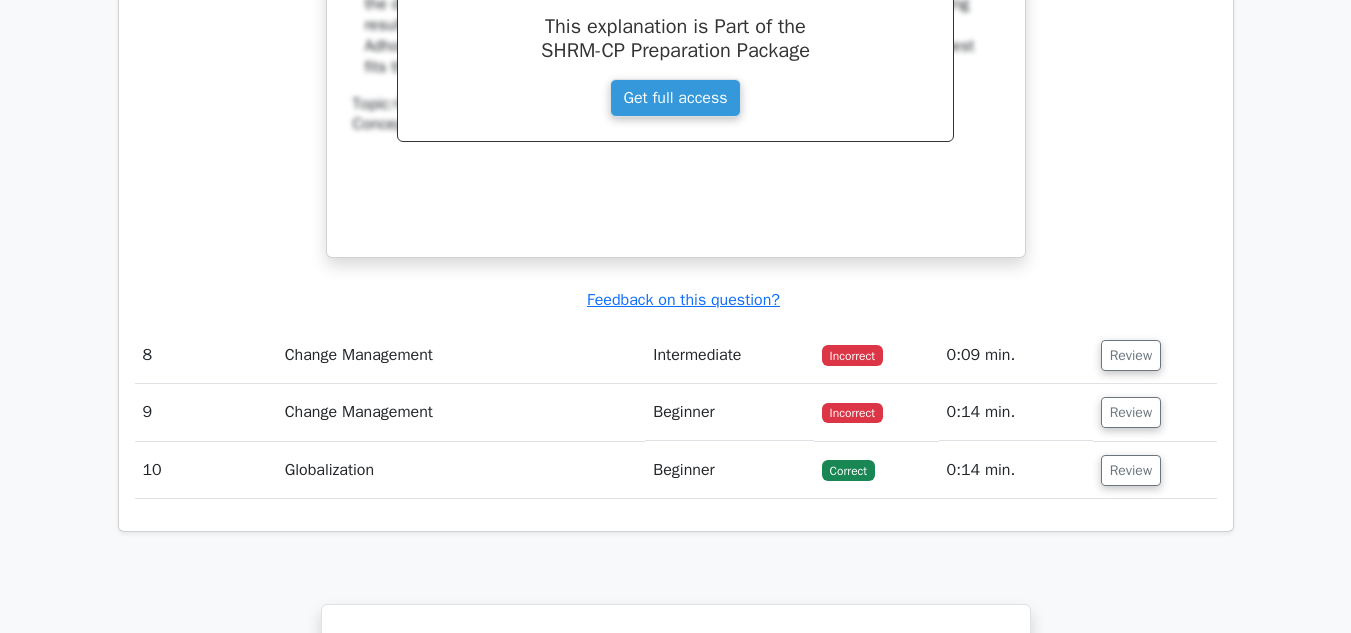 scroll, scrollTop: 7300, scrollLeft: 0, axis: vertical 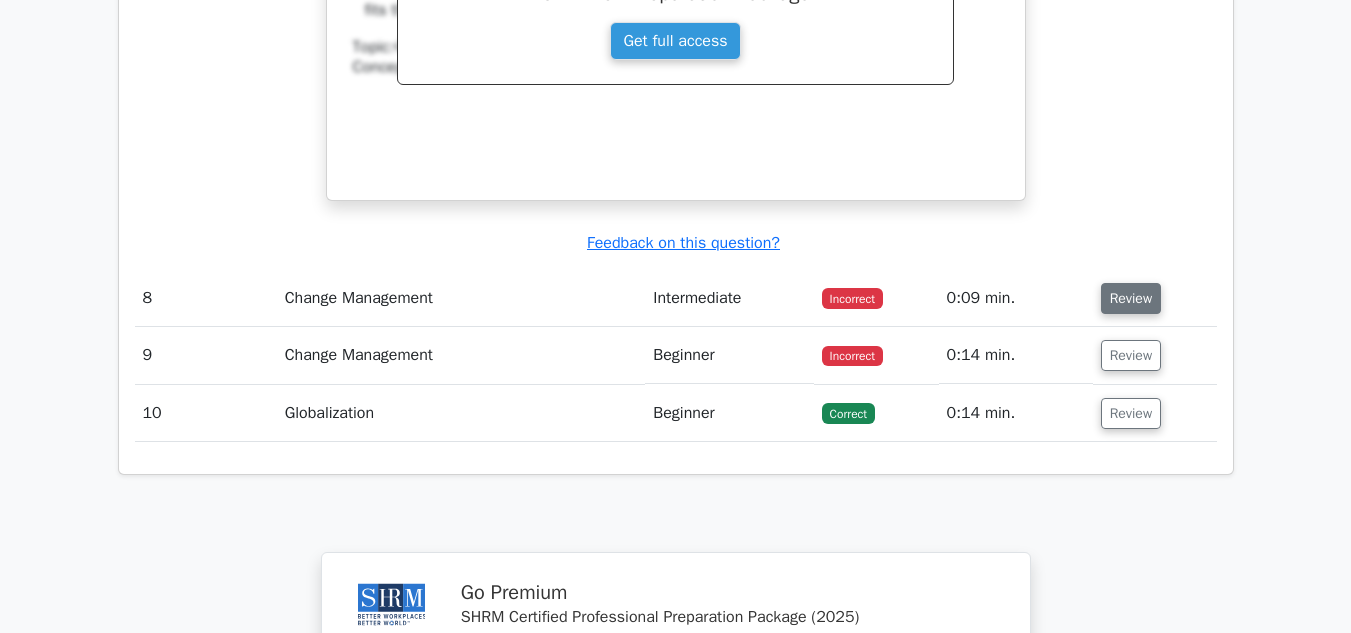 click on "Review" at bounding box center [1131, 298] 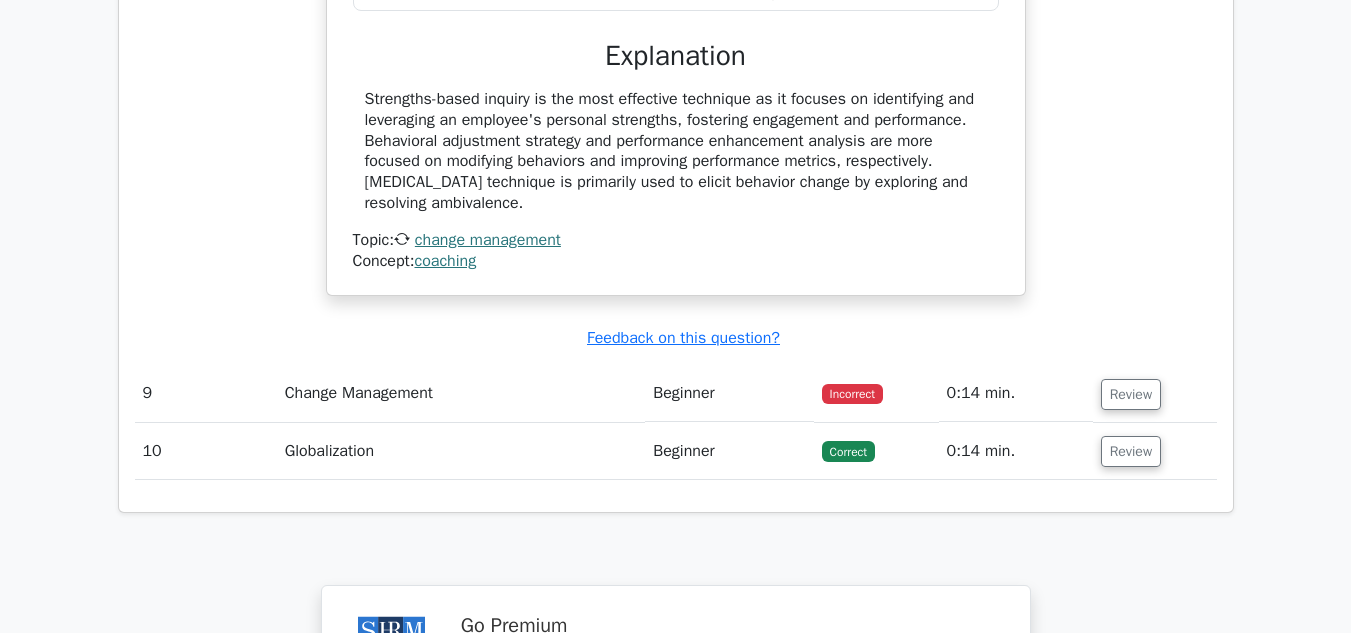 scroll, scrollTop: 8100, scrollLeft: 0, axis: vertical 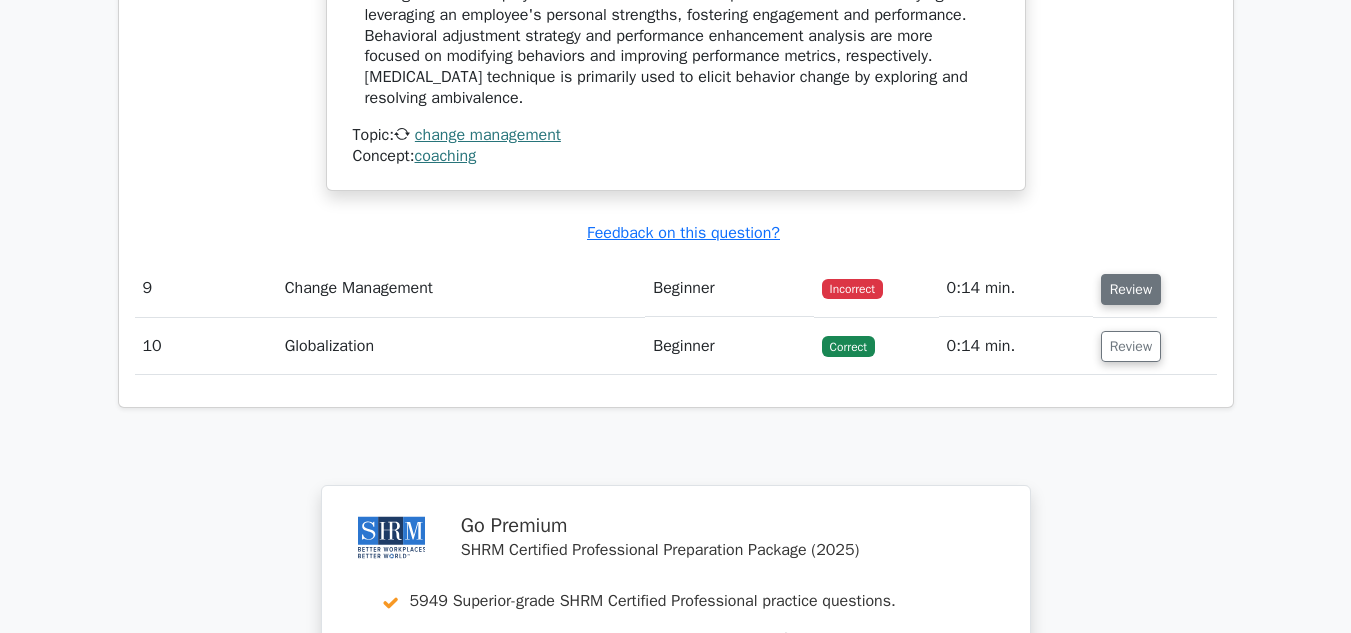 click on "Review" at bounding box center (1131, 289) 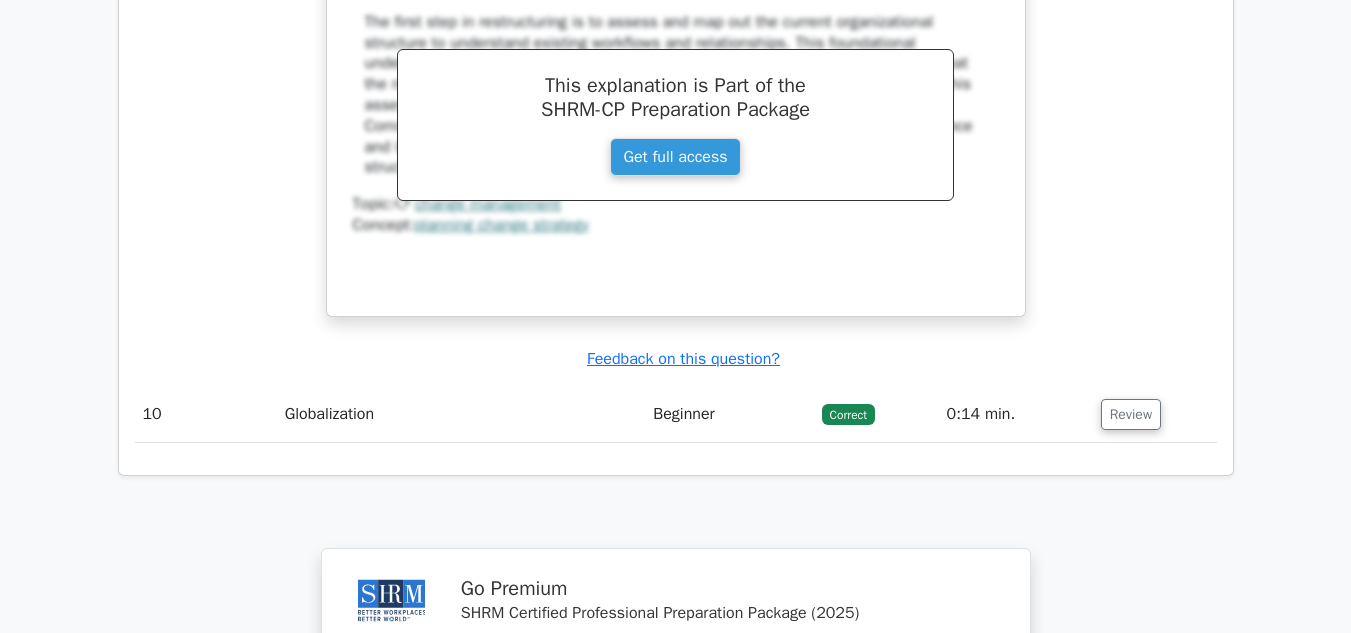 scroll, scrollTop: 9100, scrollLeft: 0, axis: vertical 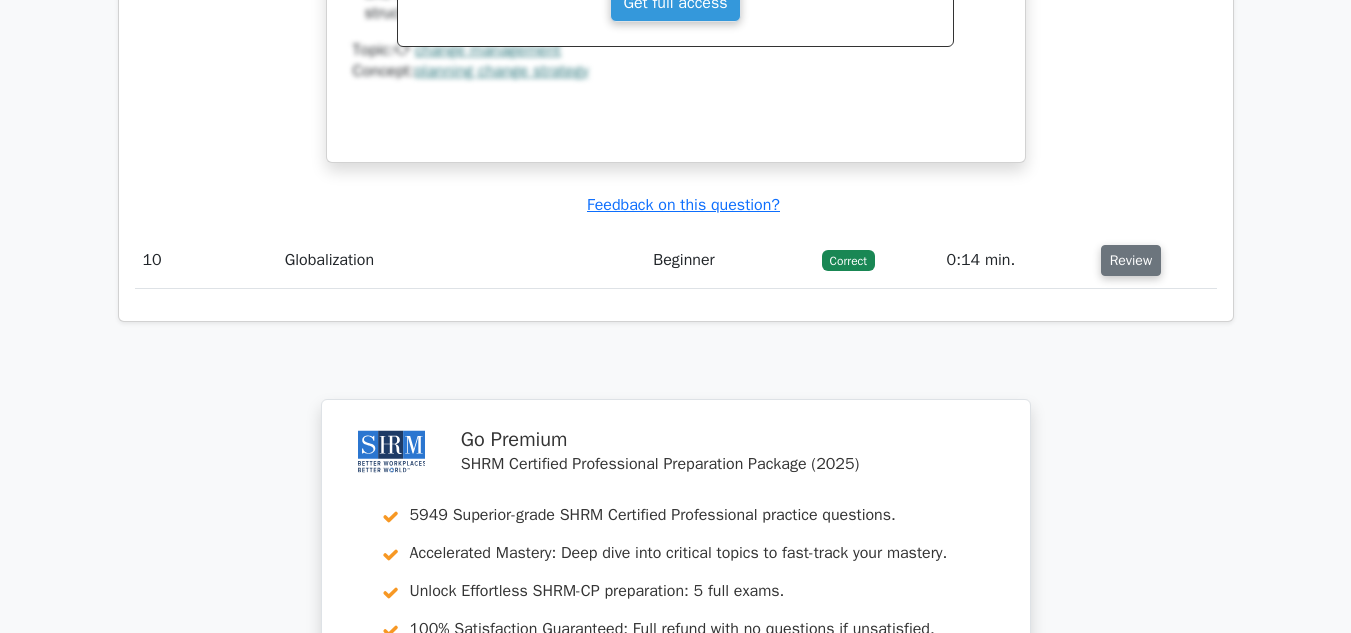 click on "Review" at bounding box center (1131, 260) 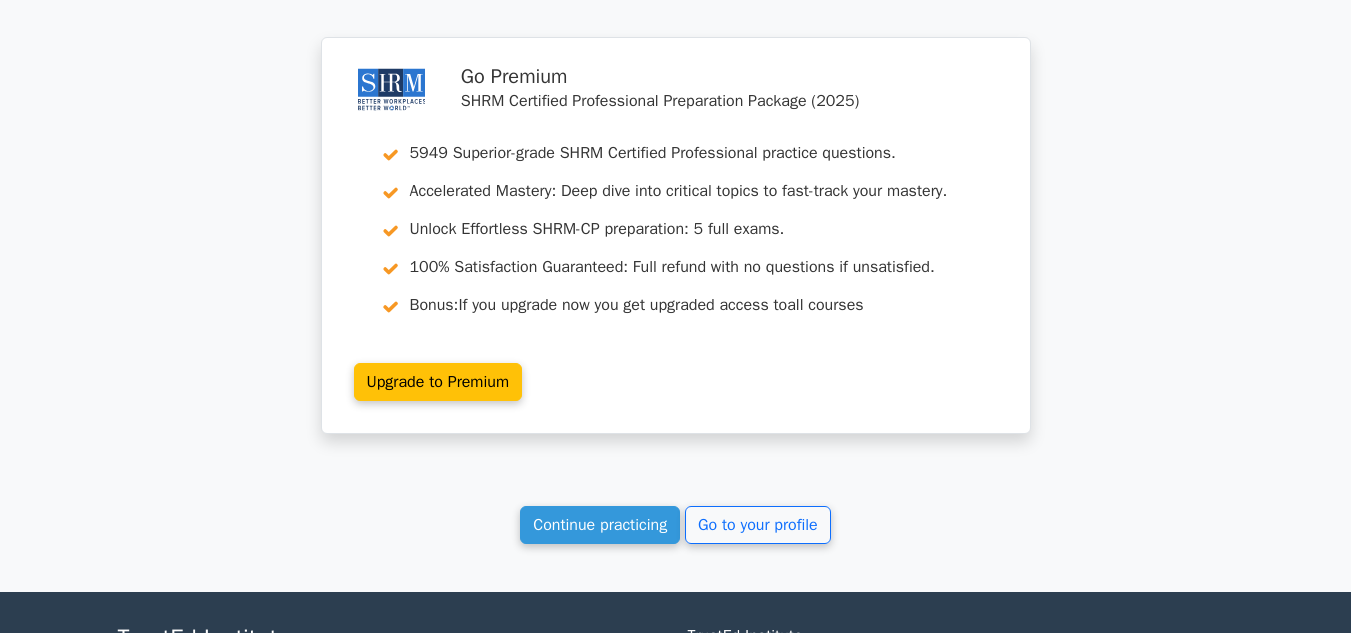 scroll, scrollTop: 10400, scrollLeft: 0, axis: vertical 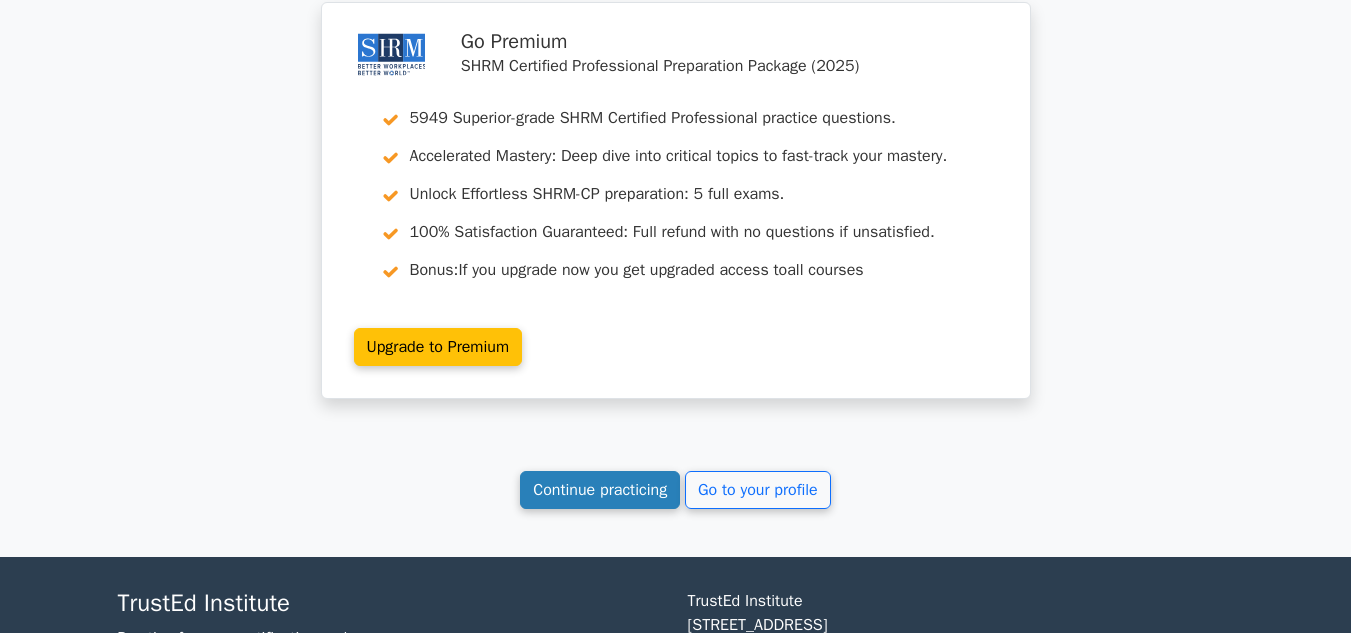 click on "Continue practicing" at bounding box center (600, 490) 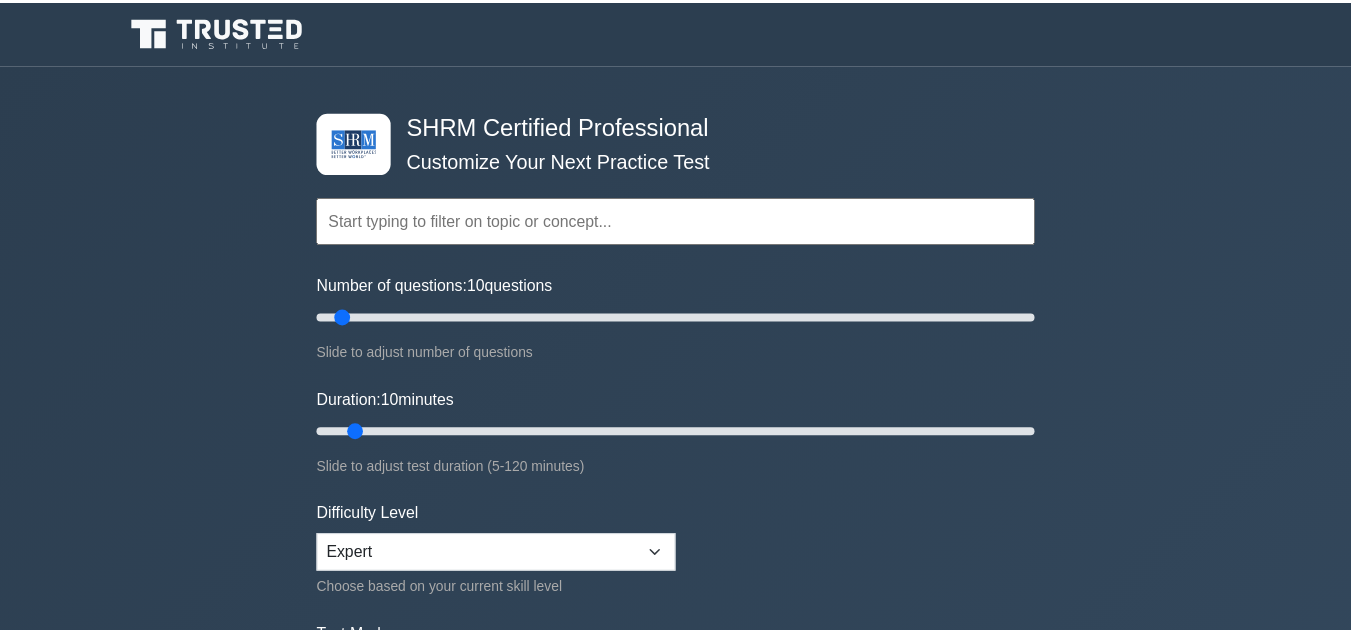 scroll, scrollTop: 0, scrollLeft: 0, axis: both 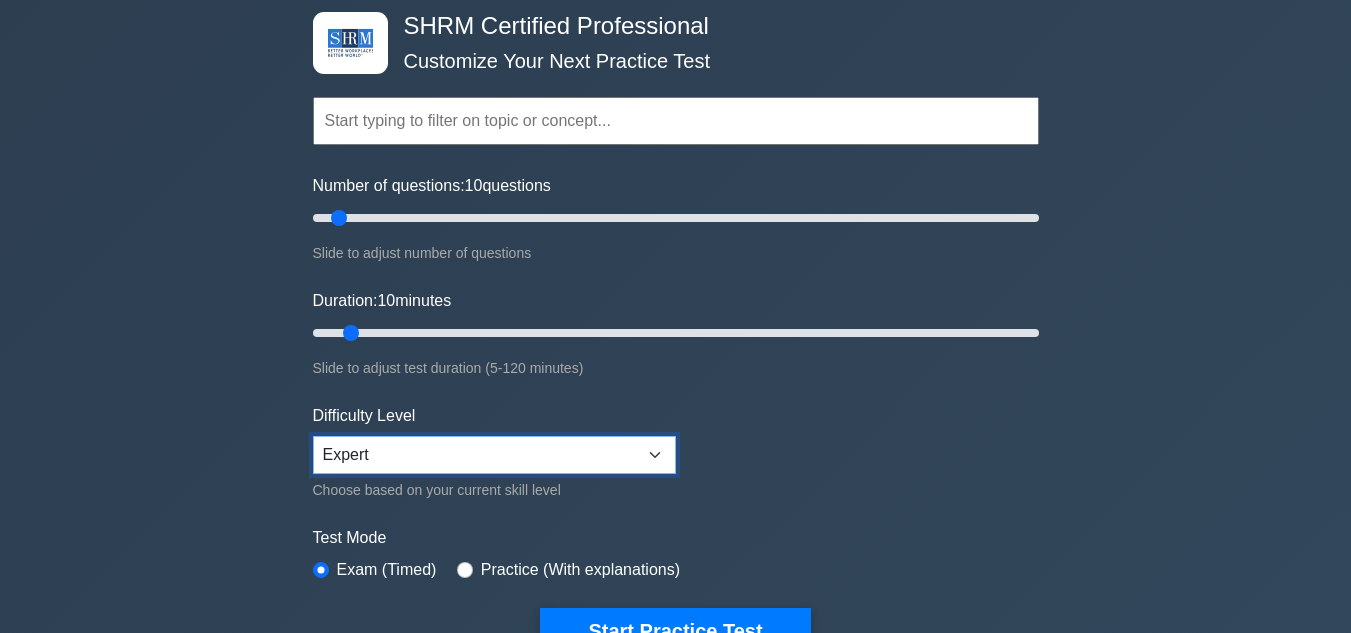 click on "Beginner
Intermediate
Expert" at bounding box center (494, 455) 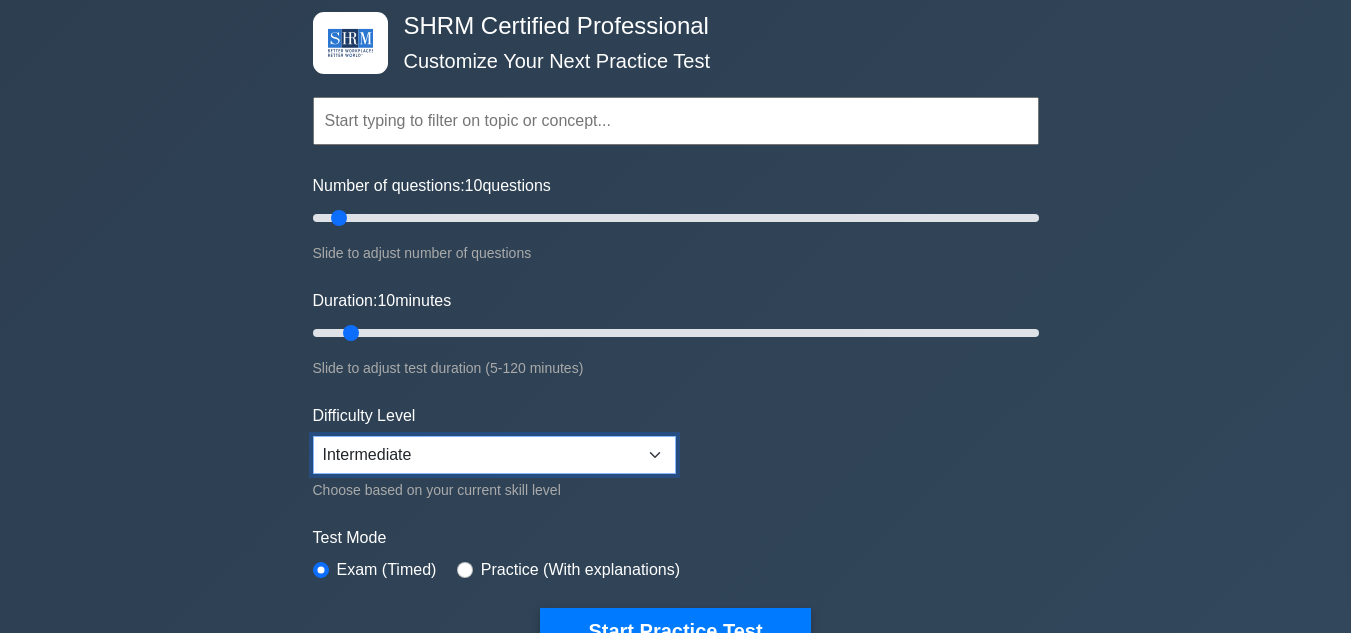 click on "Beginner
Intermediate
Expert" at bounding box center (494, 455) 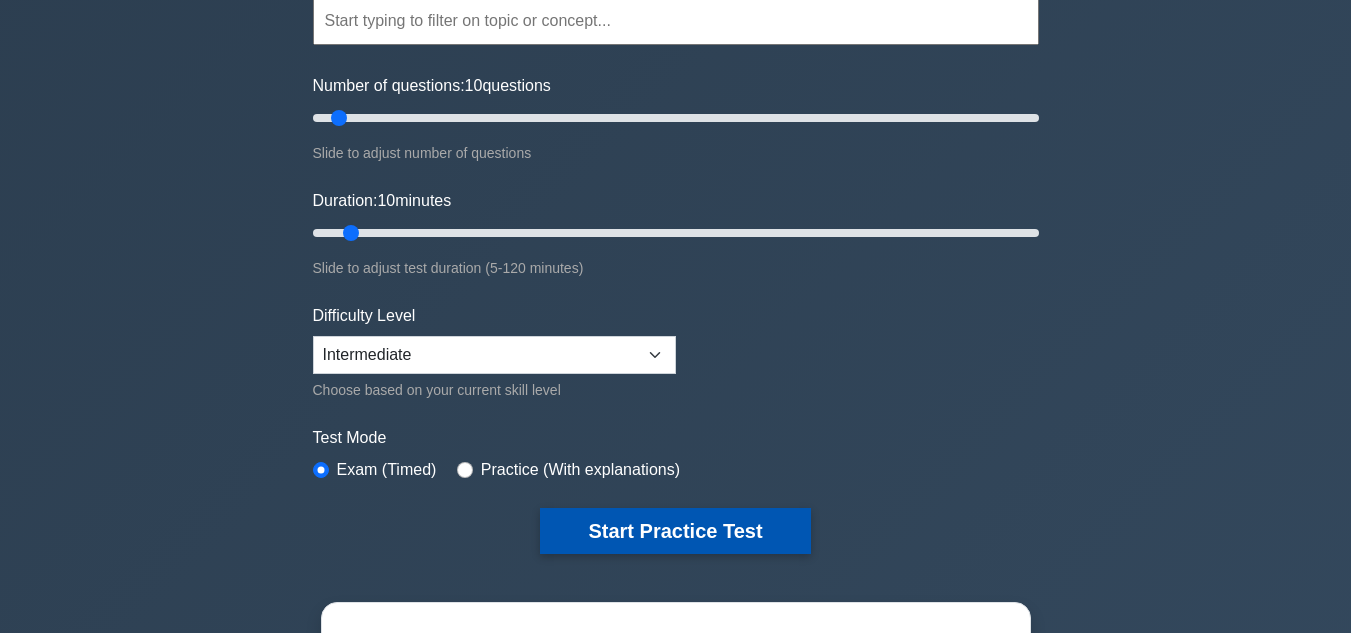 click on "Start Practice Test" at bounding box center [675, 531] 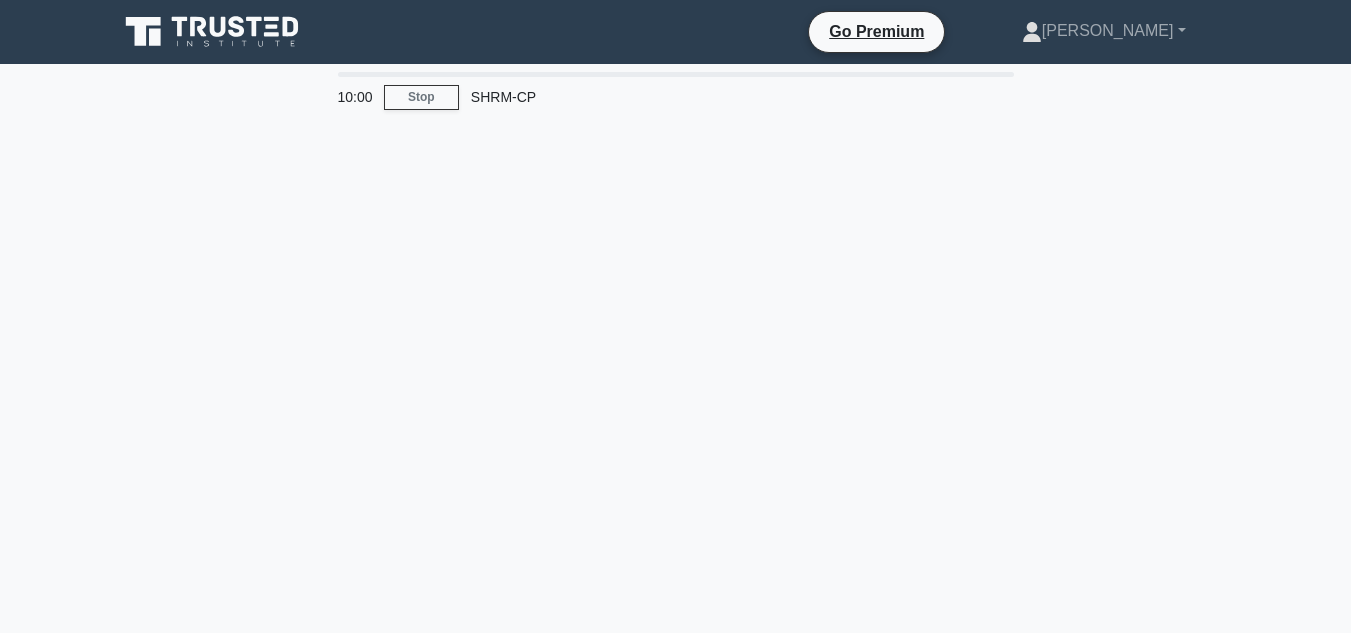 scroll, scrollTop: 0, scrollLeft: 0, axis: both 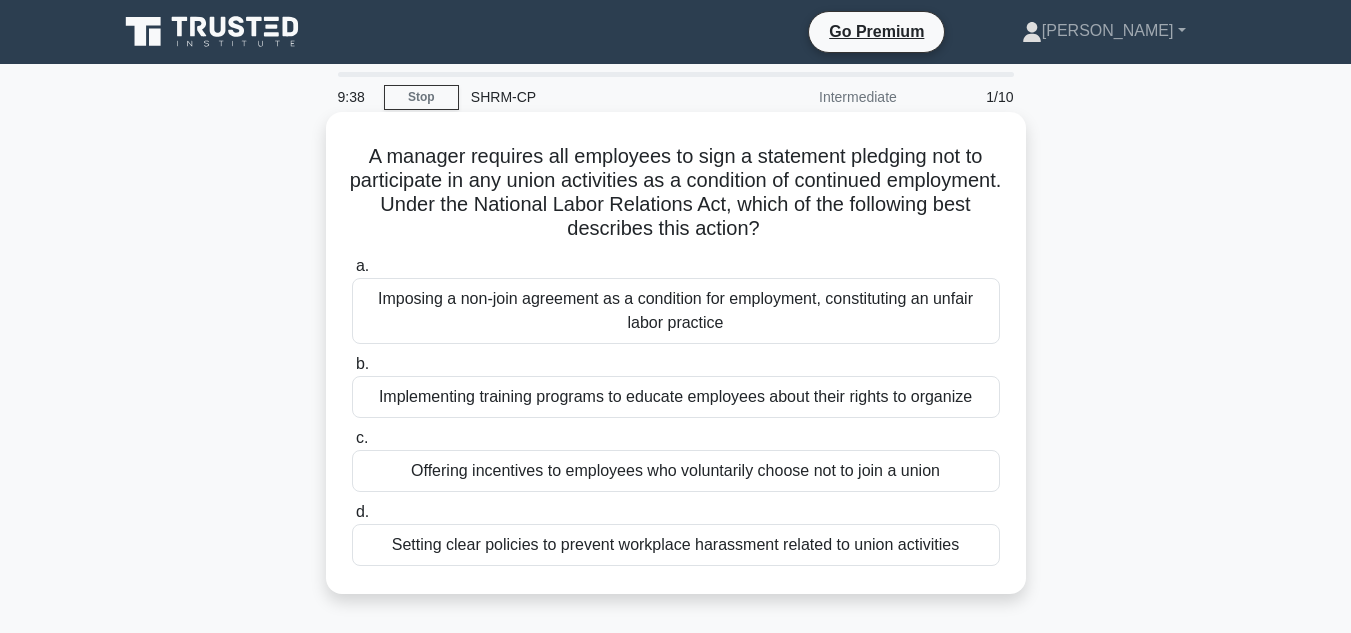 click on "Setting clear policies to prevent workplace harassment related to union activities" at bounding box center [676, 545] 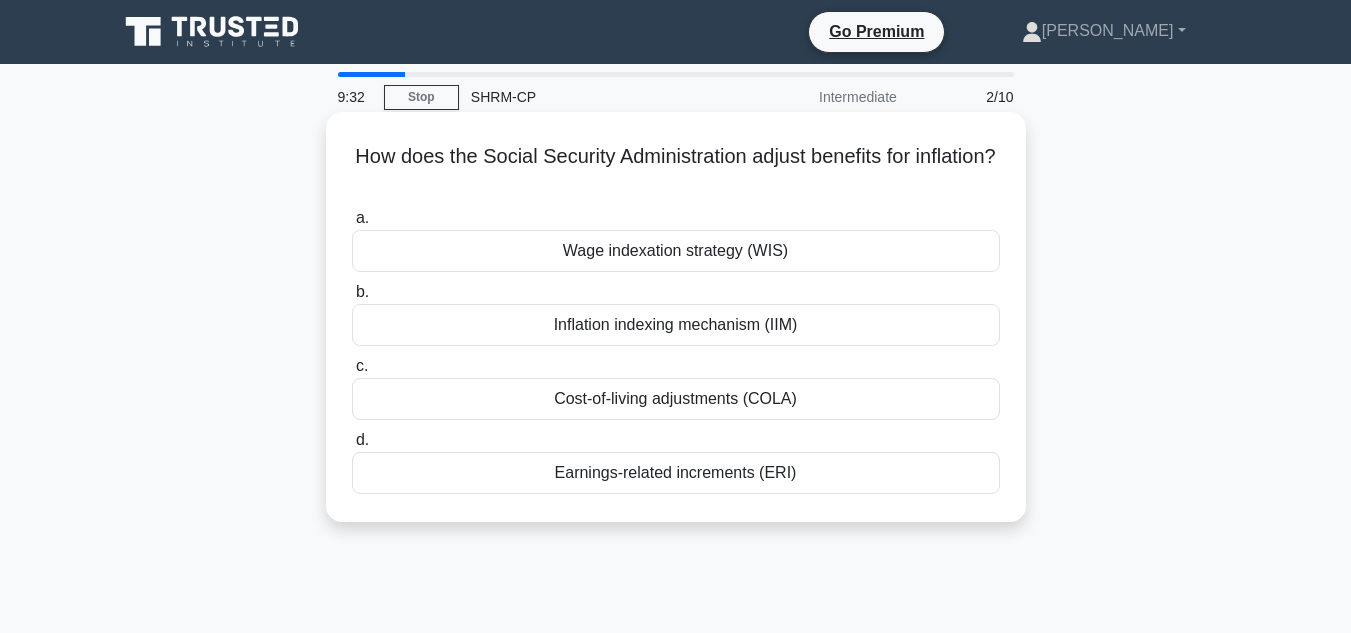 click on "Cost-of-living adjustments (COLA)" at bounding box center [676, 399] 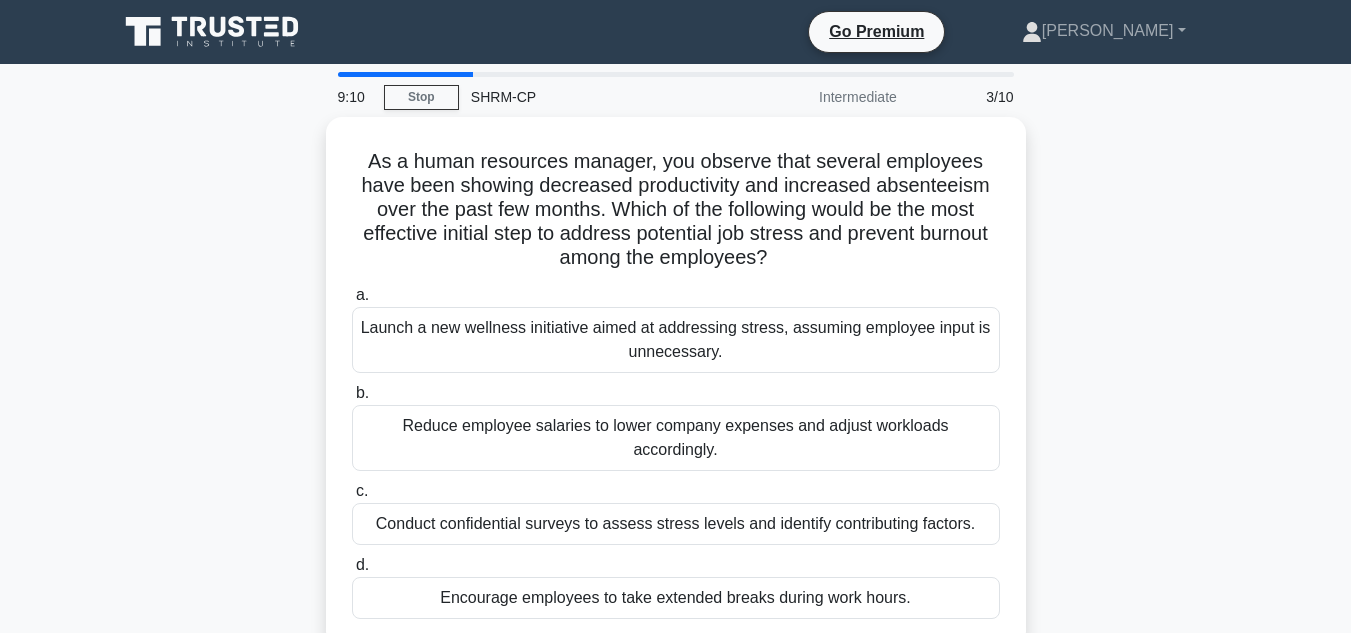 scroll, scrollTop: 100, scrollLeft: 0, axis: vertical 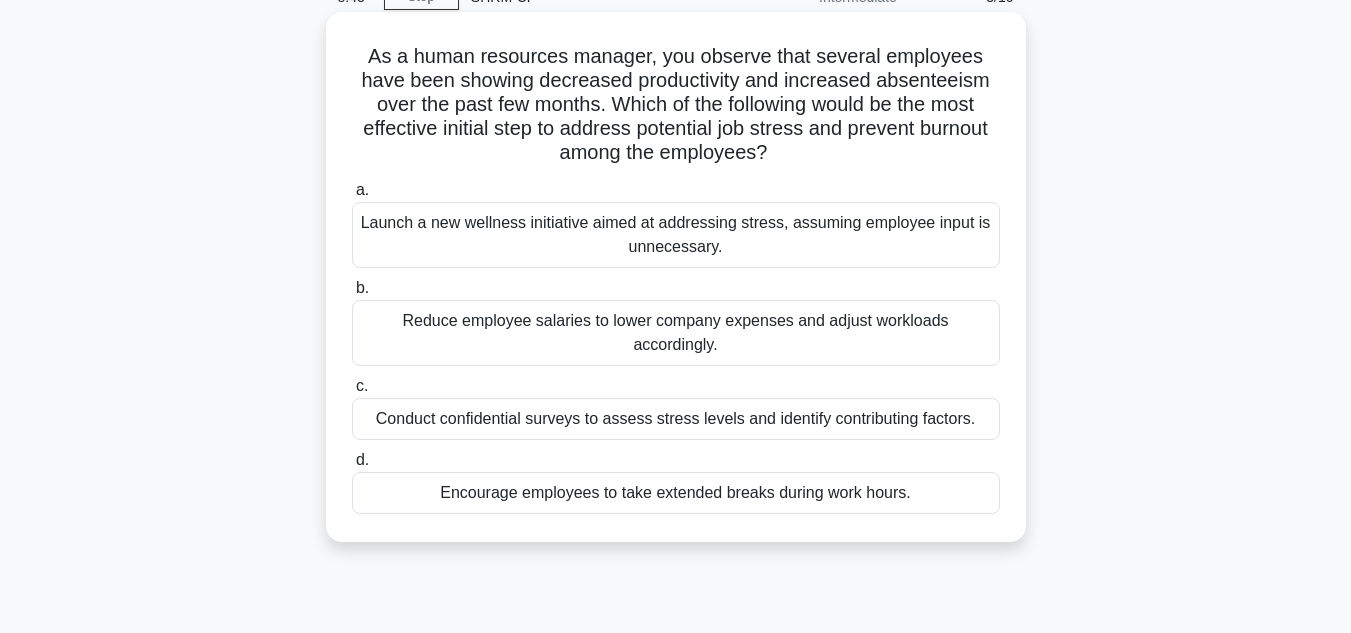 click on "Conduct confidential surveys to assess stress levels and identify contributing factors." at bounding box center [676, 419] 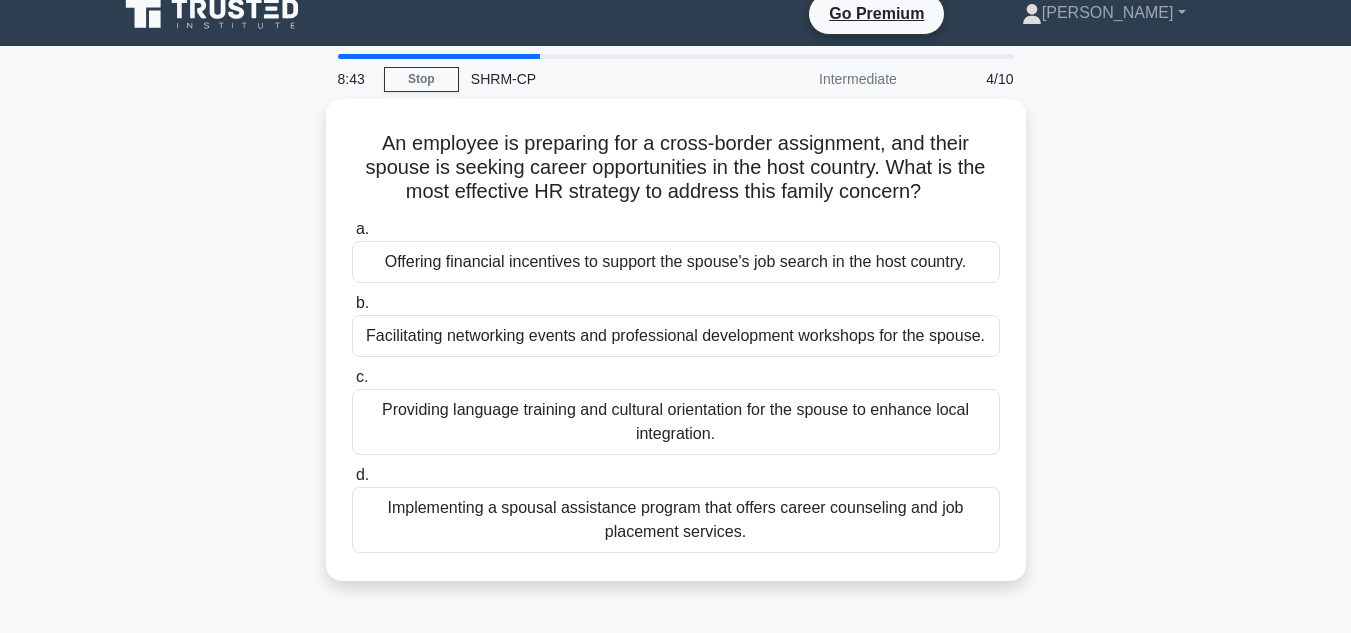 scroll, scrollTop: 0, scrollLeft: 0, axis: both 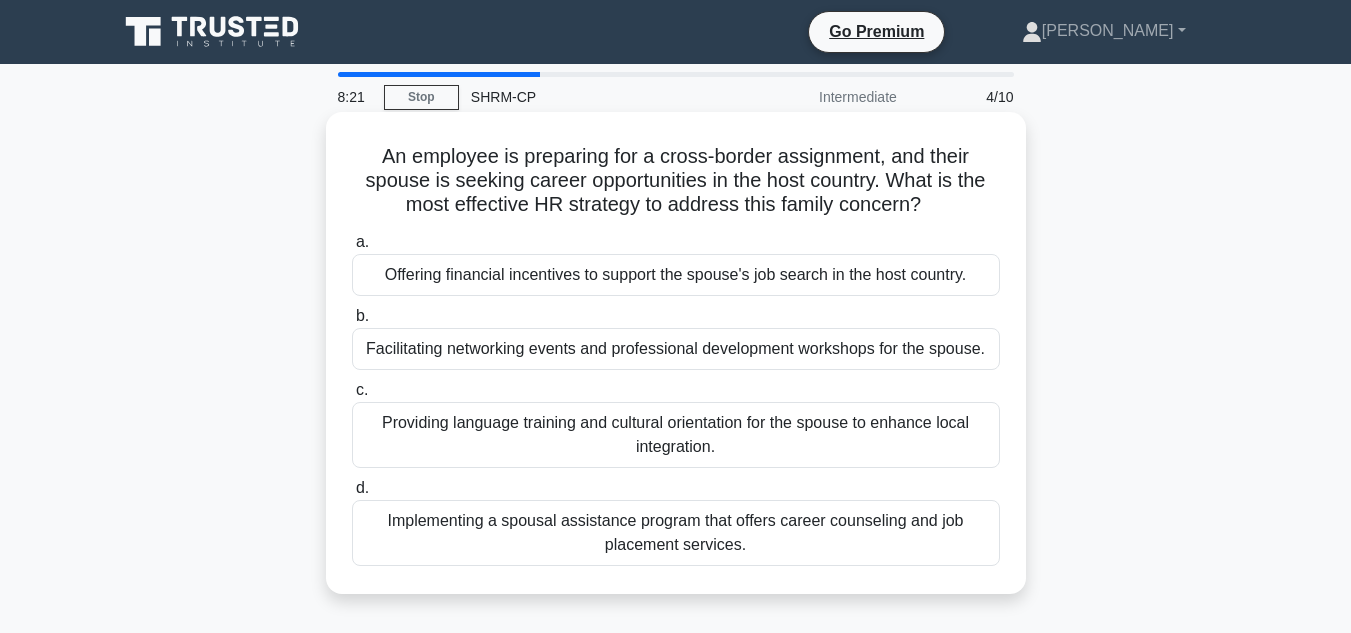 click on "Providing language training and cultural orientation for the spouse to enhance local integration." at bounding box center [676, 435] 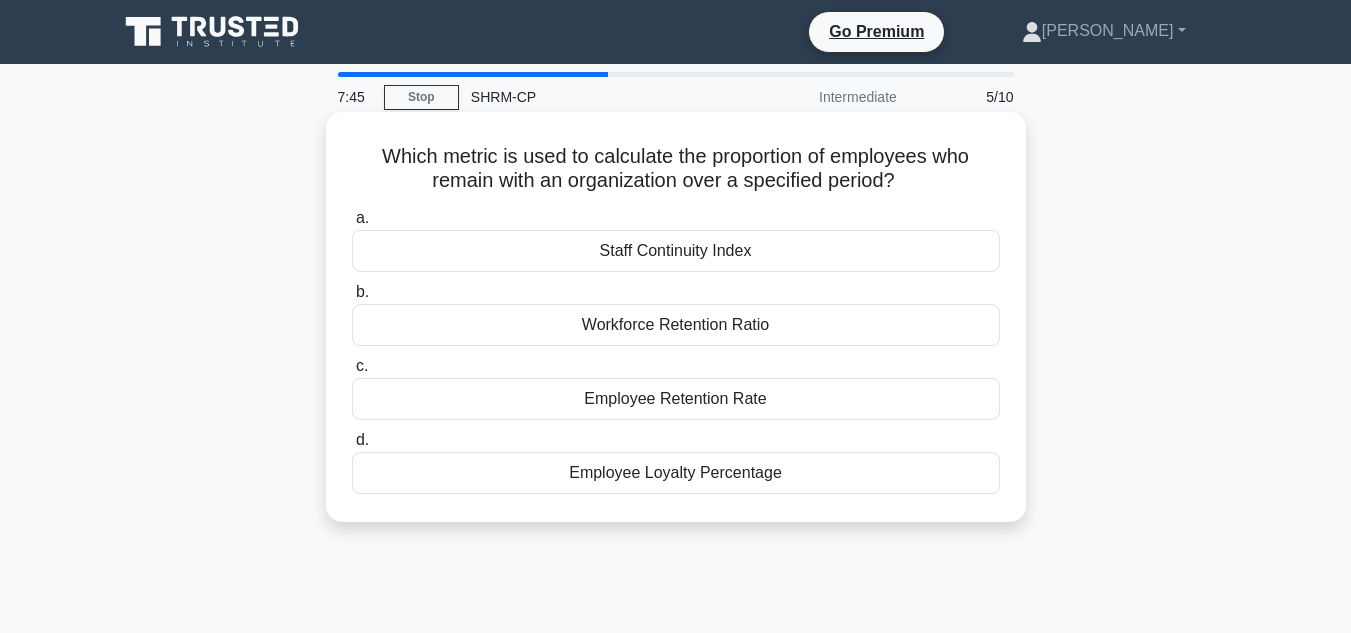 click on "Employee Loyalty Percentage" at bounding box center (676, 473) 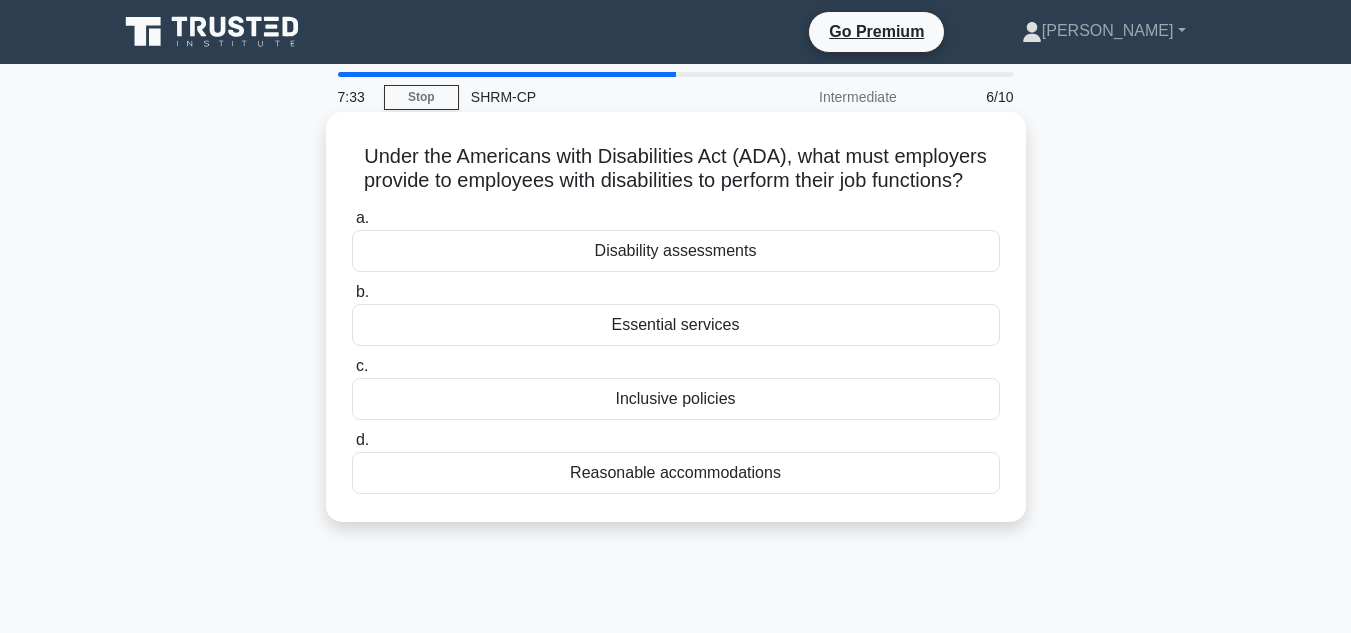 click on "Inclusive policies" at bounding box center (676, 399) 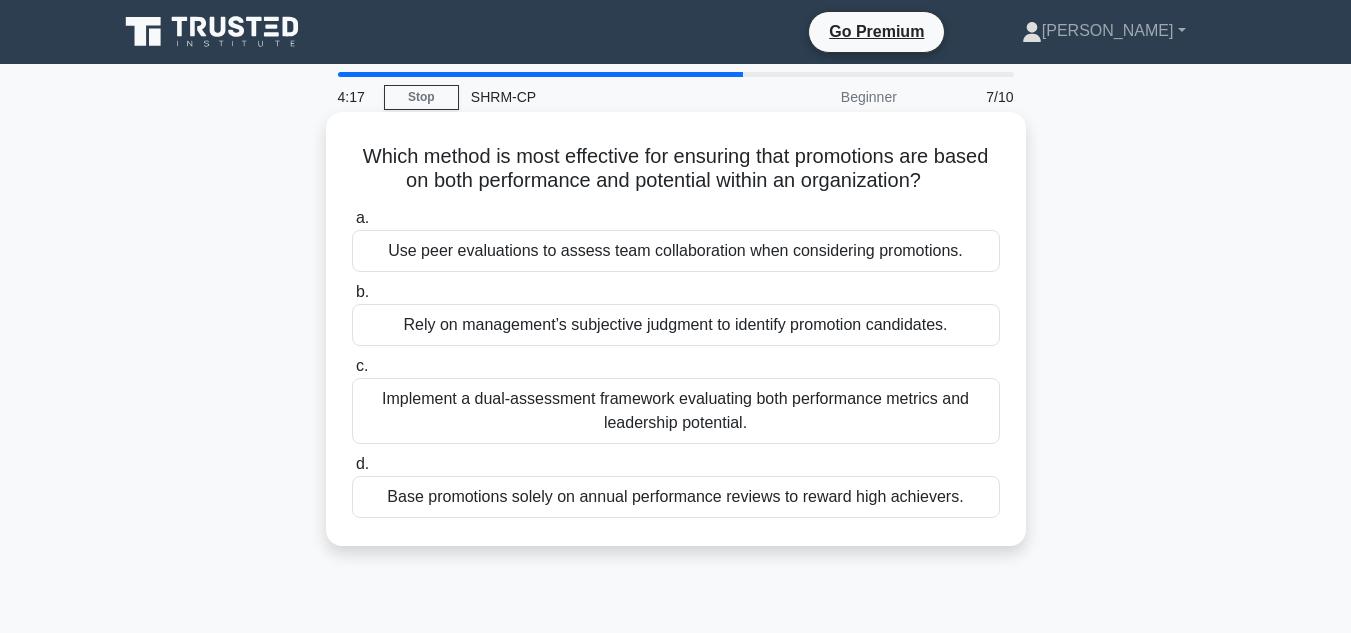 click on "Implement a dual-assessment framework evaluating both performance metrics and leadership potential." at bounding box center [676, 411] 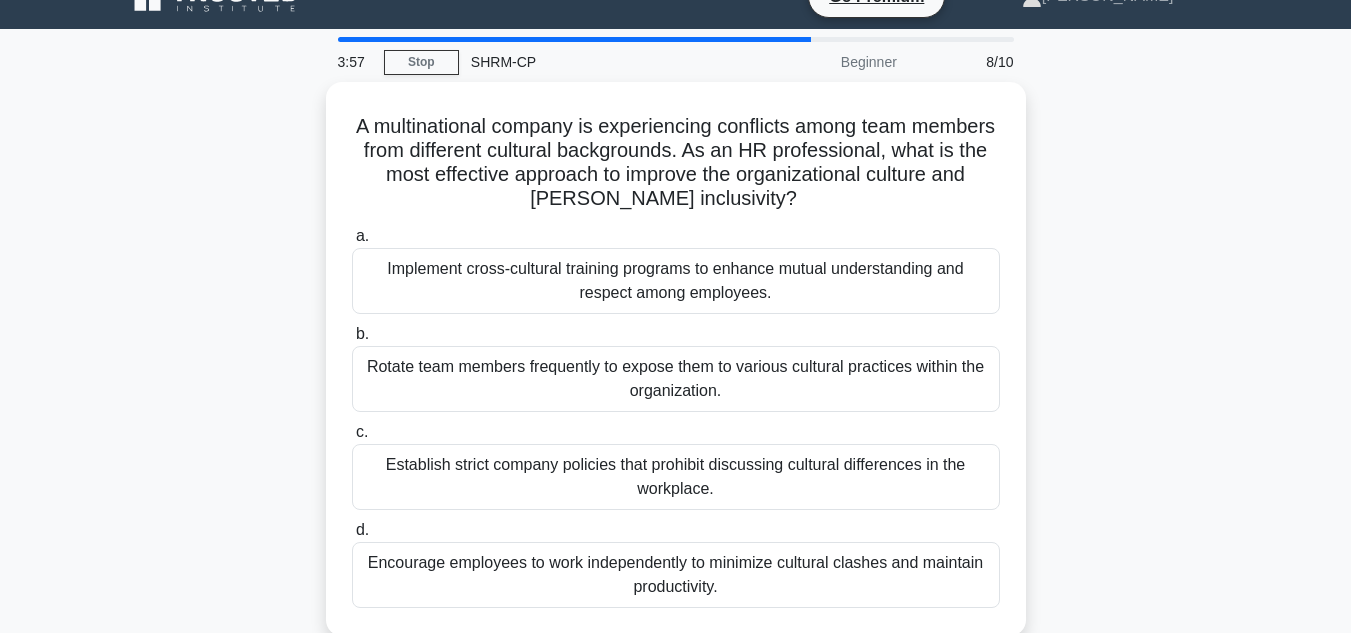 scroll, scrollTop: 0, scrollLeft: 0, axis: both 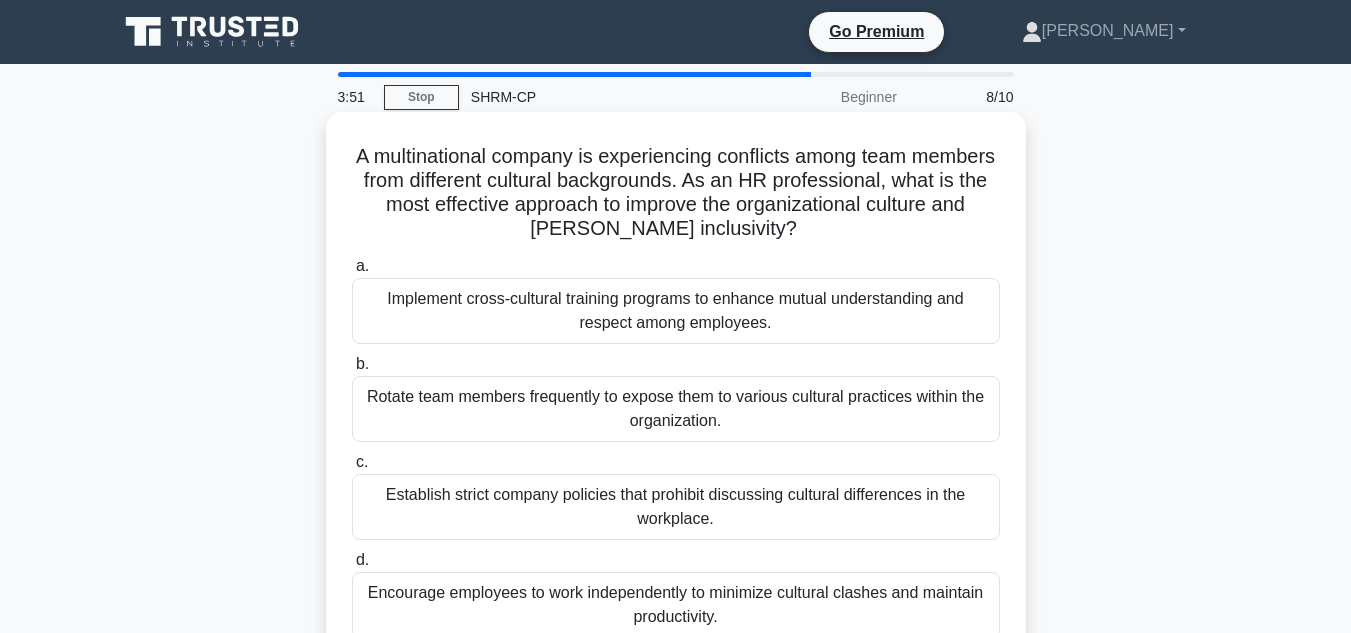 click on "Implement cross-cultural training programs to enhance mutual understanding and respect among employees." at bounding box center [676, 311] 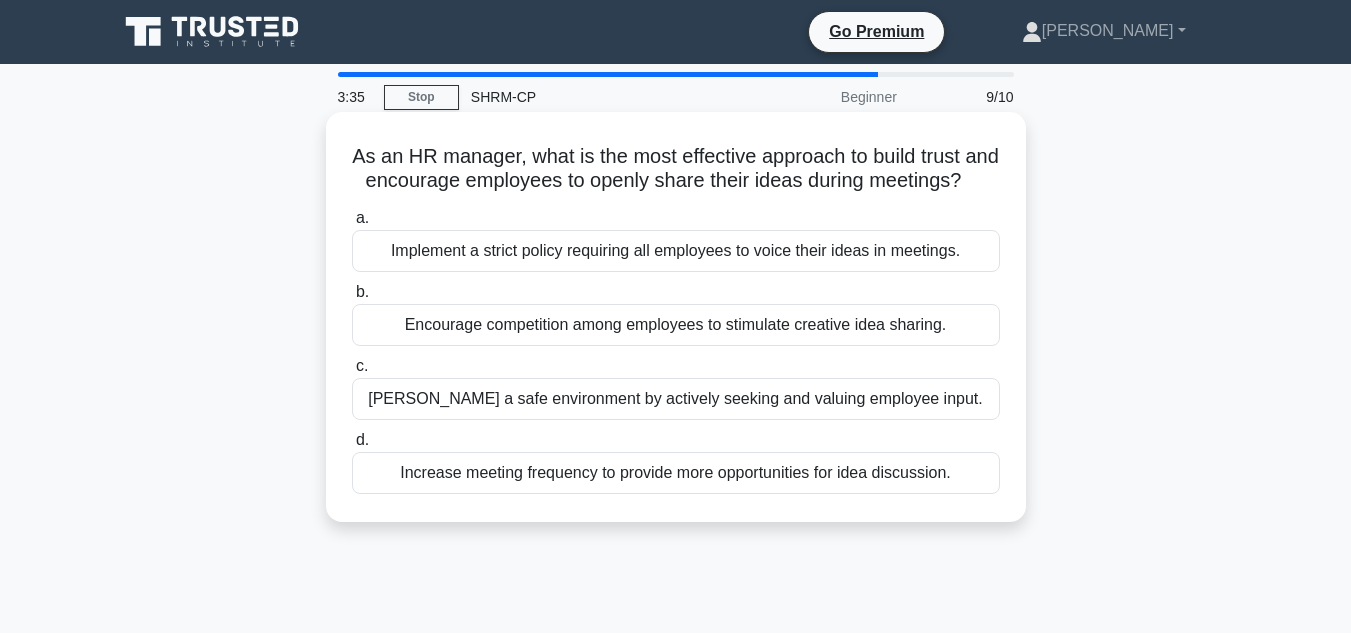 click on "Foster a safe environment by actively seeking and valuing employee input." at bounding box center [676, 399] 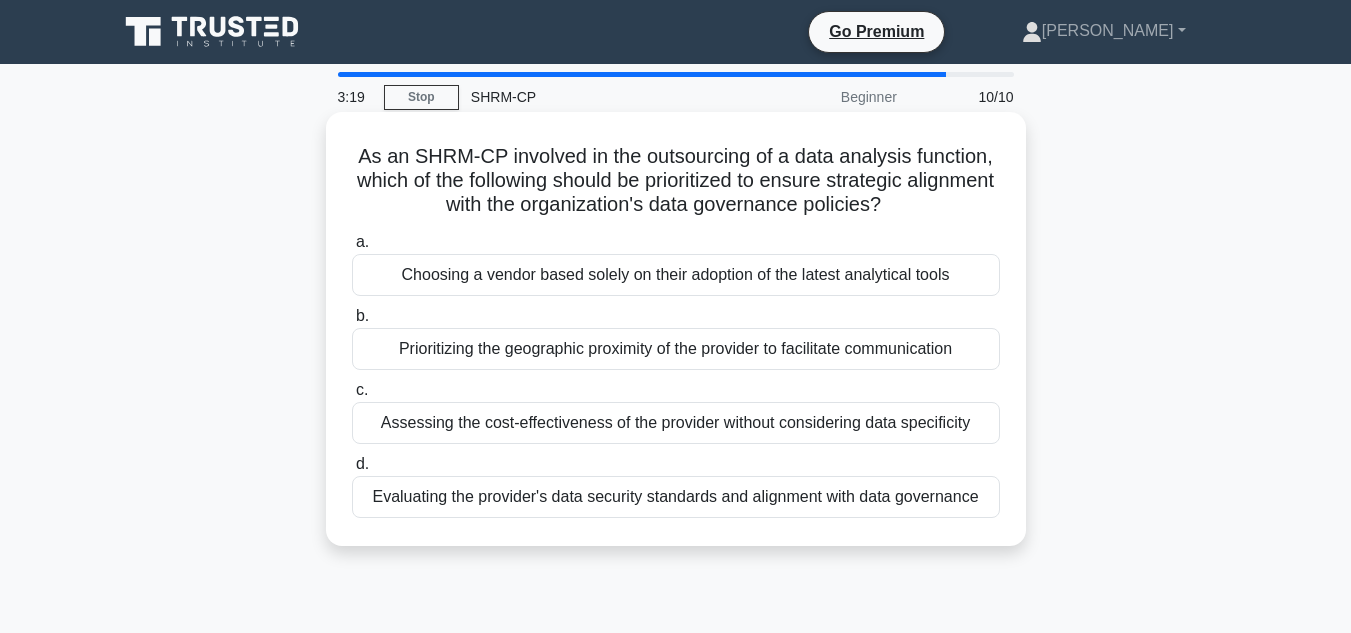 click on "Evaluating the provider's data security standards and alignment with data governance" at bounding box center (676, 497) 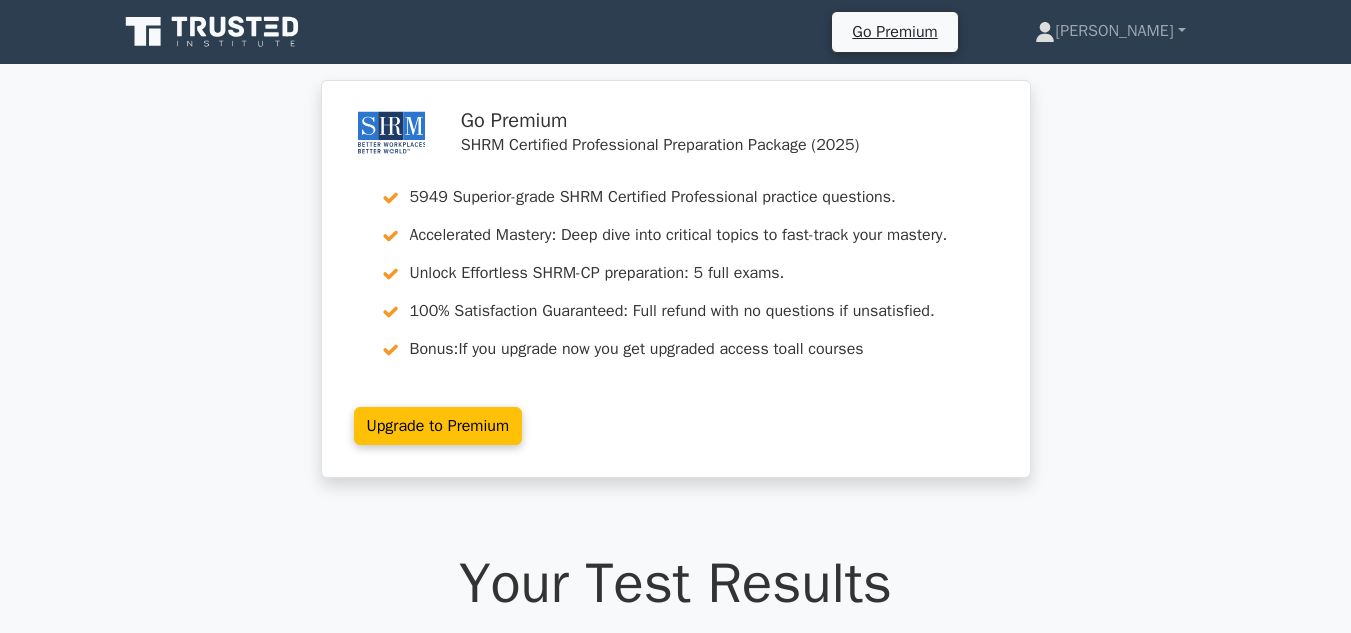scroll, scrollTop: 125, scrollLeft: 0, axis: vertical 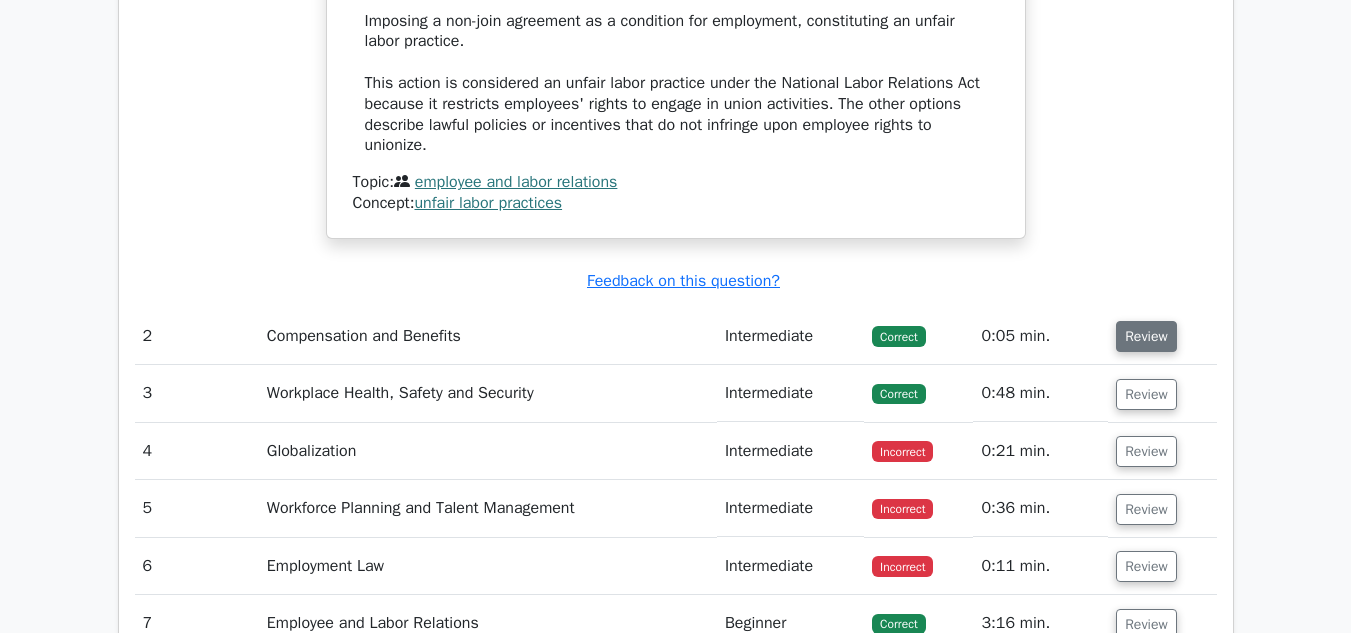 click on "Review" at bounding box center [1146, 336] 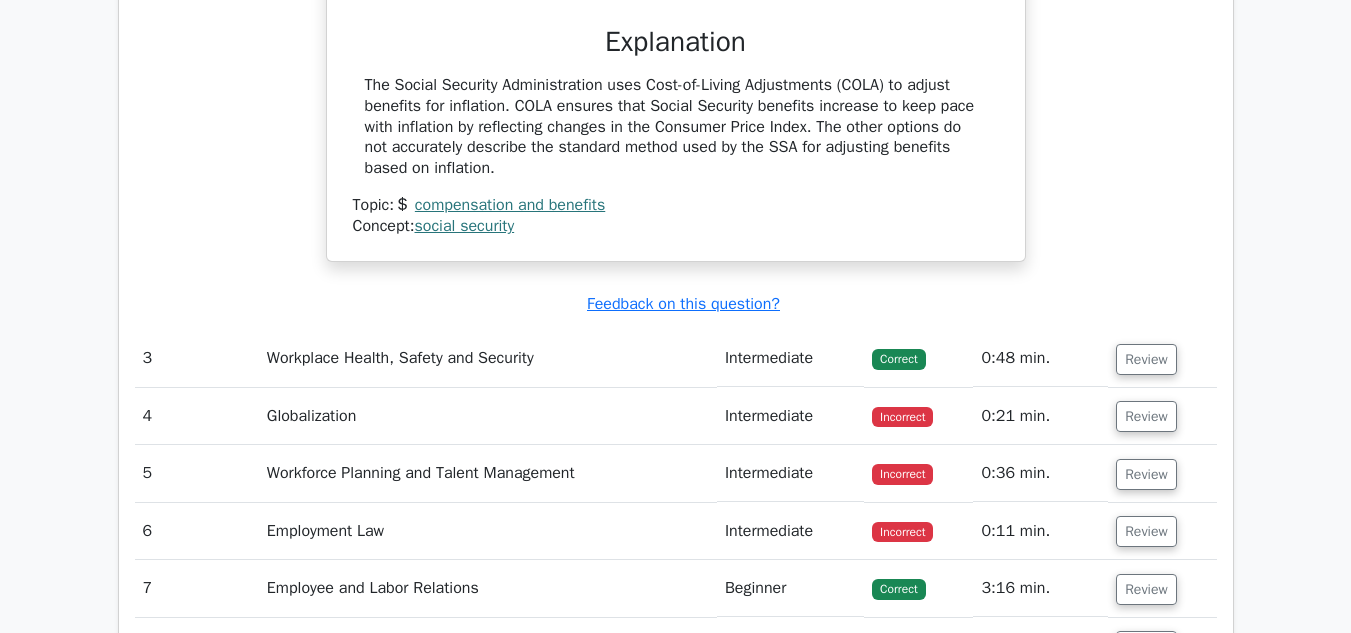 scroll, scrollTop: 2900, scrollLeft: 0, axis: vertical 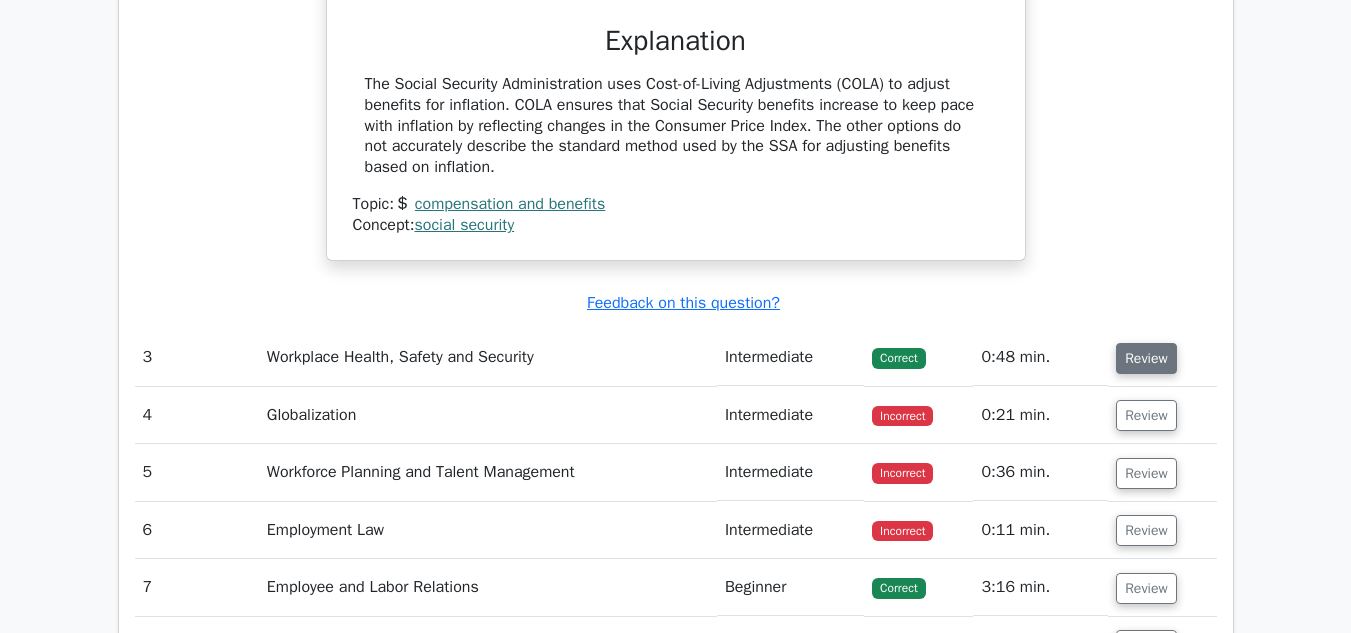 click on "Review" at bounding box center [1146, 358] 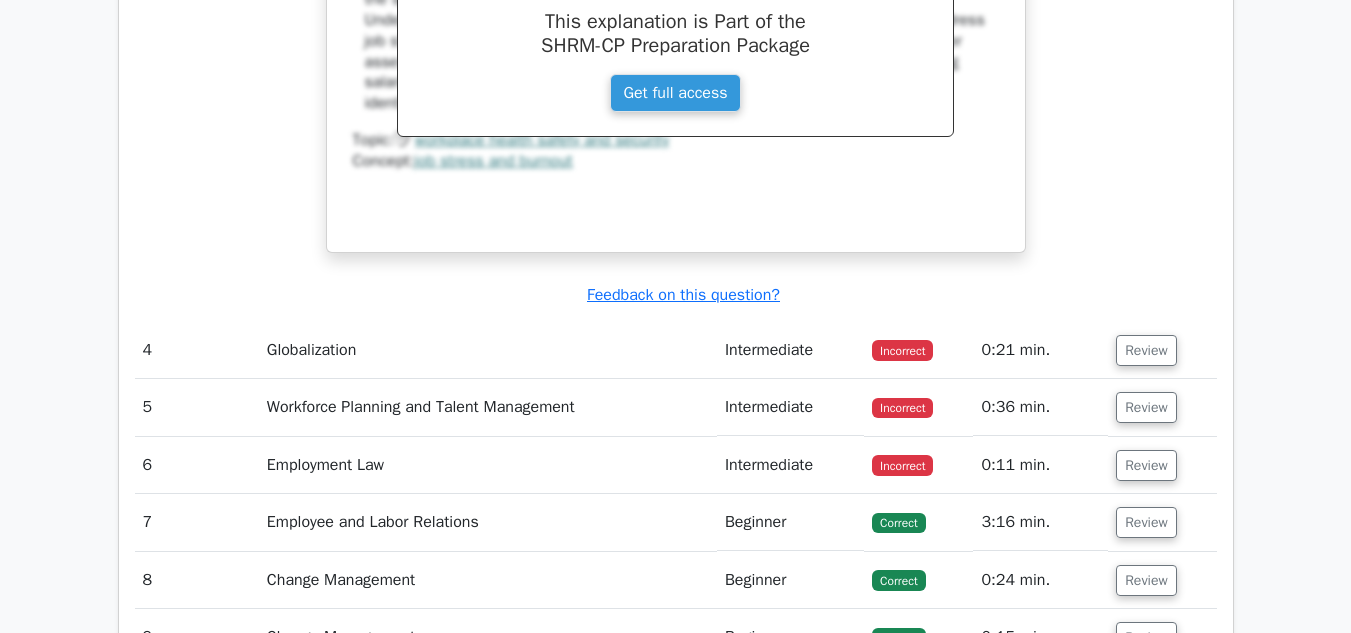 scroll, scrollTop: 3900, scrollLeft: 0, axis: vertical 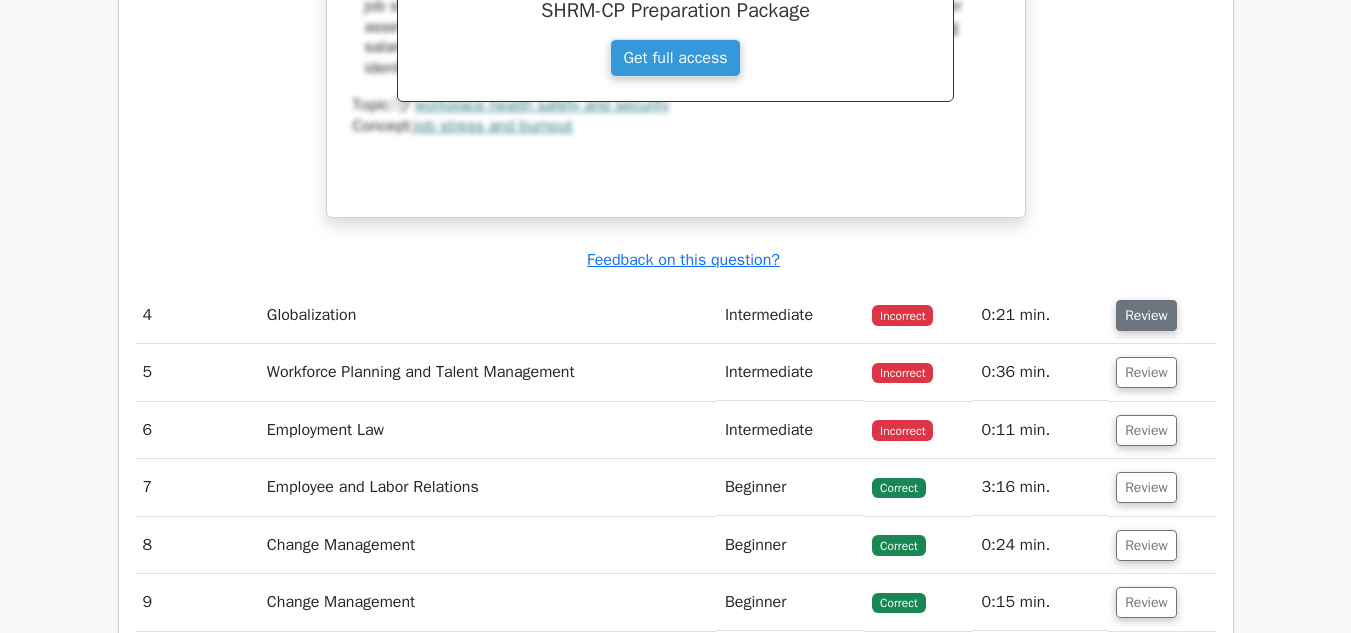 click on "Review" at bounding box center (1146, 315) 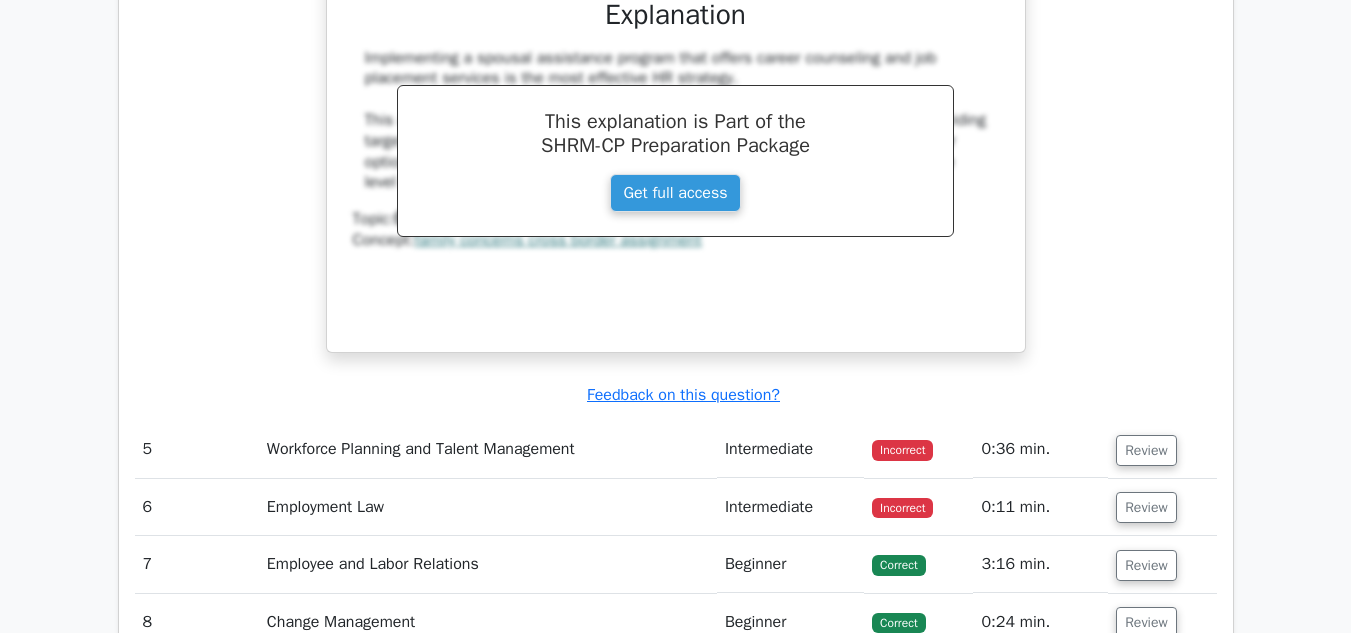 scroll, scrollTop: 4800, scrollLeft: 0, axis: vertical 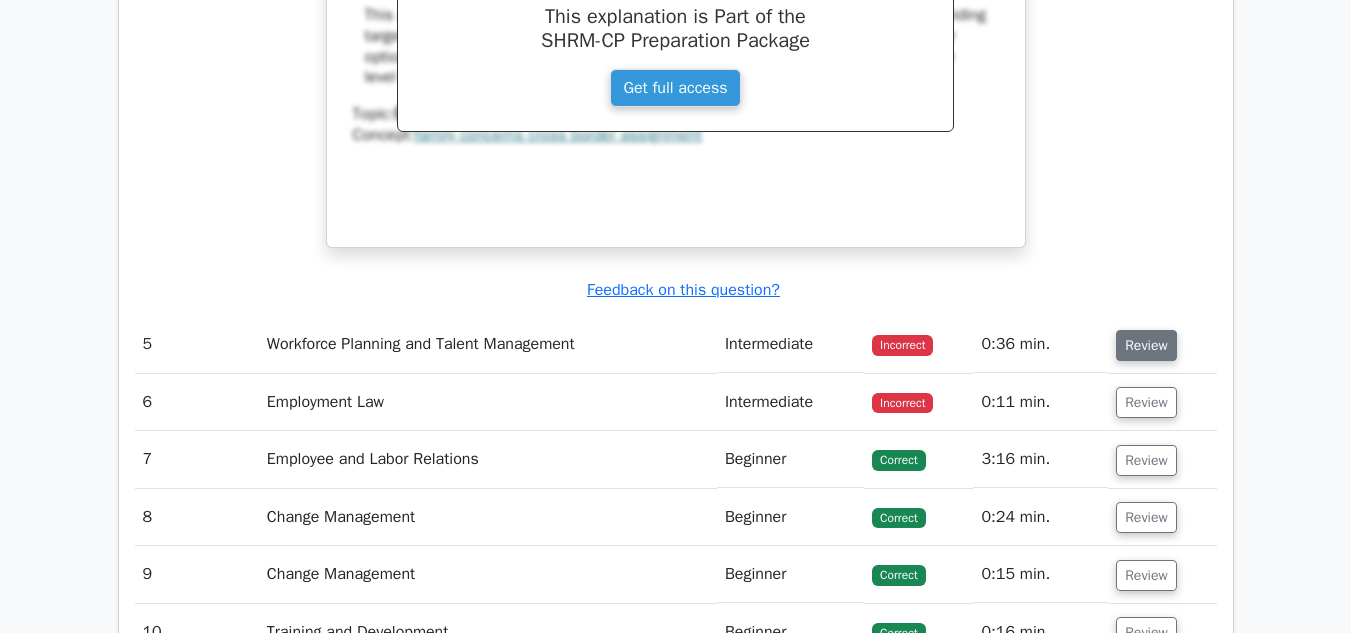 click on "Review" at bounding box center (1146, 345) 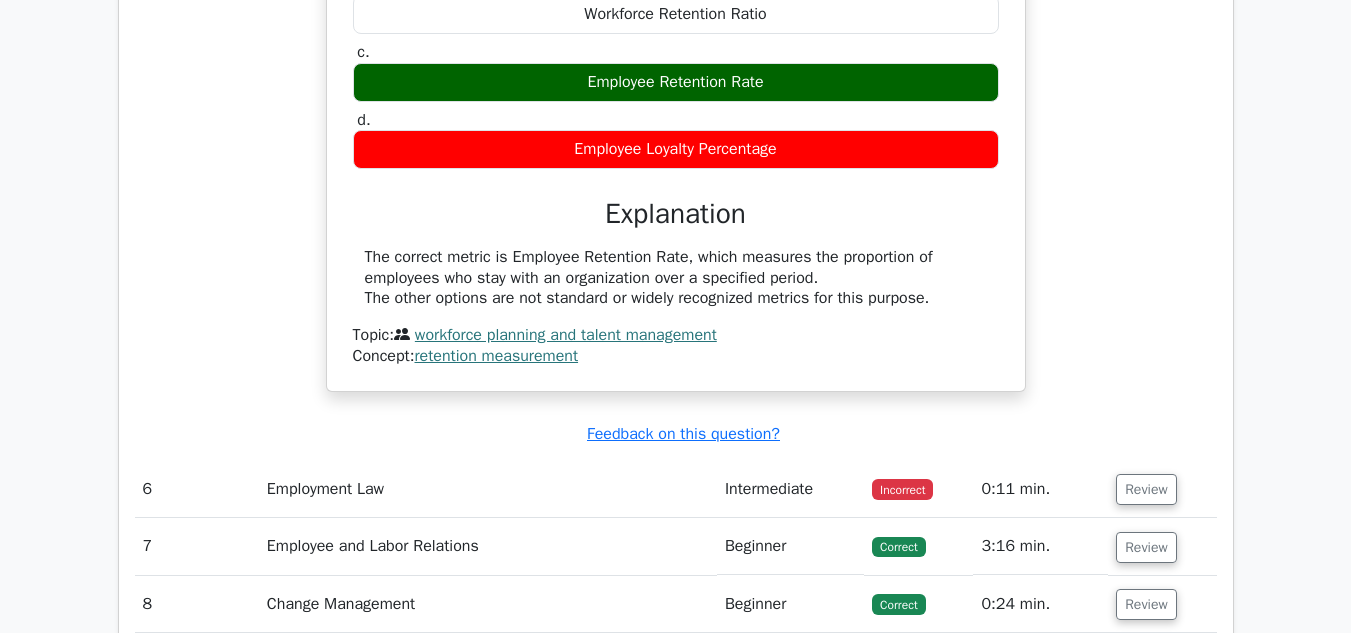 scroll, scrollTop: 5500, scrollLeft: 0, axis: vertical 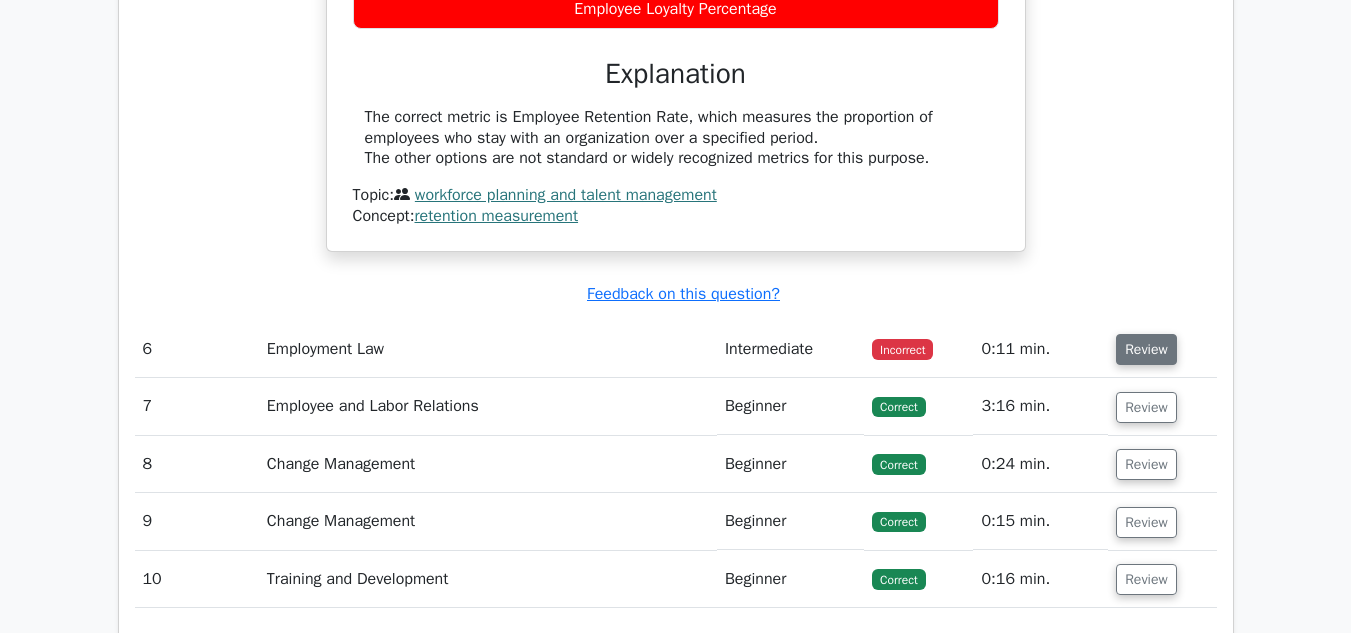 click on "Review" at bounding box center (1146, 349) 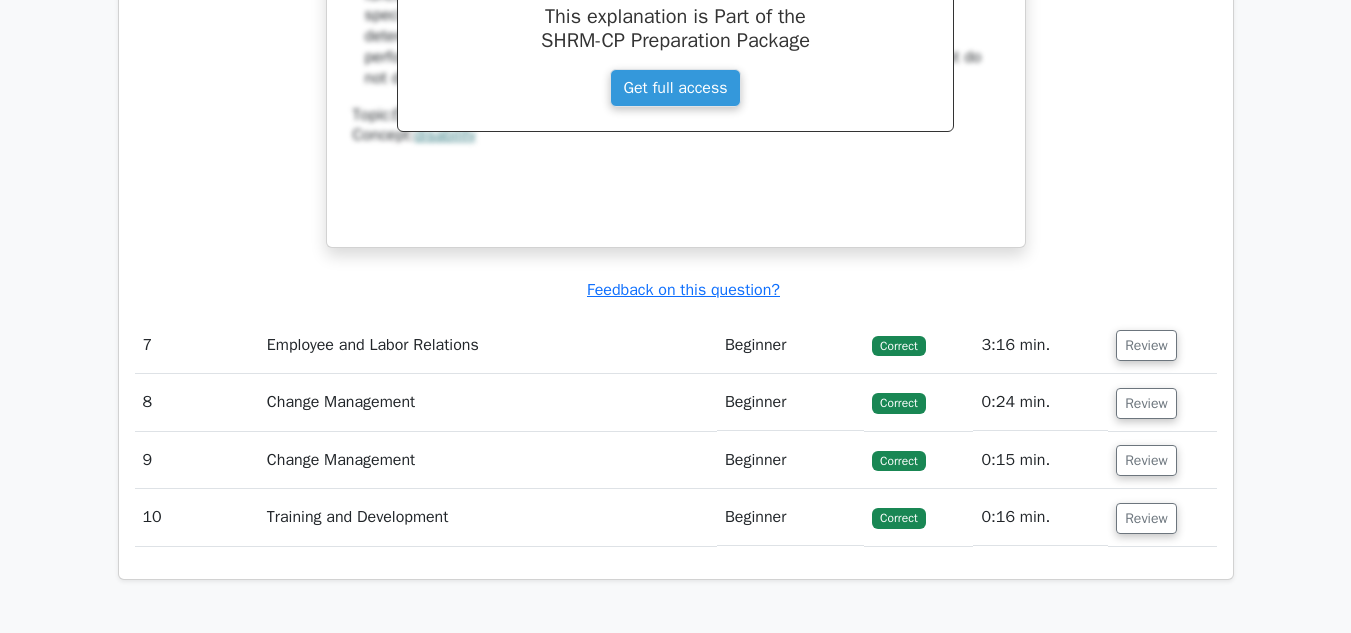 scroll, scrollTop: 6500, scrollLeft: 0, axis: vertical 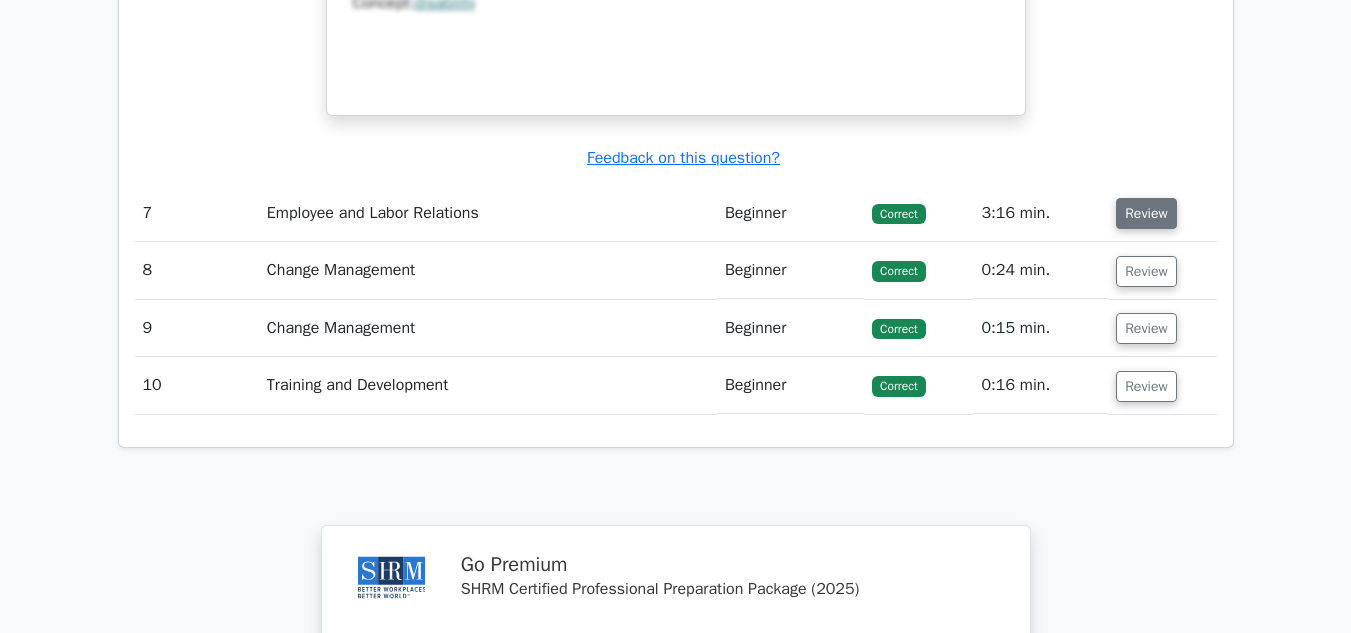 click on "Review" at bounding box center [1146, 213] 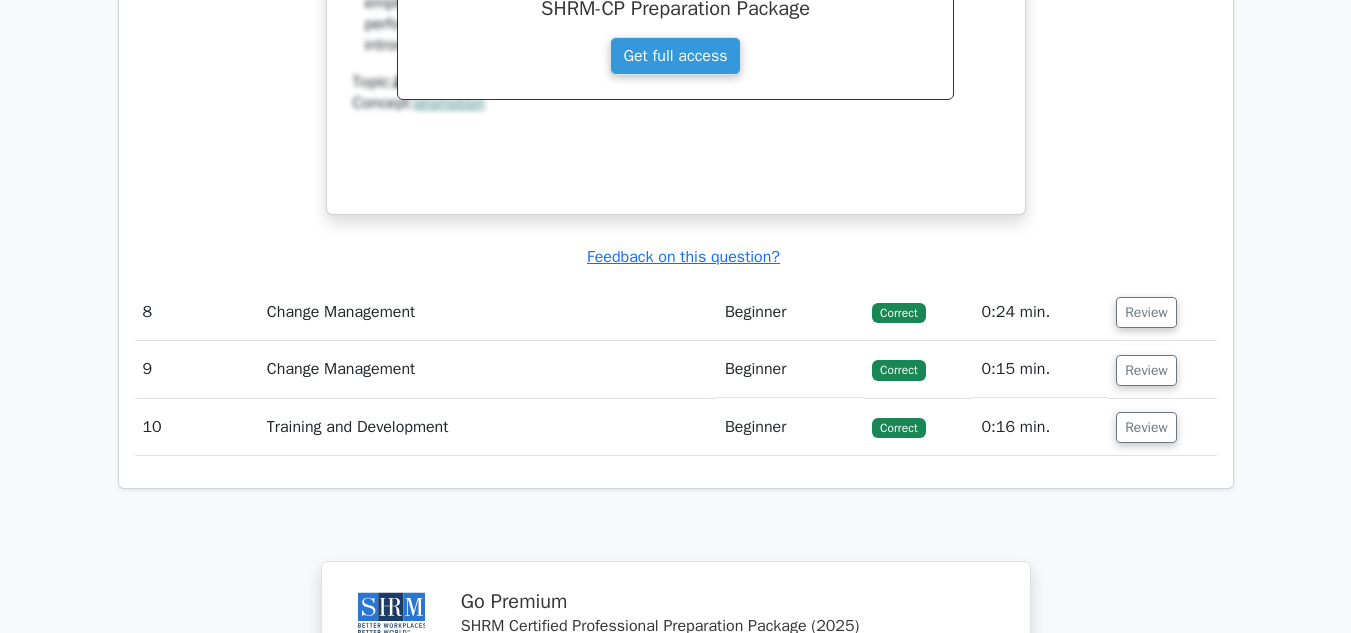 scroll, scrollTop: 7300, scrollLeft: 0, axis: vertical 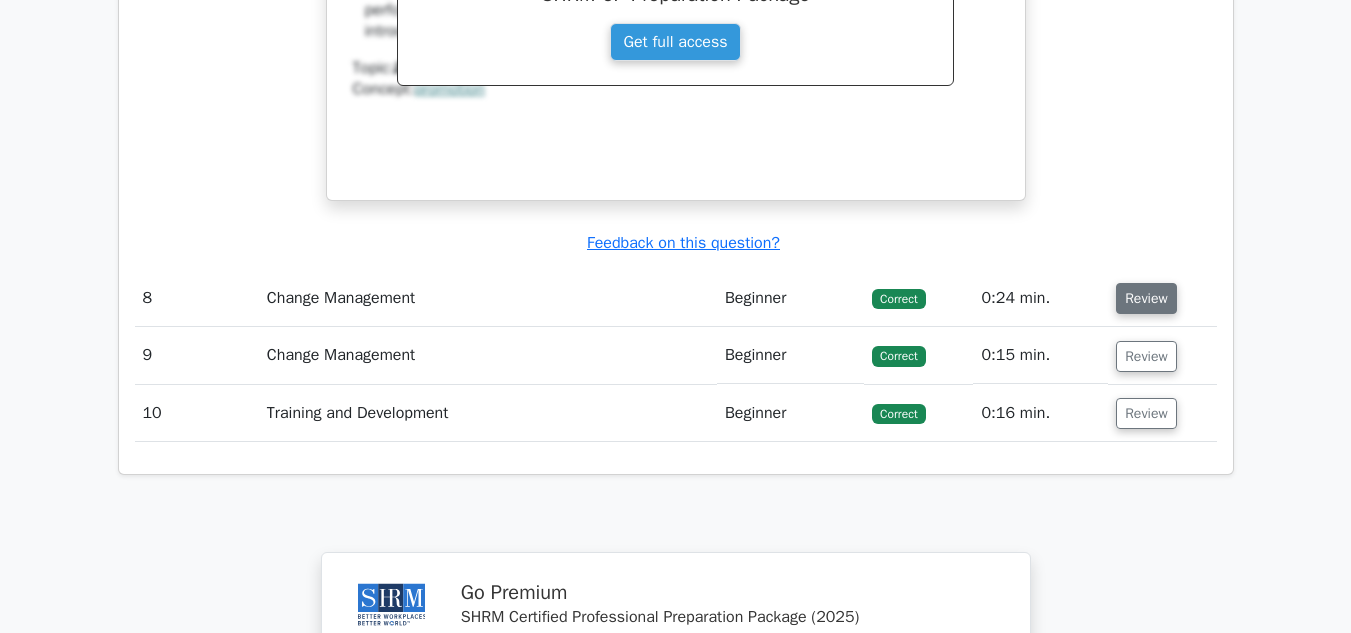 click on "Review" at bounding box center (1146, 298) 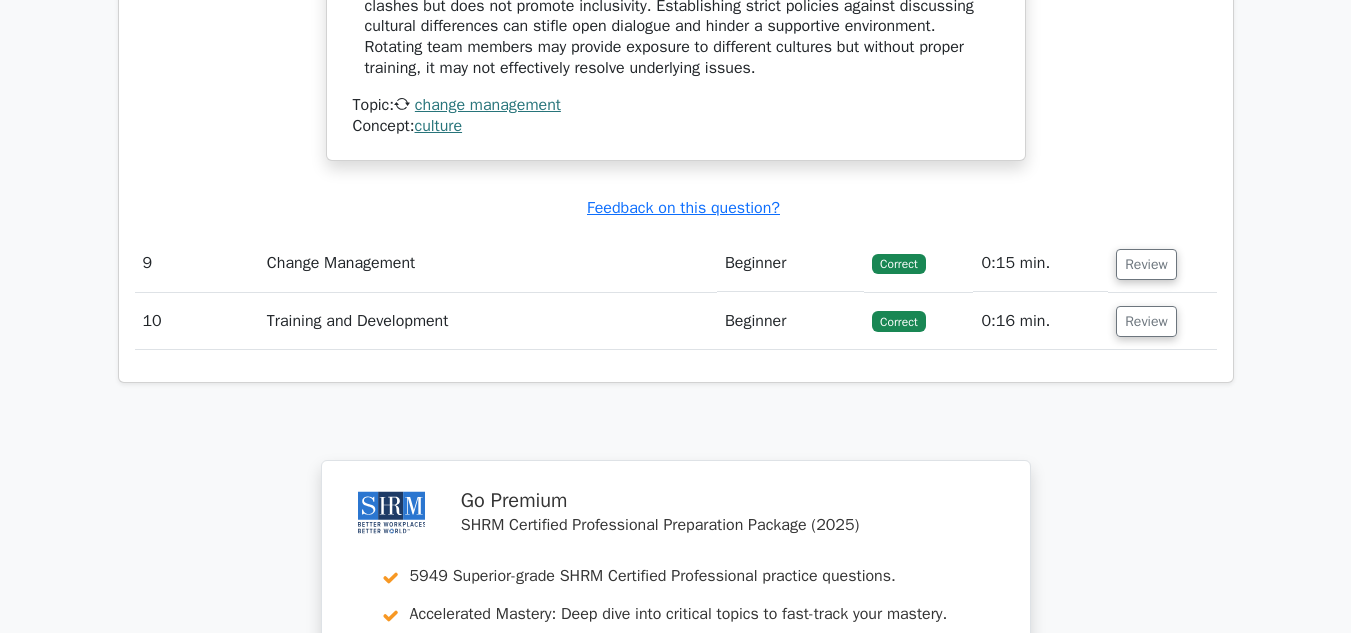 scroll, scrollTop: 8300, scrollLeft: 0, axis: vertical 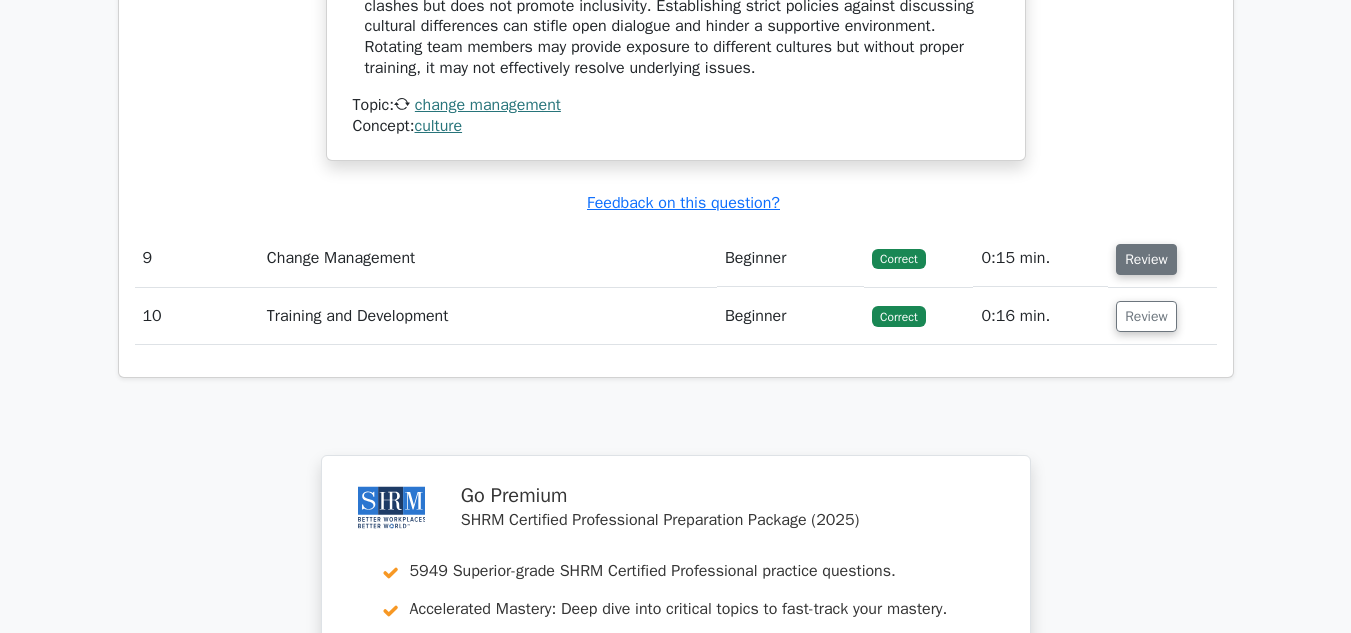 click on "Review" at bounding box center (1146, 259) 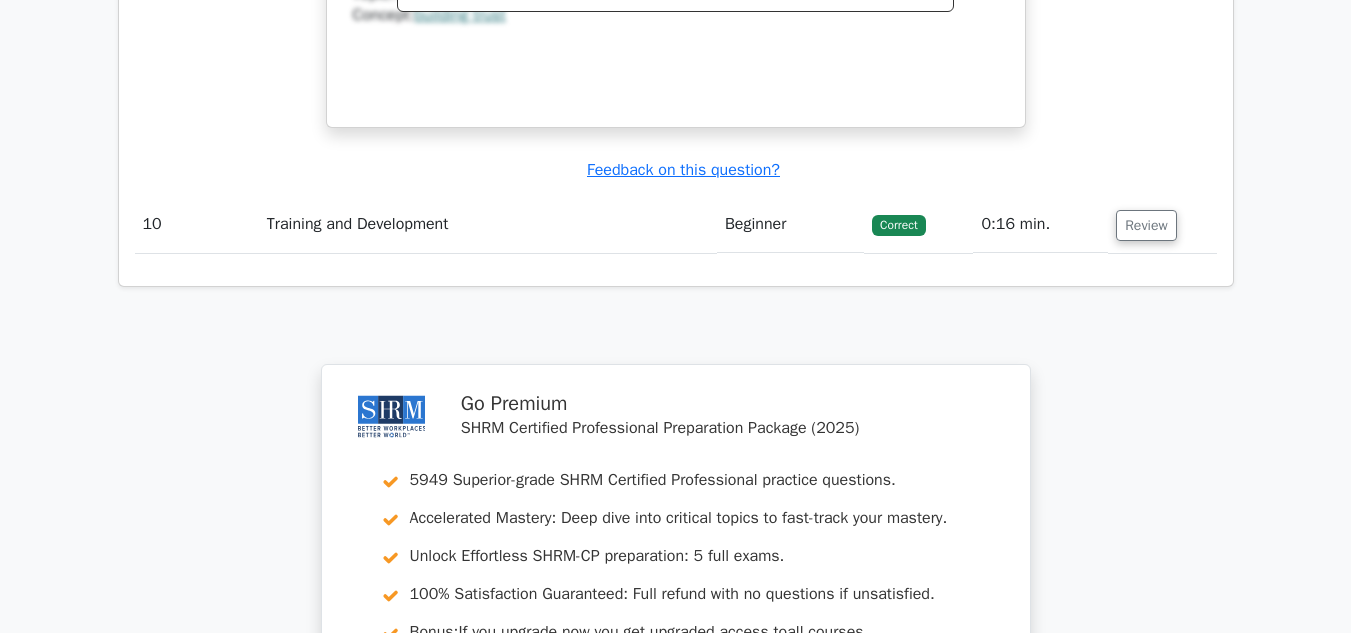 scroll, scrollTop: 9200, scrollLeft: 0, axis: vertical 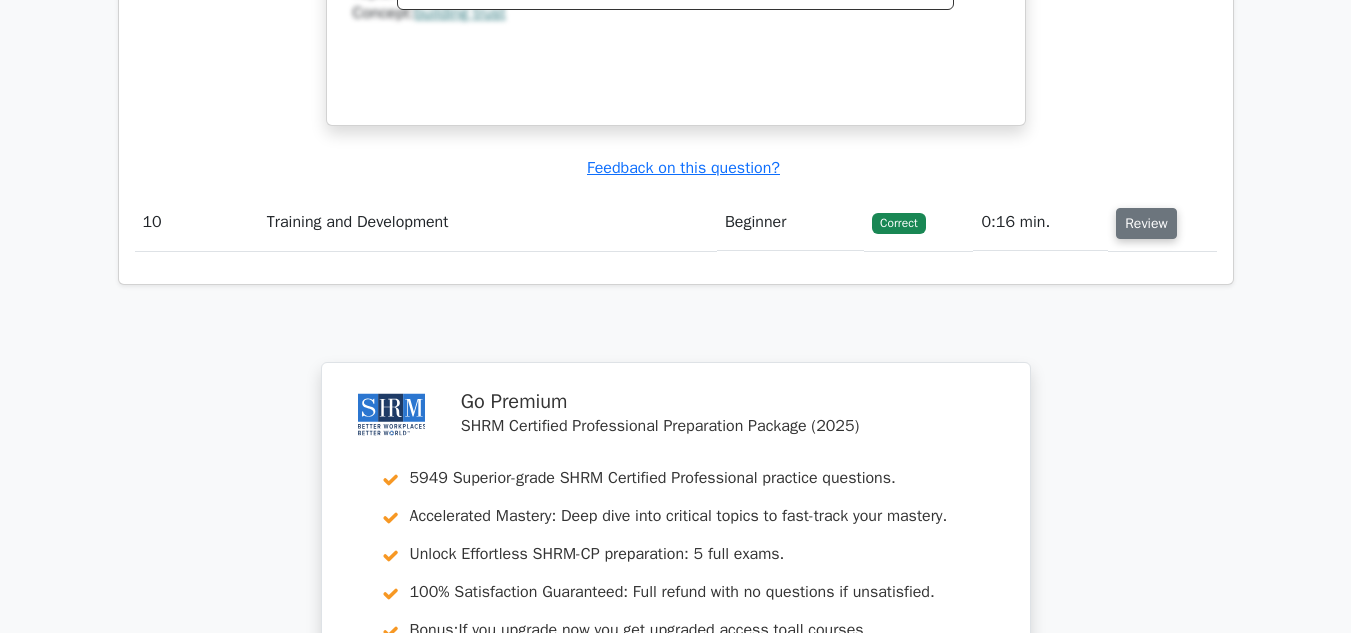 click on "Review" at bounding box center (1146, 223) 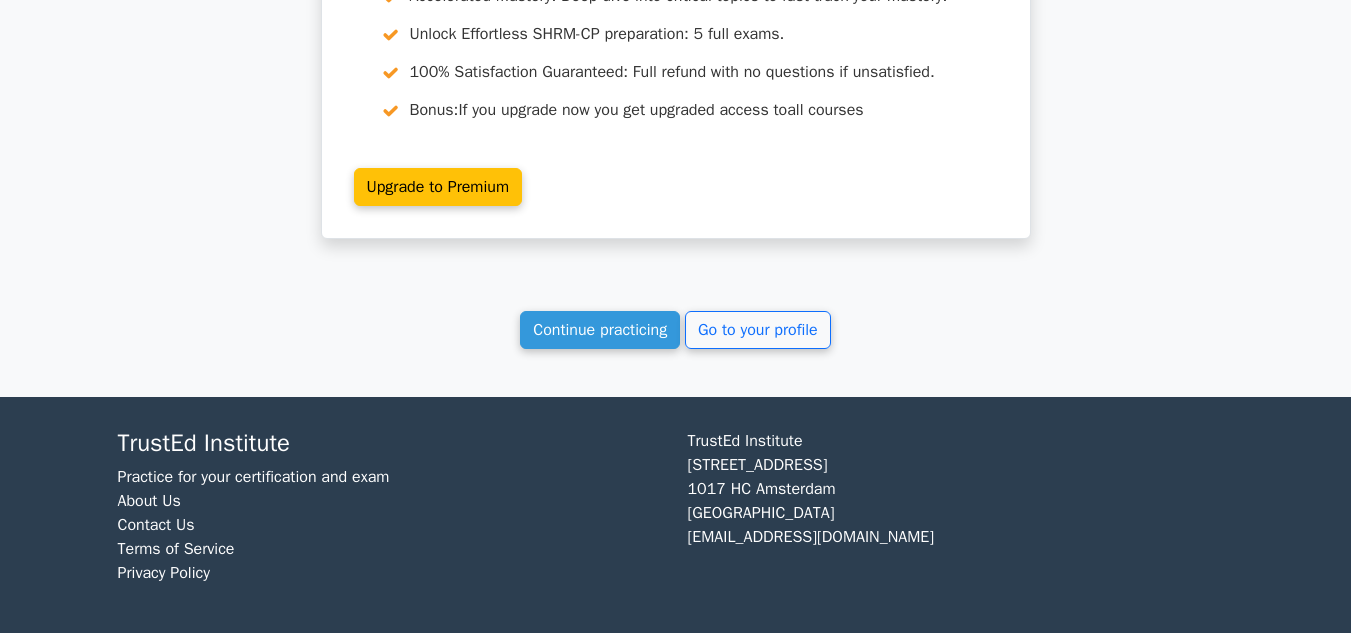 scroll, scrollTop: 10763, scrollLeft: 0, axis: vertical 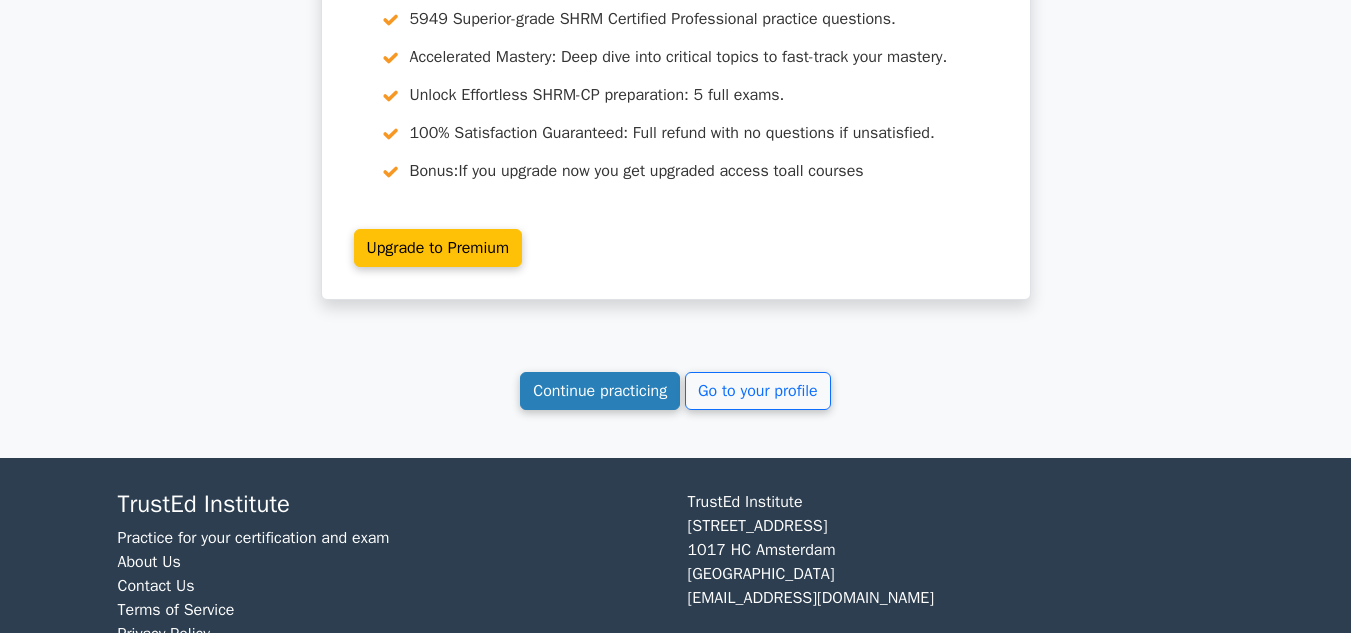 click on "Continue practicing" at bounding box center [600, 391] 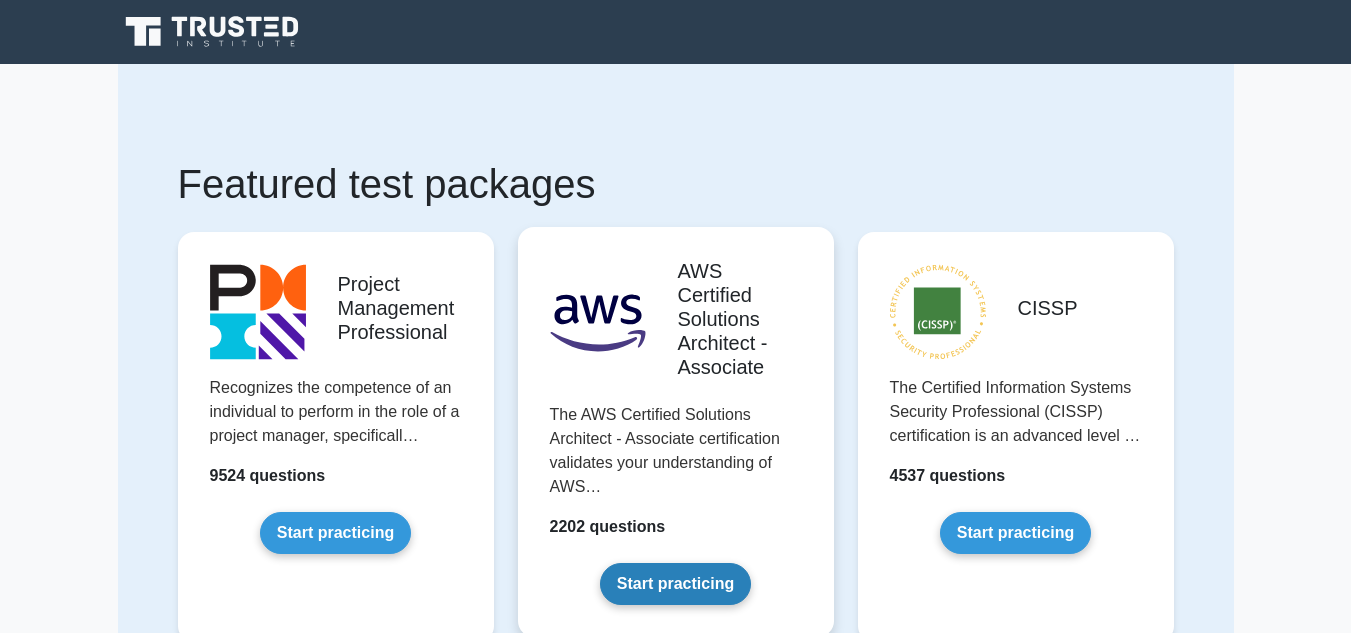 scroll, scrollTop: 0, scrollLeft: 0, axis: both 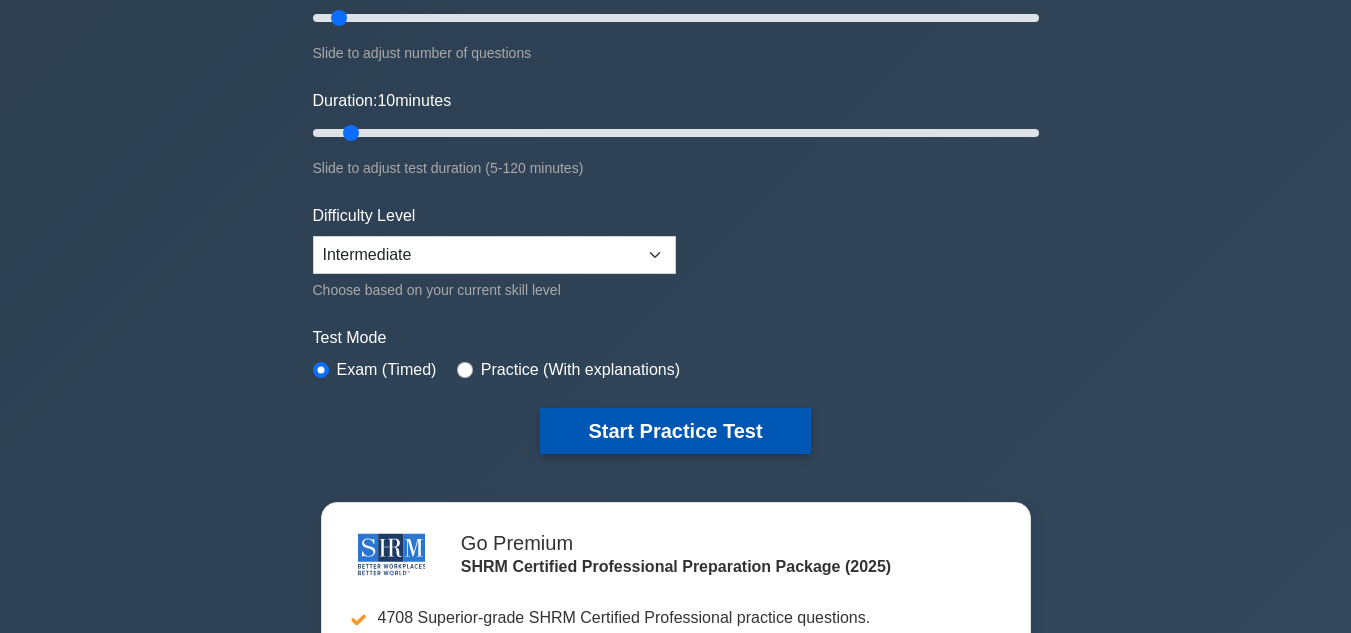 click on "Start Practice Test" at bounding box center (675, 431) 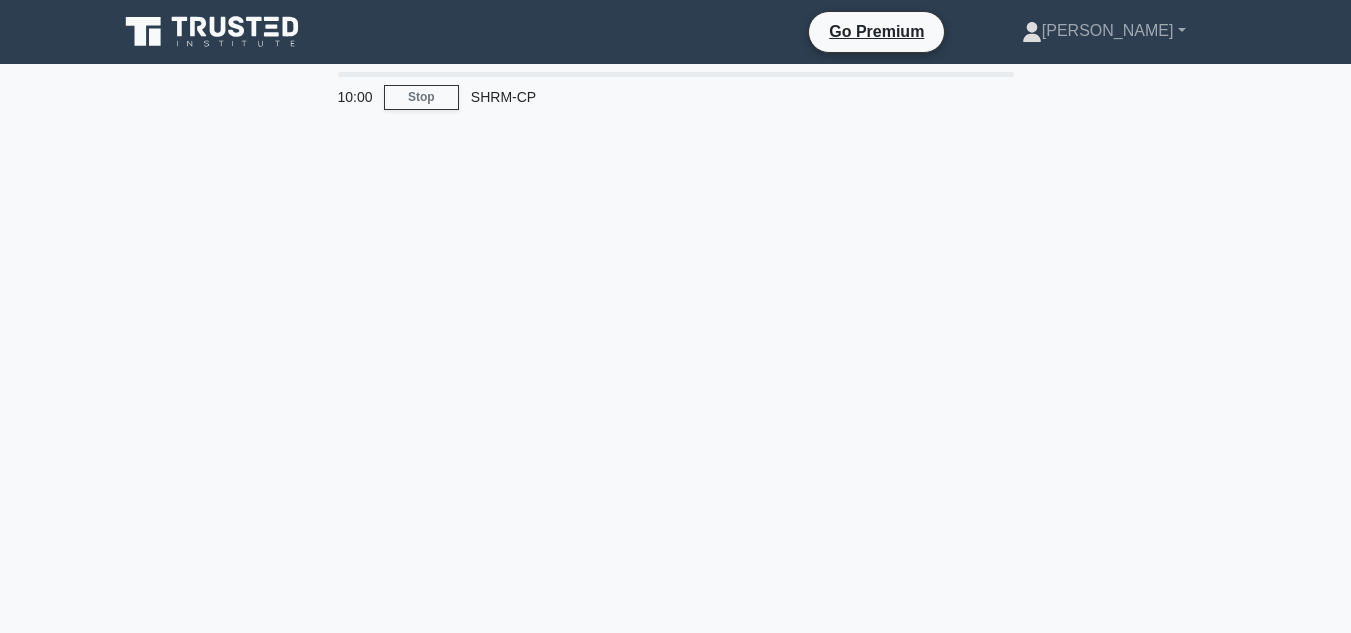 scroll, scrollTop: 0, scrollLeft: 0, axis: both 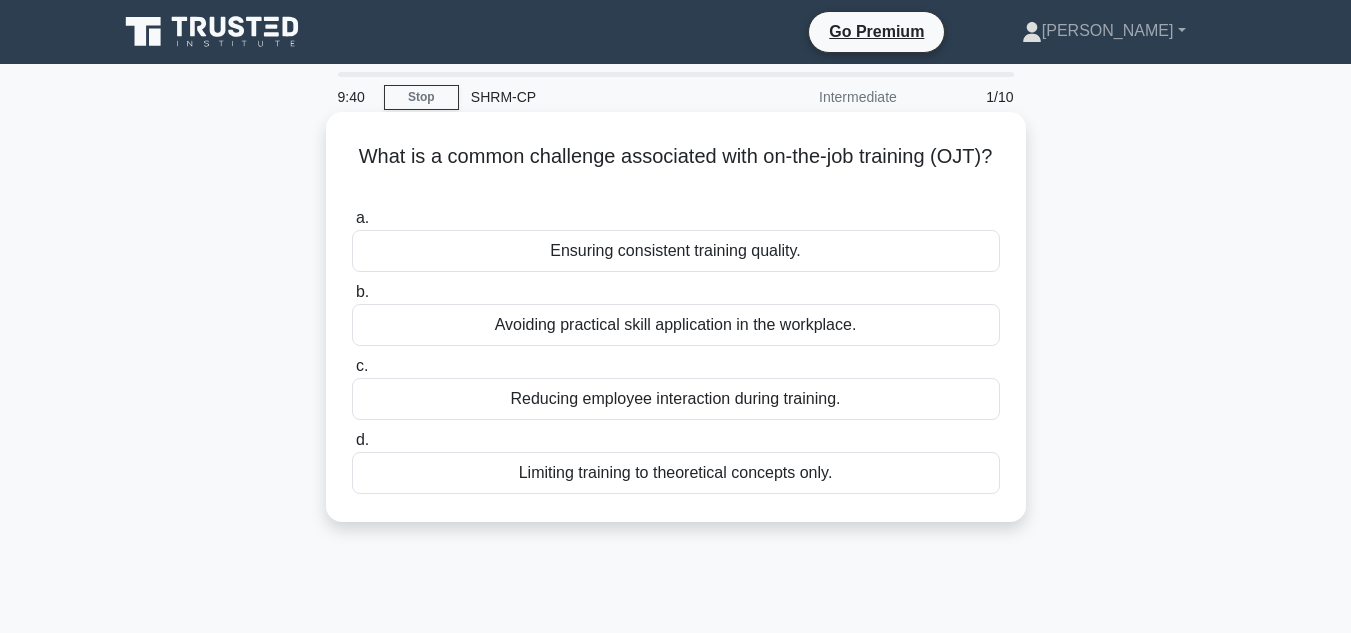 click on "Limiting training to theoretical concepts only." at bounding box center [676, 473] 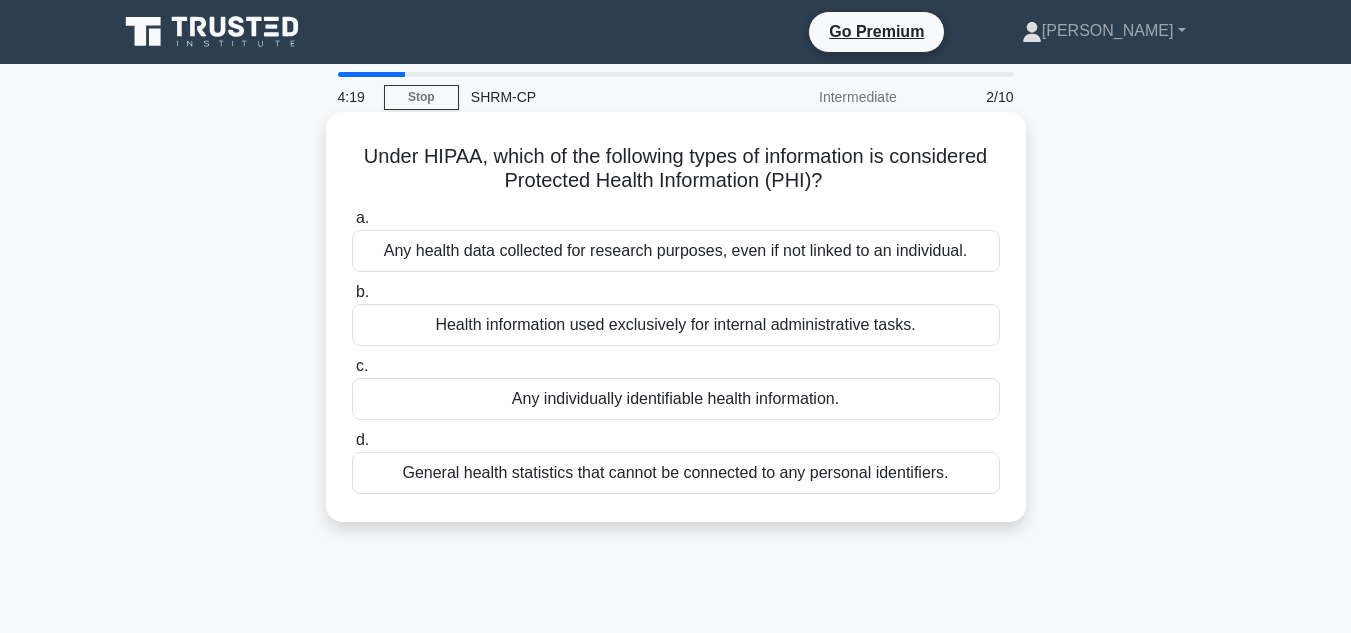 click on "General health statistics that cannot be connected to any personal identifiers." at bounding box center [676, 473] 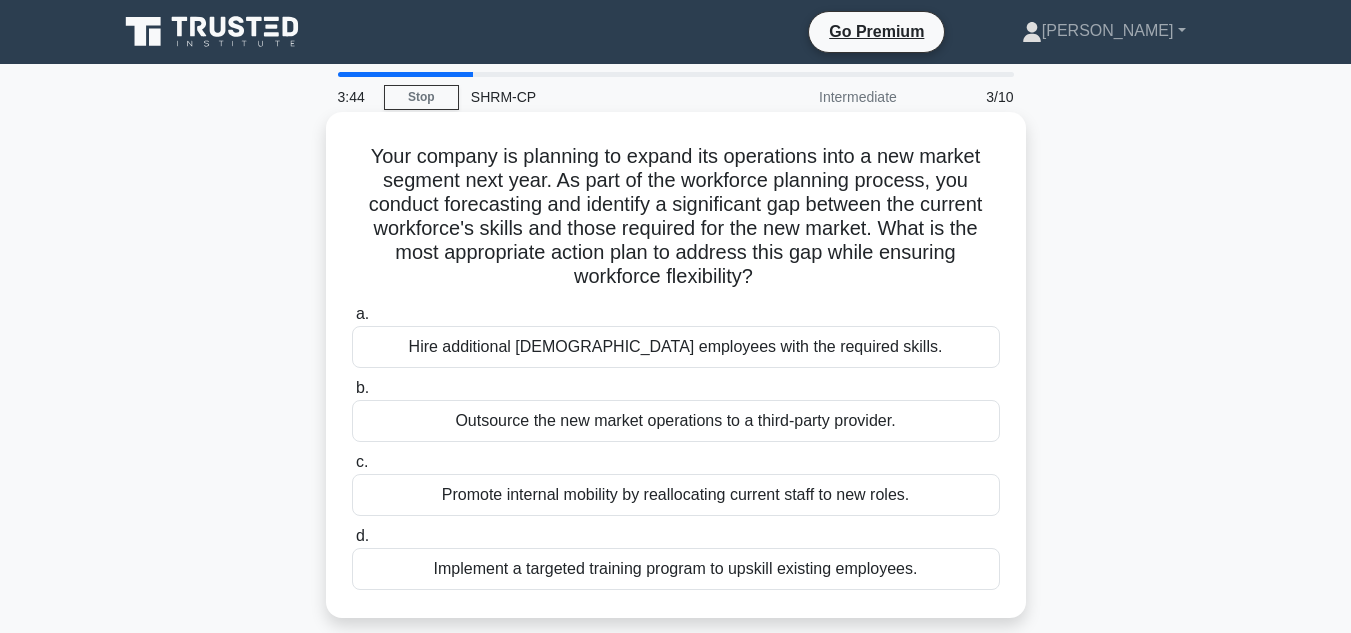 click on "Implement a targeted training program to upskill existing employees." at bounding box center [676, 569] 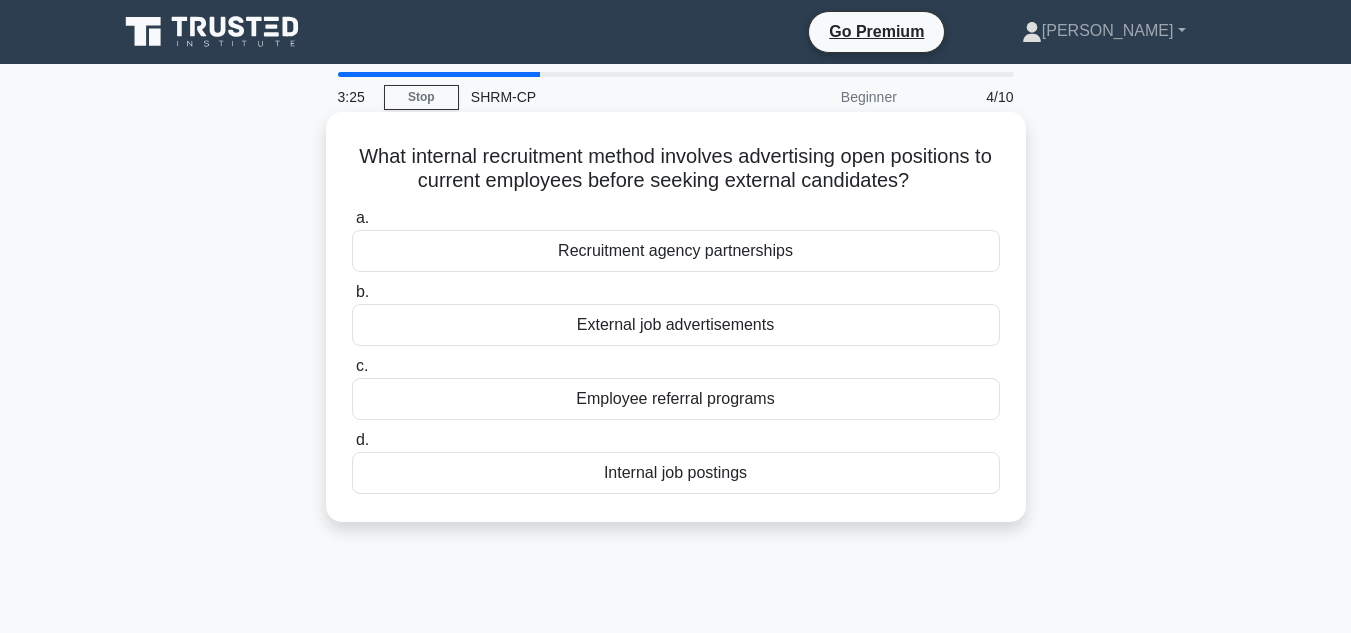 click on "Internal job postings" at bounding box center (676, 473) 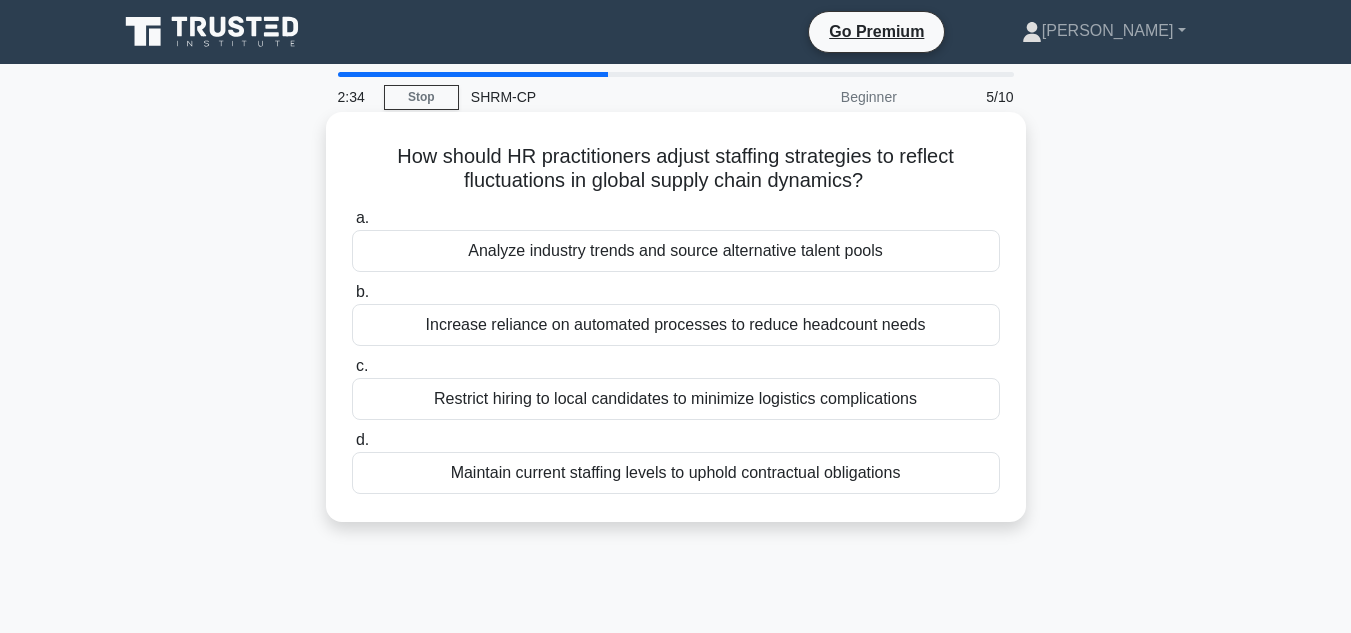 click on "Increase reliance on automated processes to reduce headcount needs" at bounding box center [676, 325] 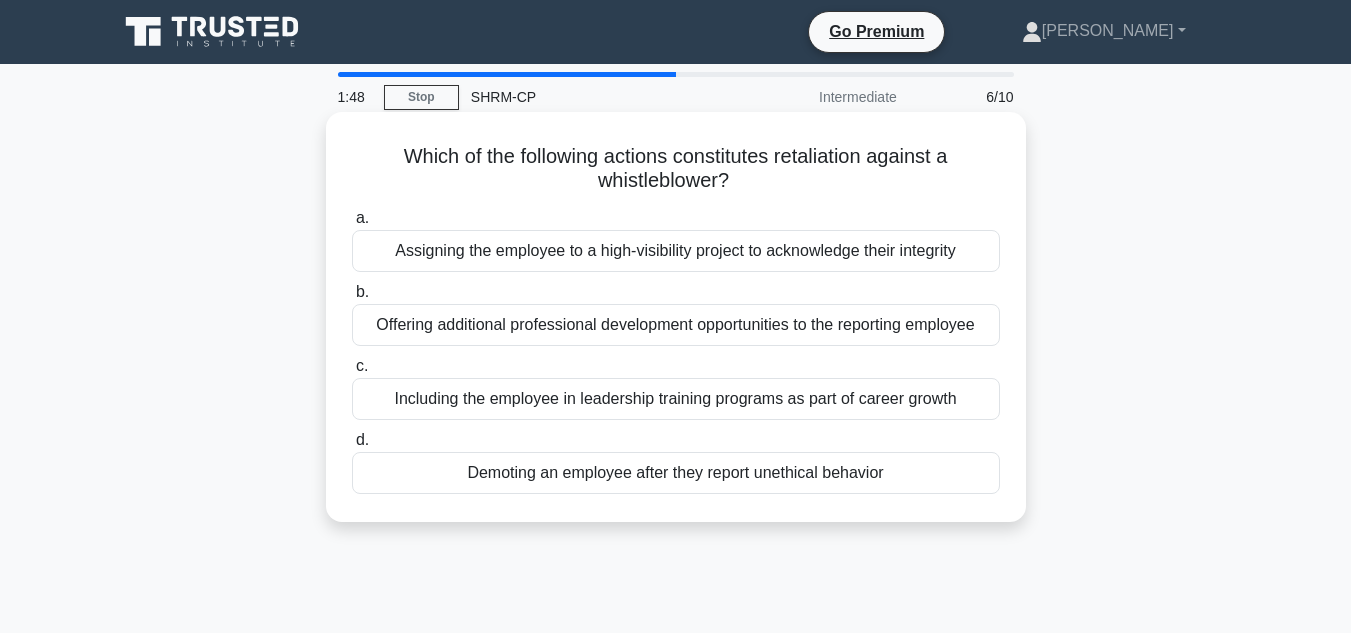 click on "Offering additional professional development opportunities to the reporting employee" at bounding box center [676, 325] 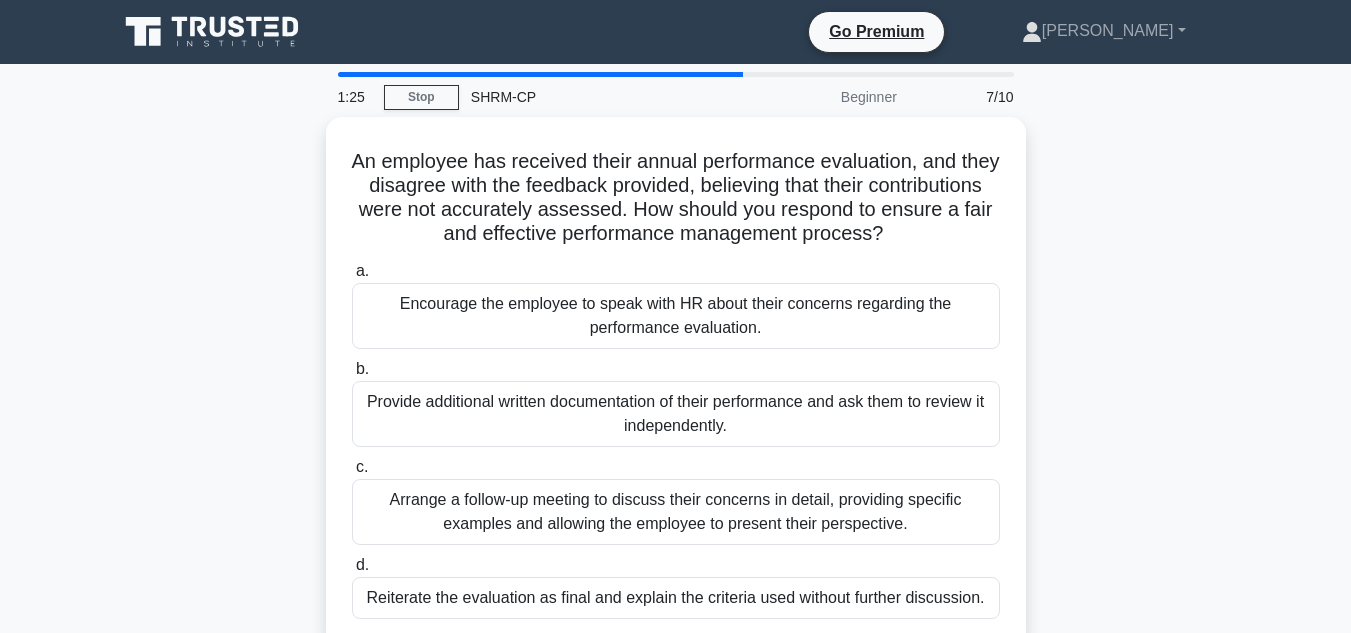 scroll, scrollTop: 100, scrollLeft: 0, axis: vertical 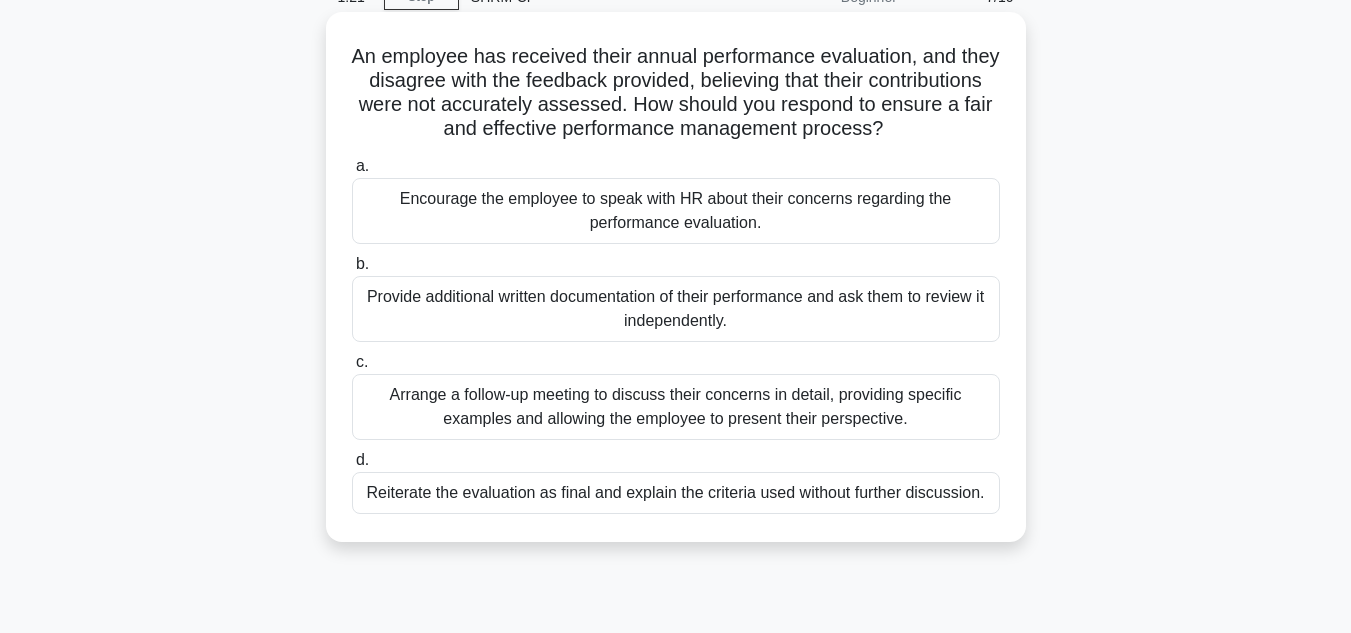 click on "Arrange a follow-up meeting to discuss their concerns in detail, providing specific examples and allowing the employee to present their perspective." at bounding box center (676, 407) 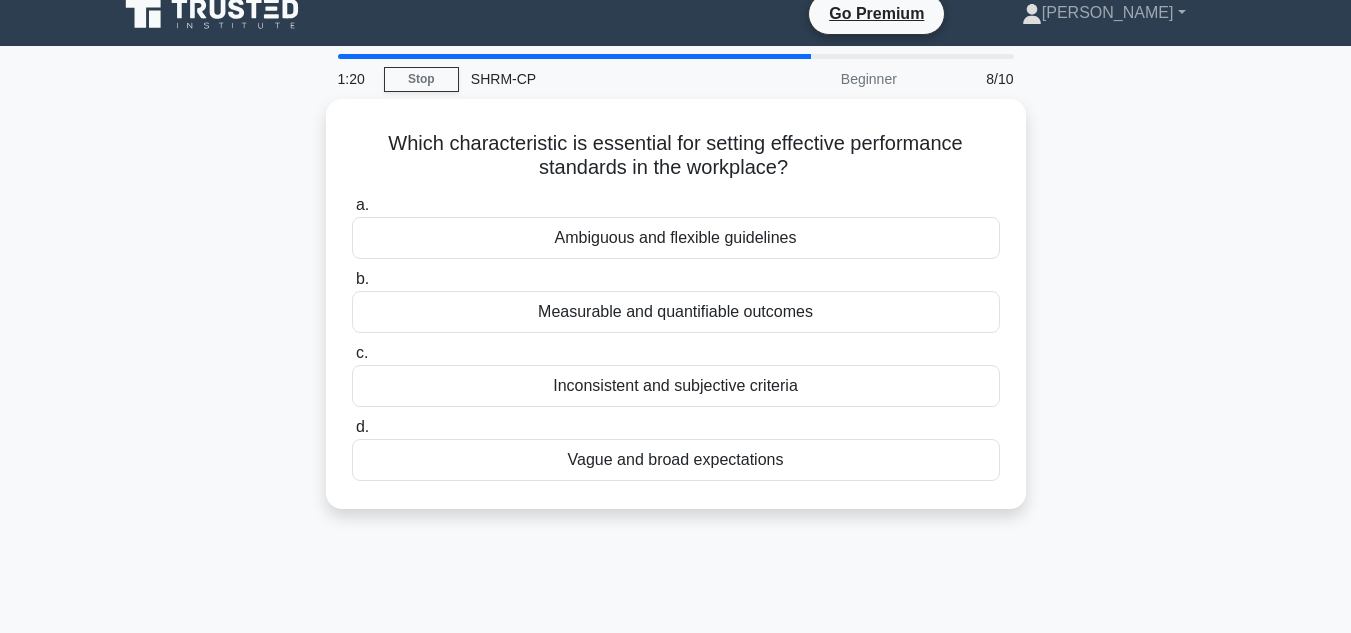 scroll, scrollTop: 0, scrollLeft: 0, axis: both 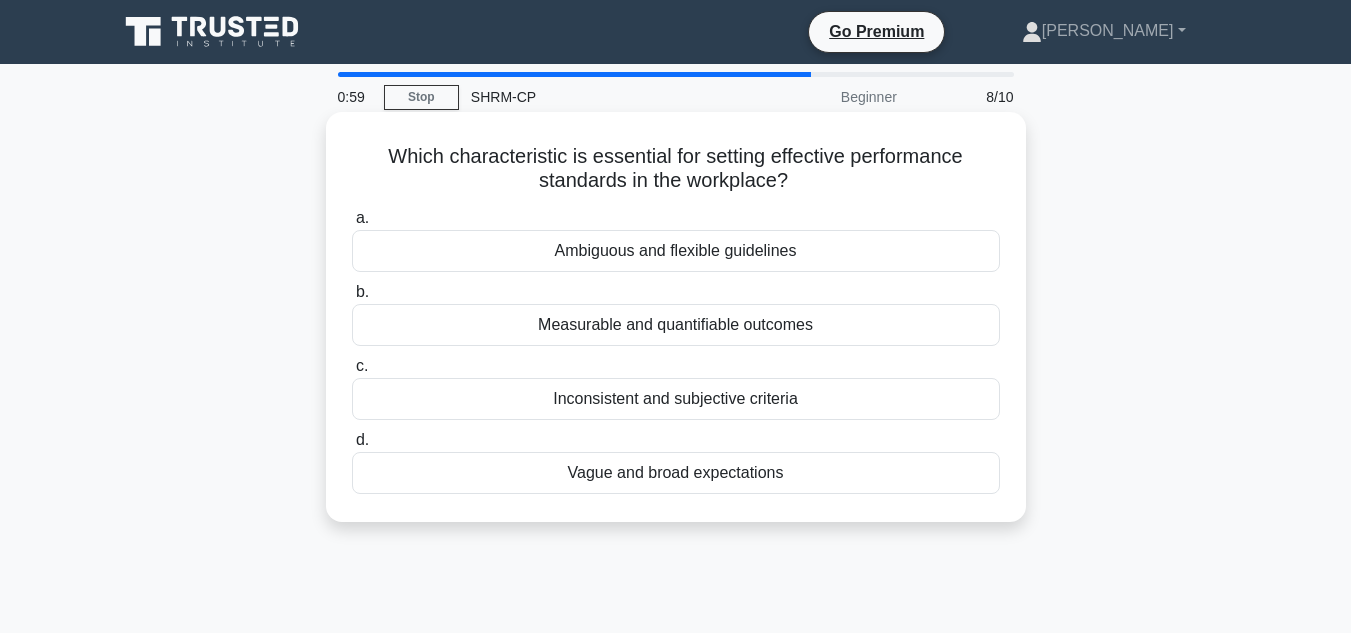 click on "Measurable and quantifiable outcomes" at bounding box center (676, 325) 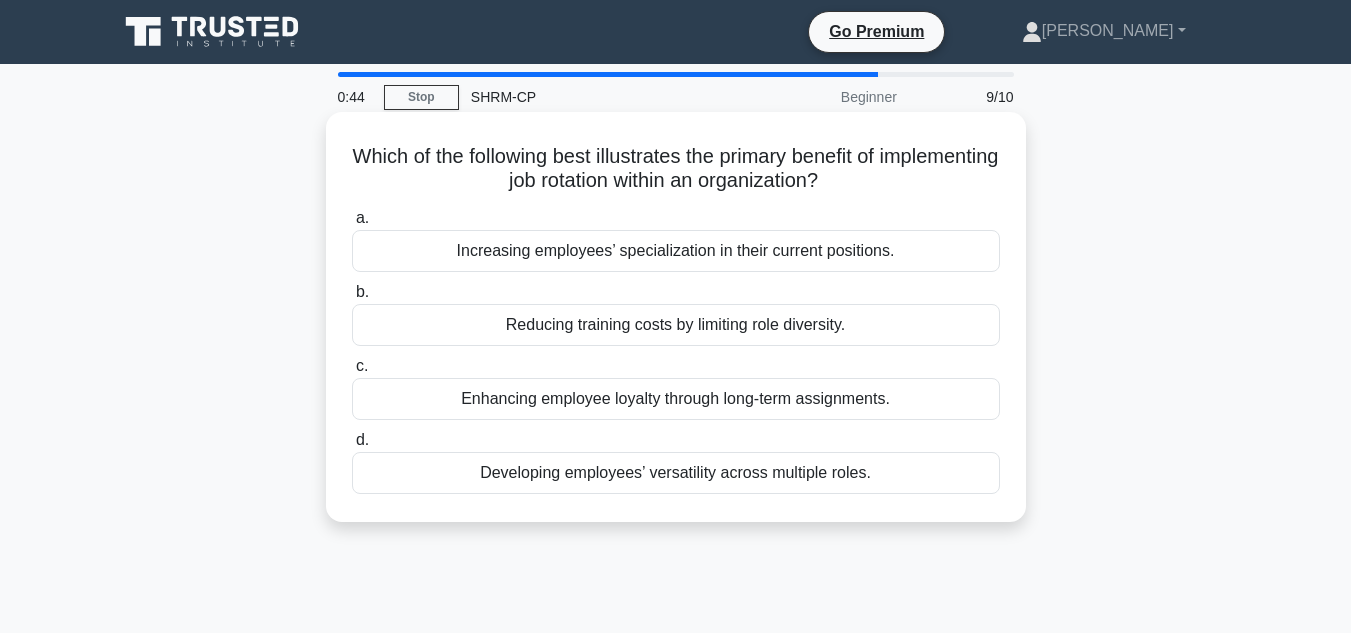click on "Developing employees’ versatility across multiple roles." at bounding box center (676, 473) 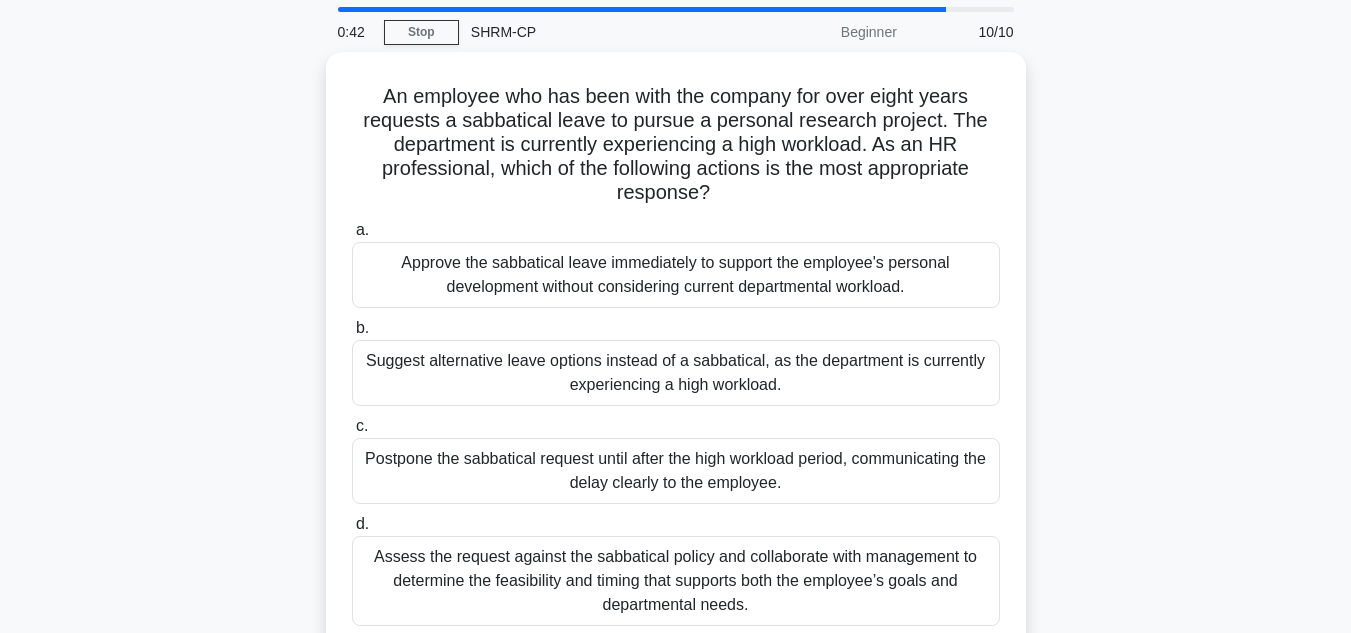 scroll, scrollTop: 100, scrollLeft: 0, axis: vertical 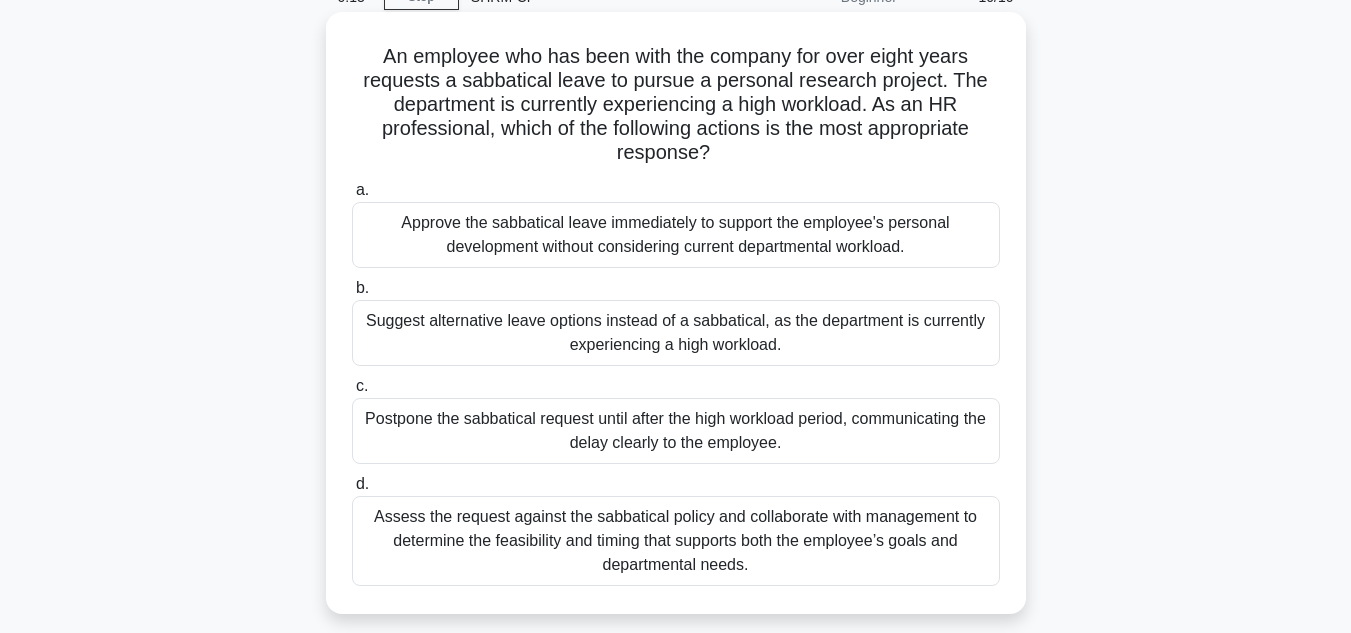 click on "Assess the request against the sabbatical policy and collaborate with management to determine the feasibility and timing that supports both the employee’s goals and departmental needs." at bounding box center (676, 541) 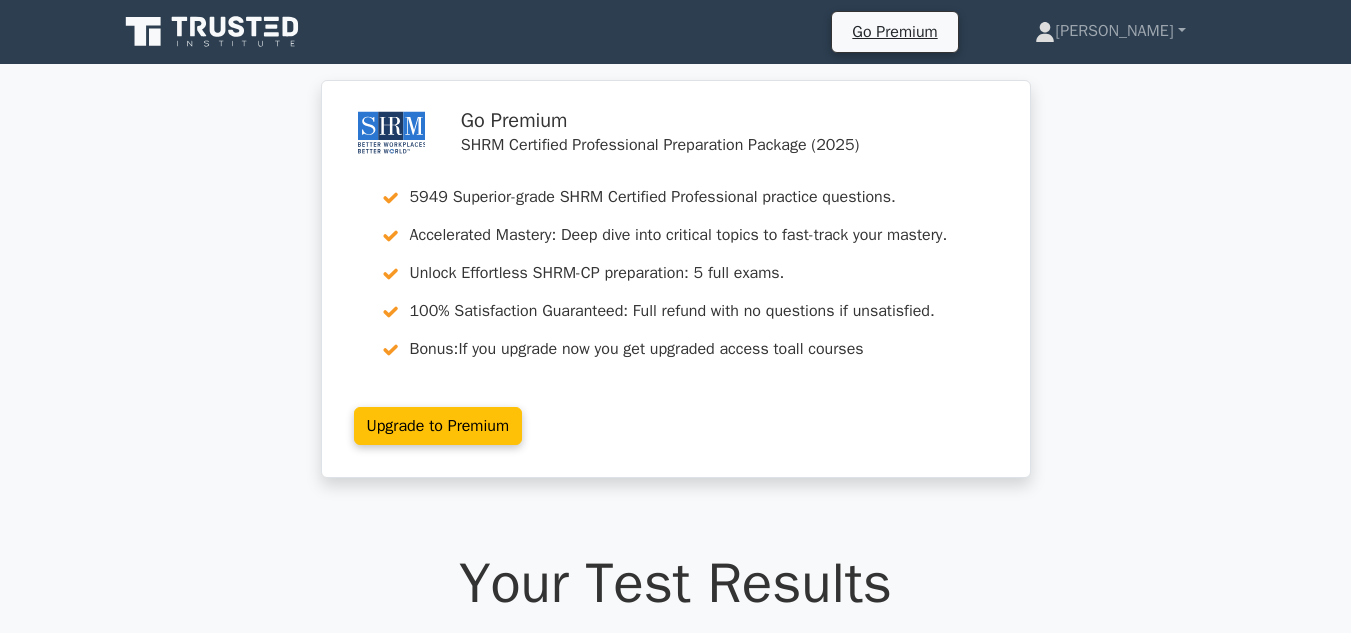 scroll, scrollTop: 0, scrollLeft: 0, axis: both 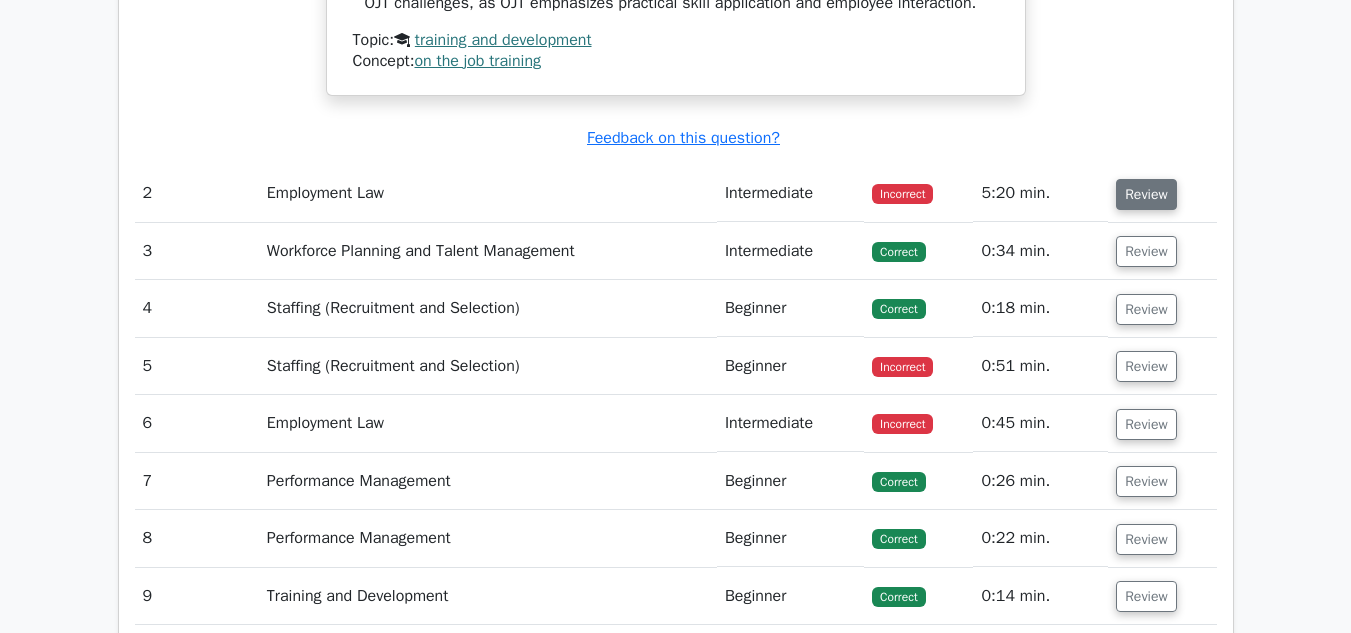 click on "Review" at bounding box center (1146, 194) 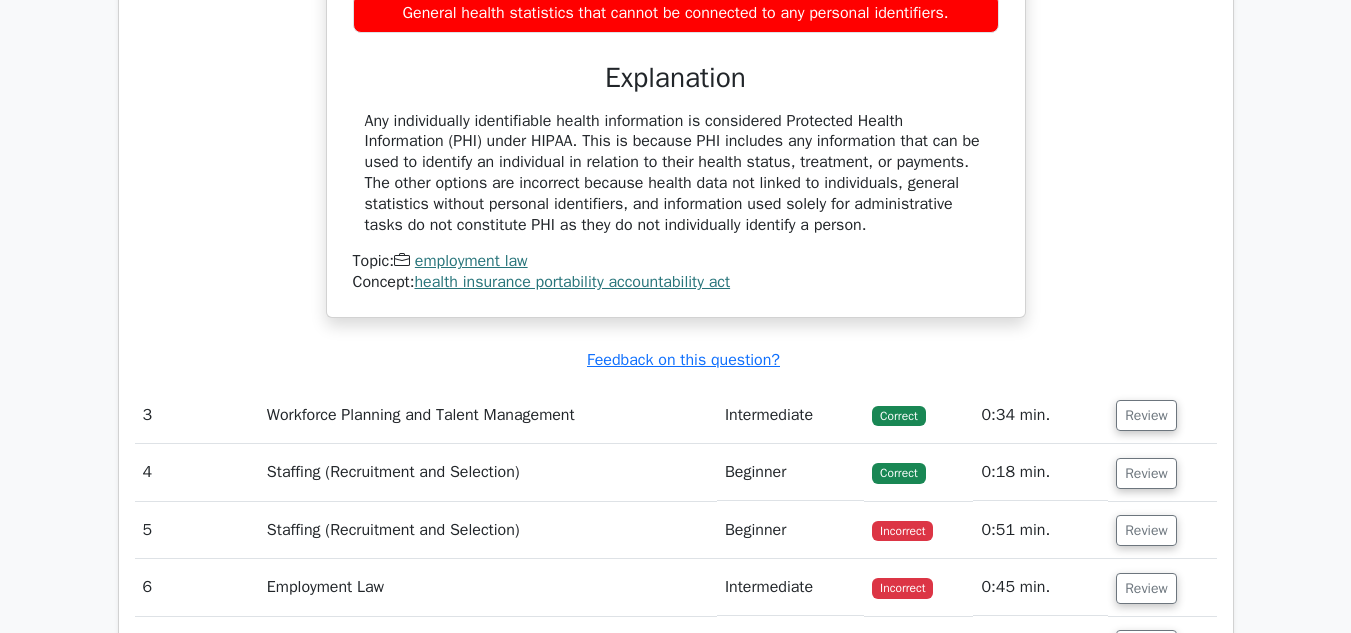 scroll, scrollTop: 2700, scrollLeft: 0, axis: vertical 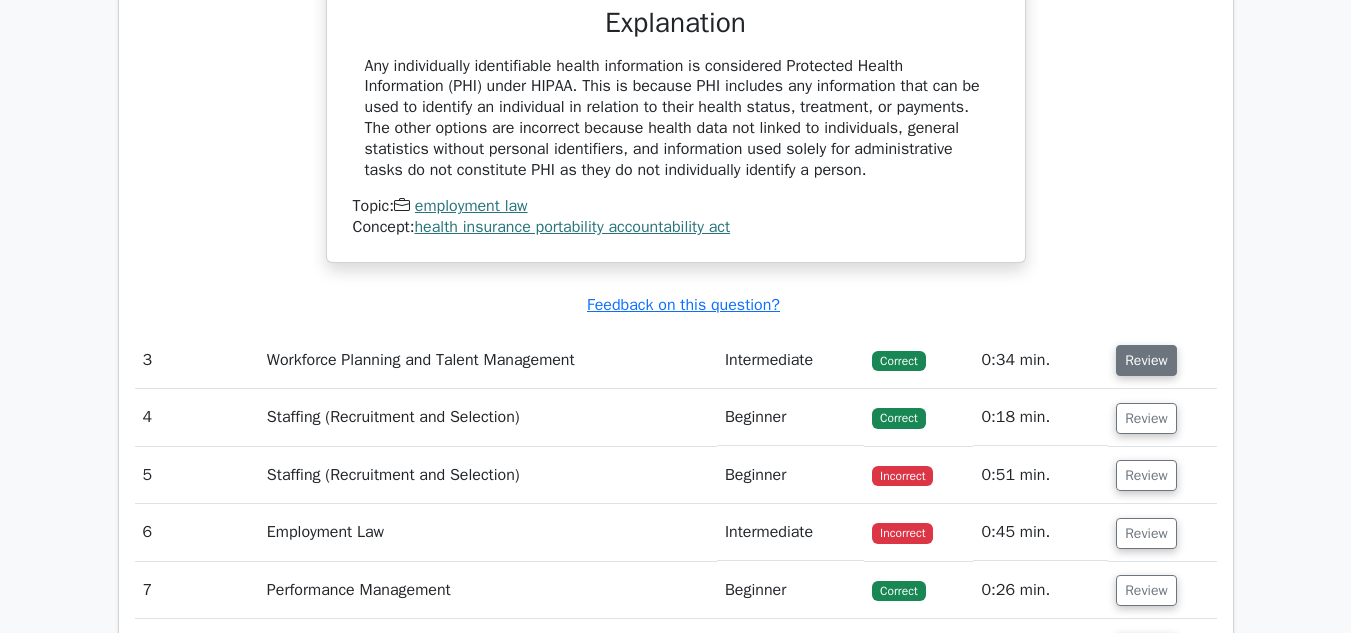 click on "Review" at bounding box center (1146, 360) 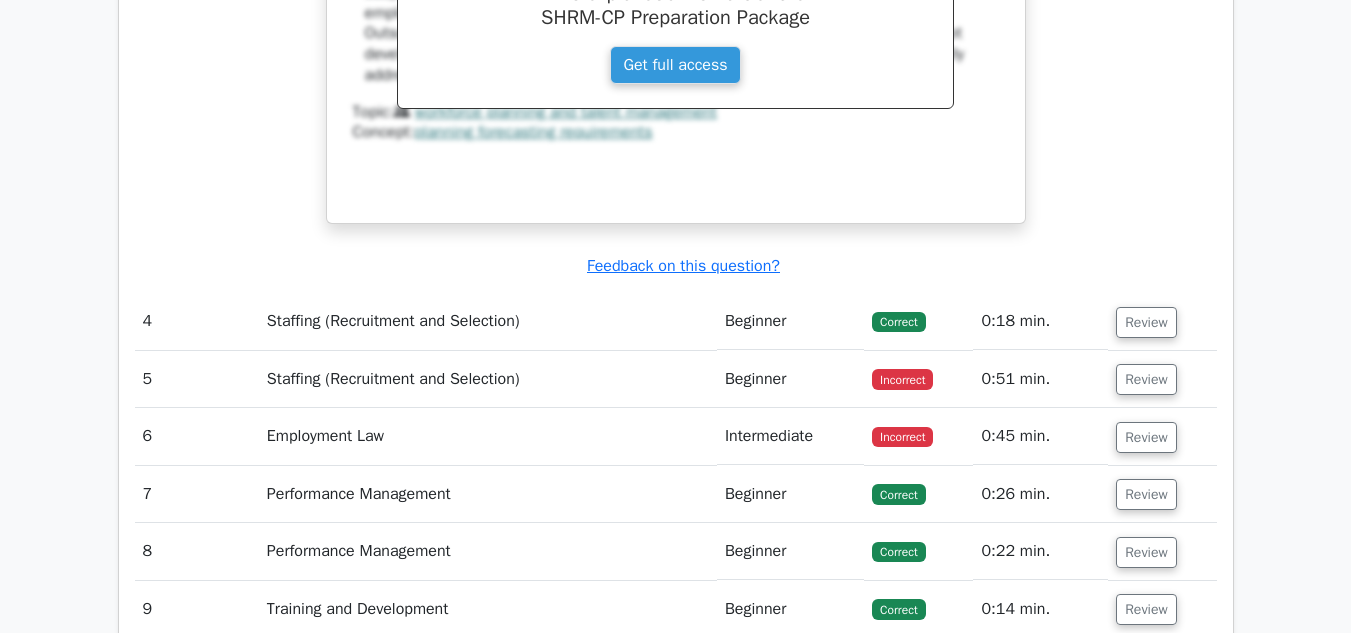 scroll, scrollTop: 3700, scrollLeft: 0, axis: vertical 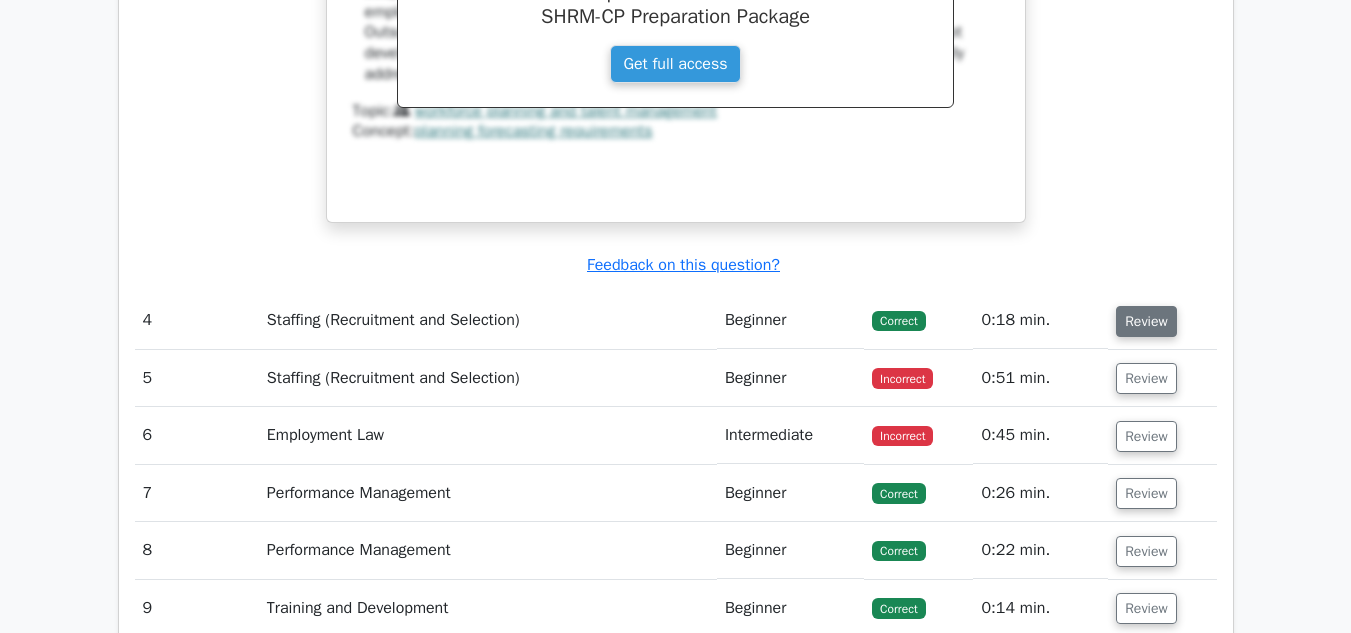 click on "Review" at bounding box center (1146, 321) 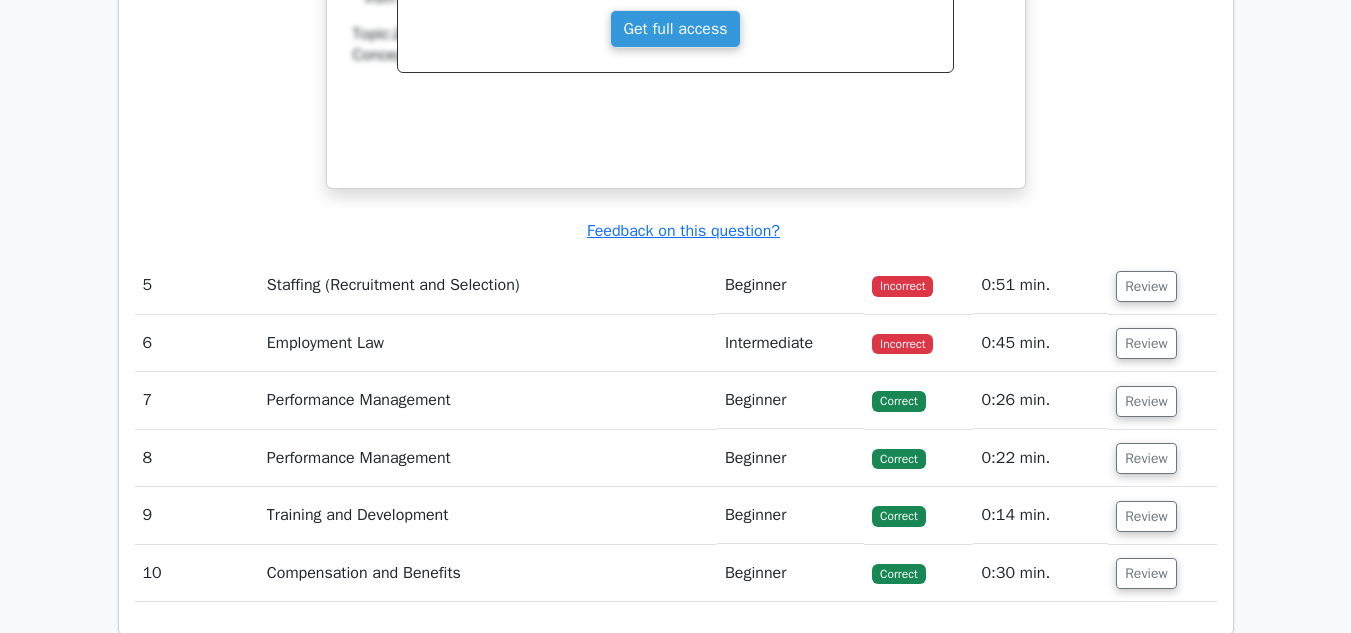 scroll, scrollTop: 4600, scrollLeft: 0, axis: vertical 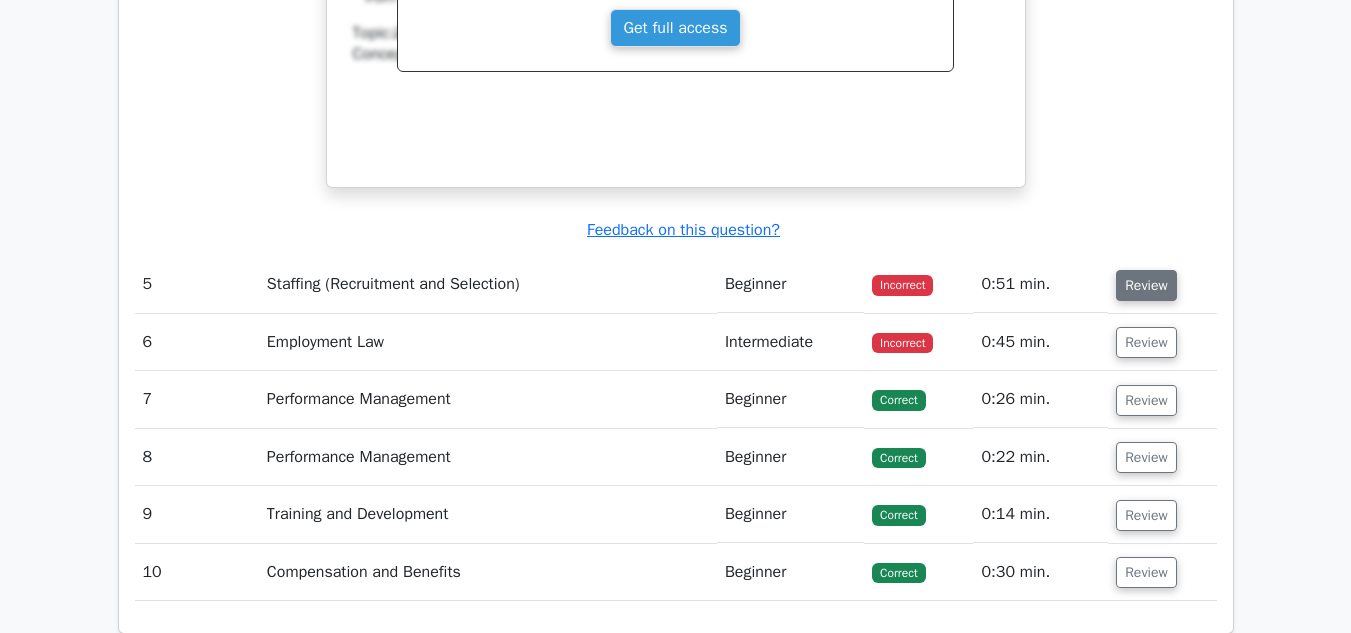 click on "Review" at bounding box center [1146, 285] 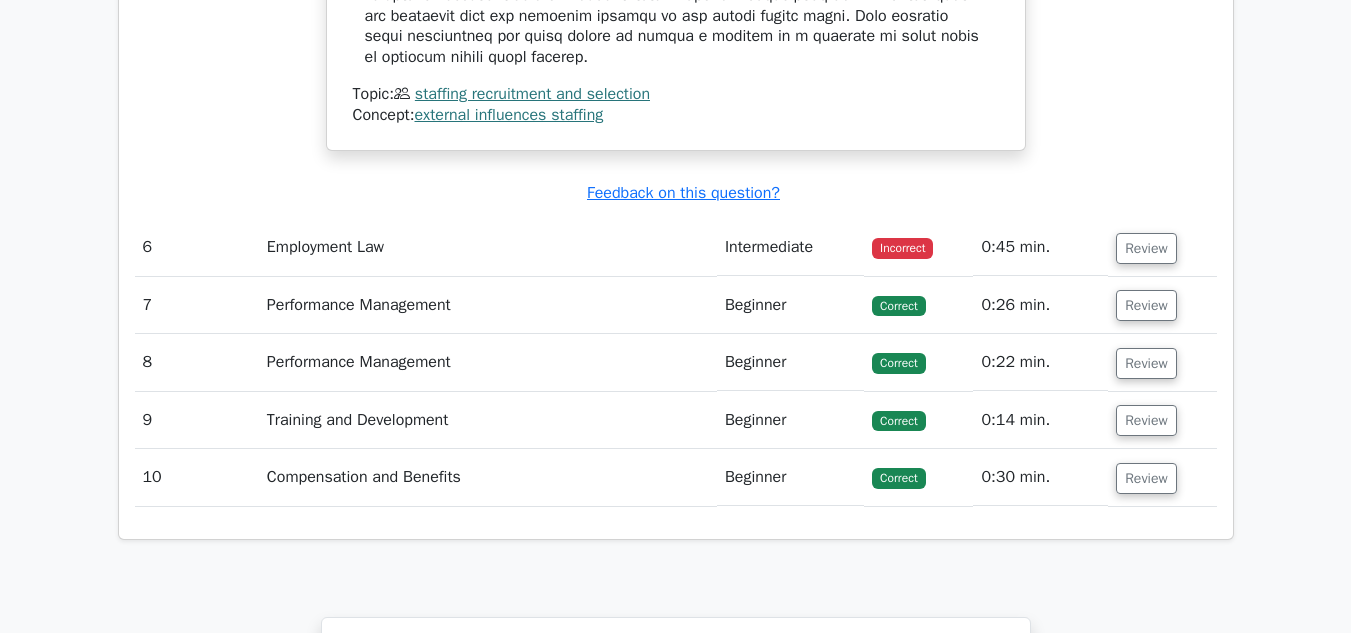 scroll, scrollTop: 5800, scrollLeft: 0, axis: vertical 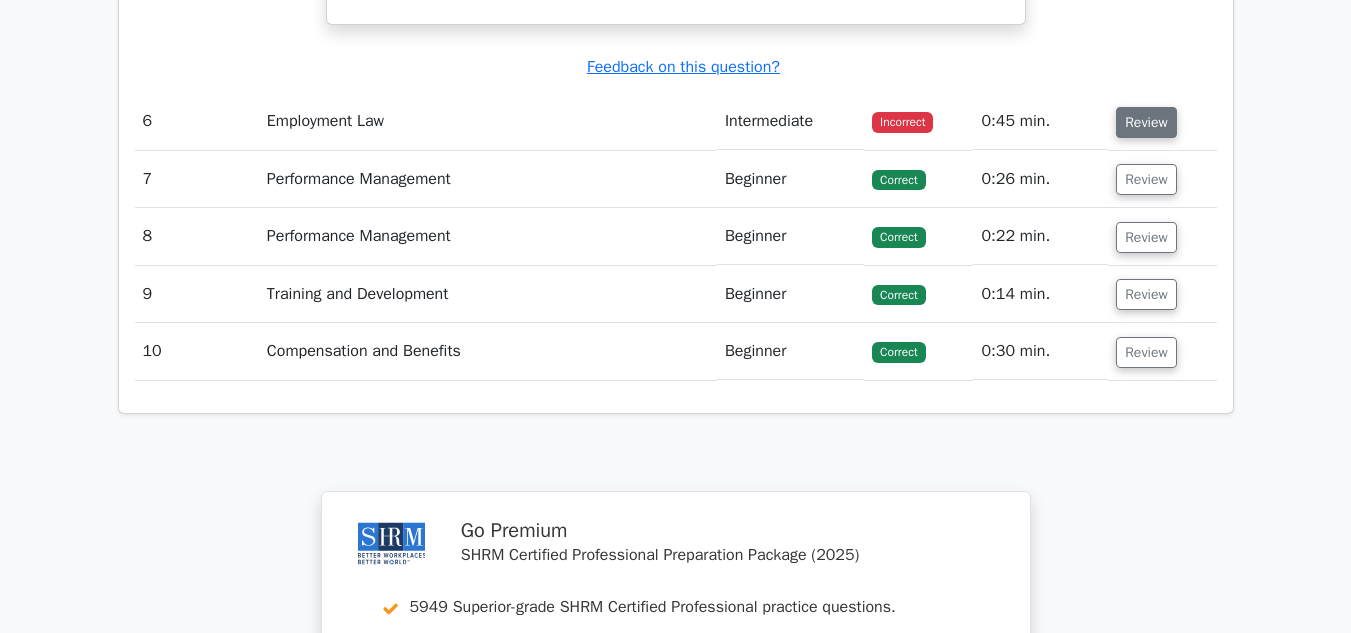 click on "Review" at bounding box center [1146, 122] 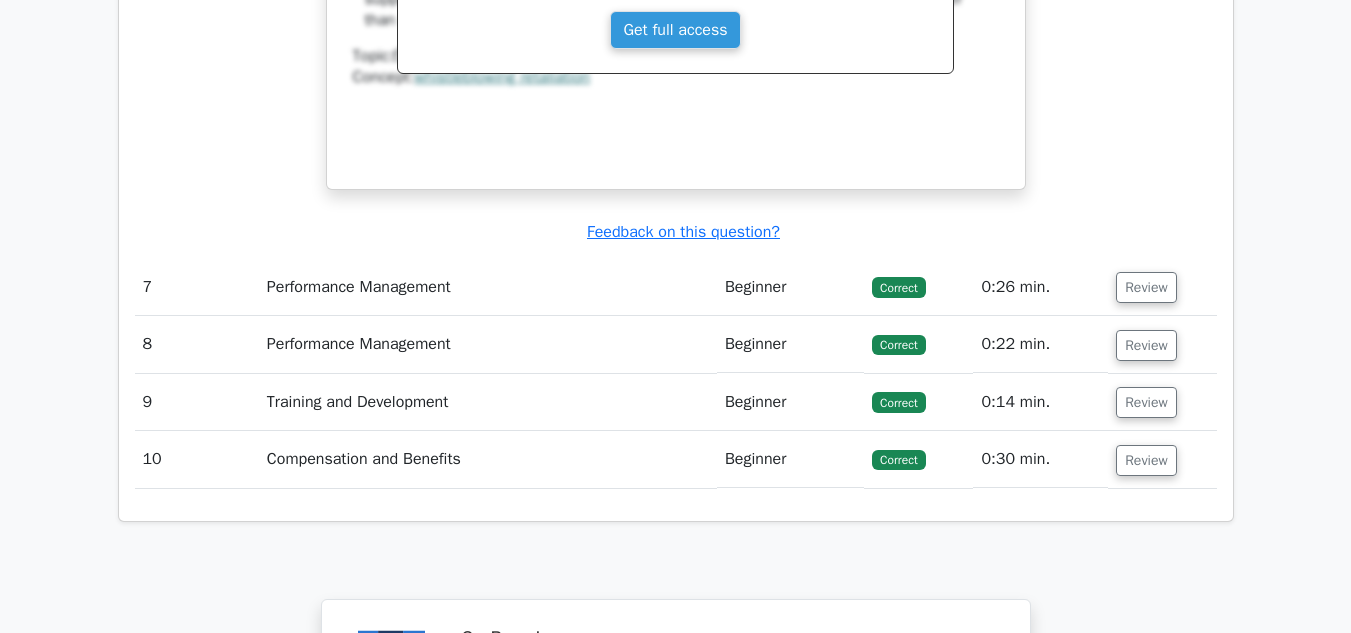 scroll, scrollTop: 6500, scrollLeft: 0, axis: vertical 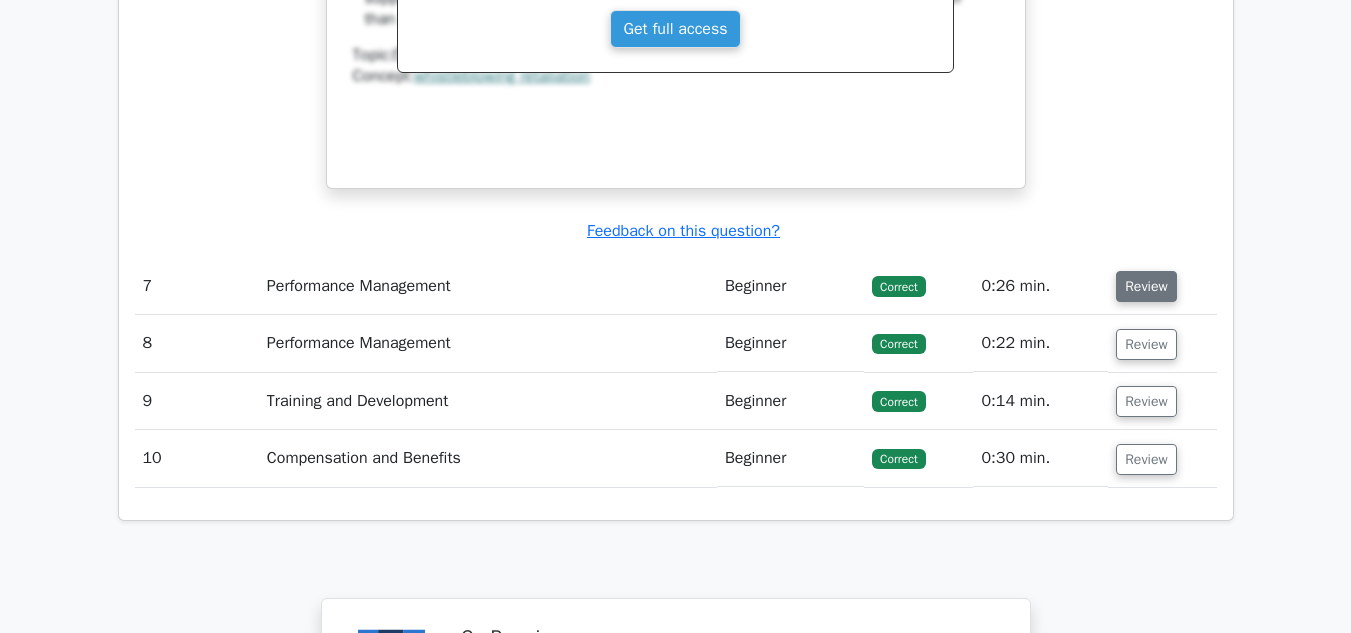 click on "Review" at bounding box center [1146, 286] 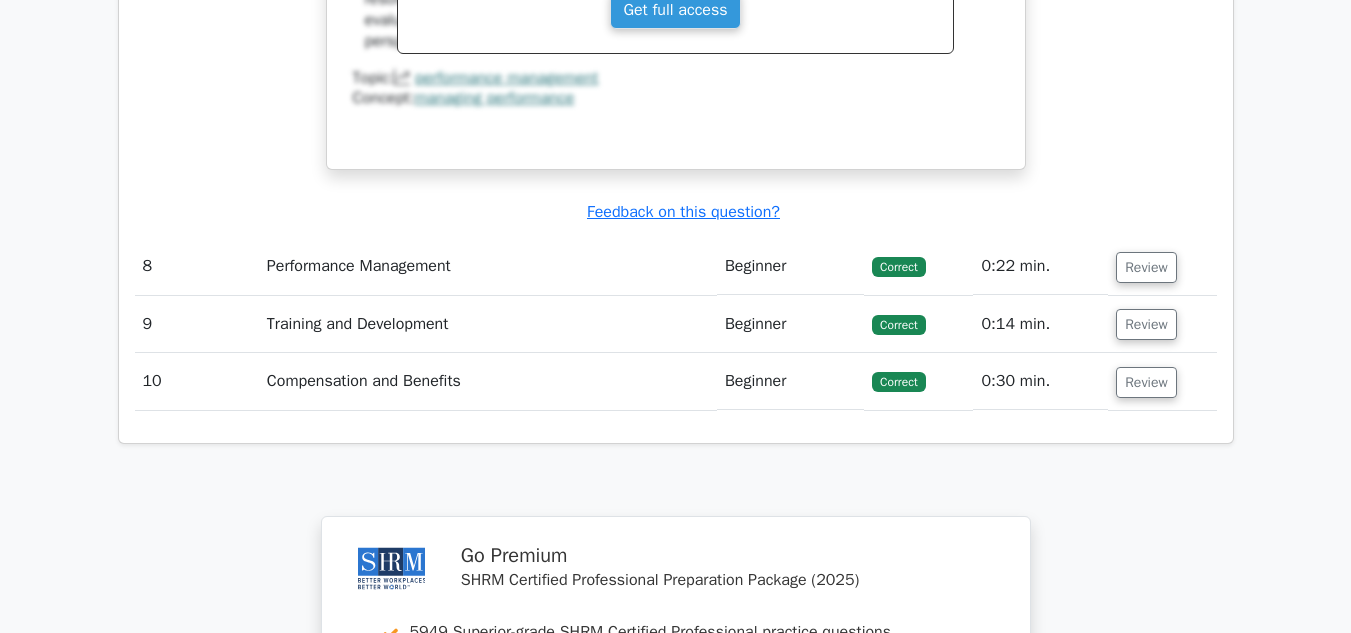 scroll, scrollTop: 7500, scrollLeft: 0, axis: vertical 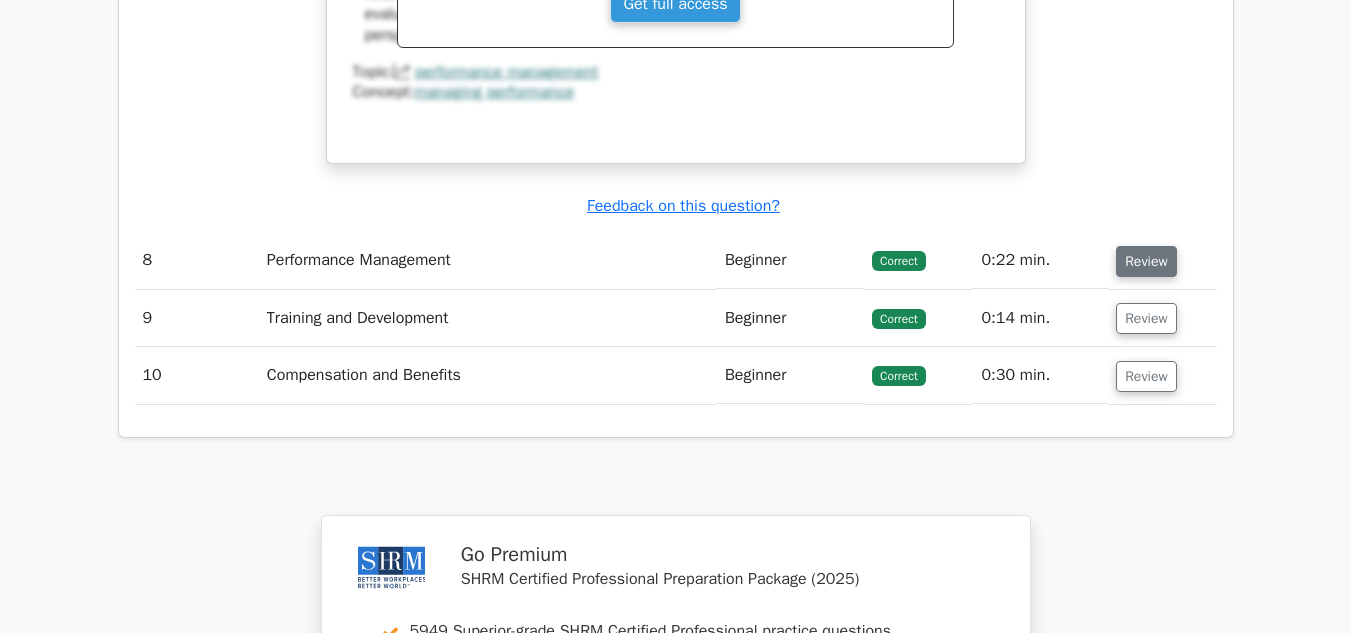 click on "Review" at bounding box center [1146, 261] 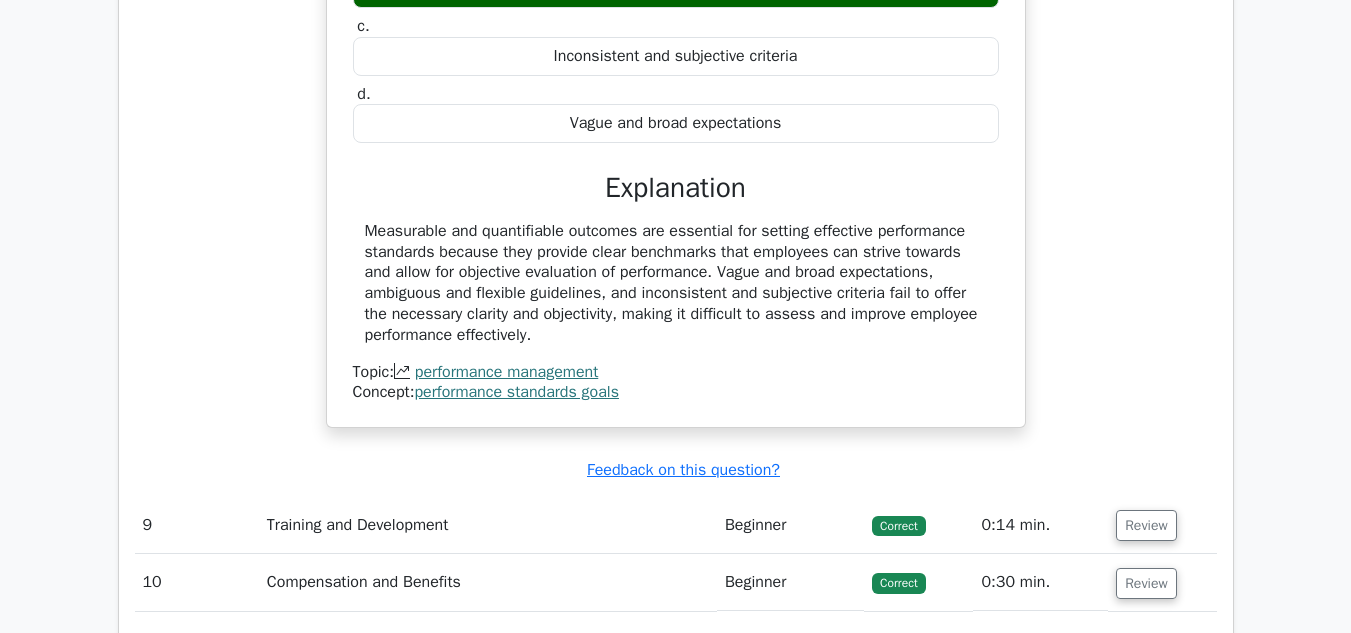 scroll, scrollTop: 8200, scrollLeft: 0, axis: vertical 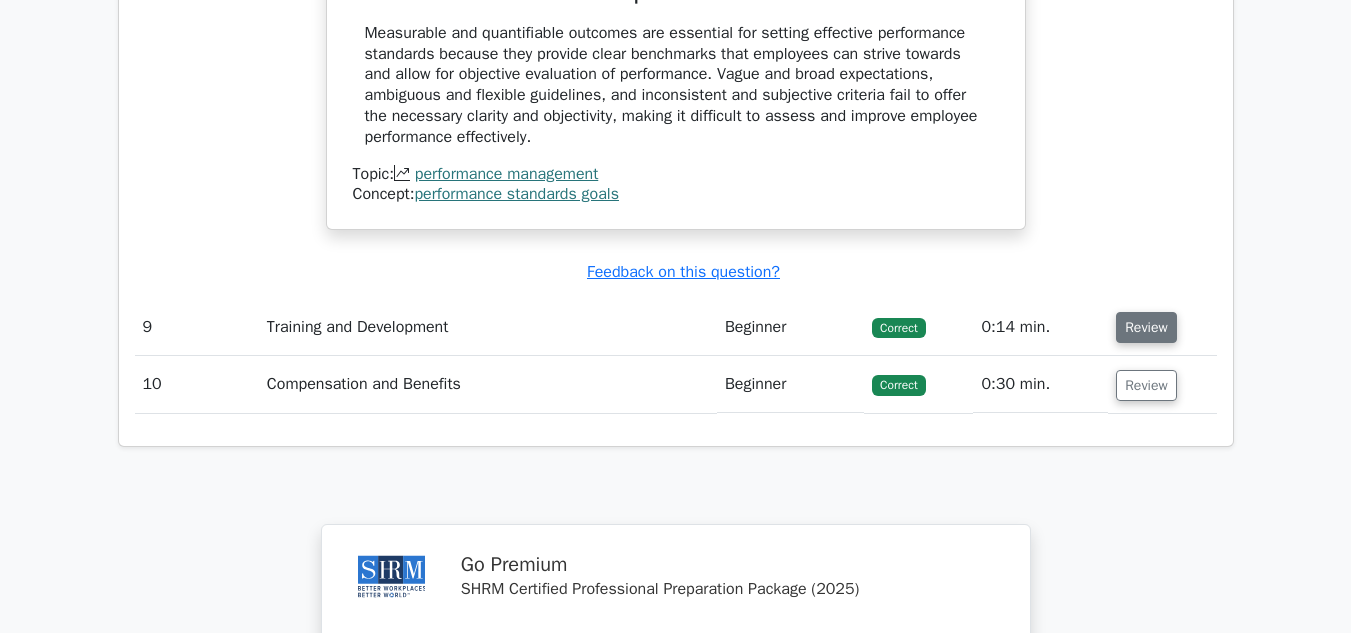 click on "Review" at bounding box center (1146, 327) 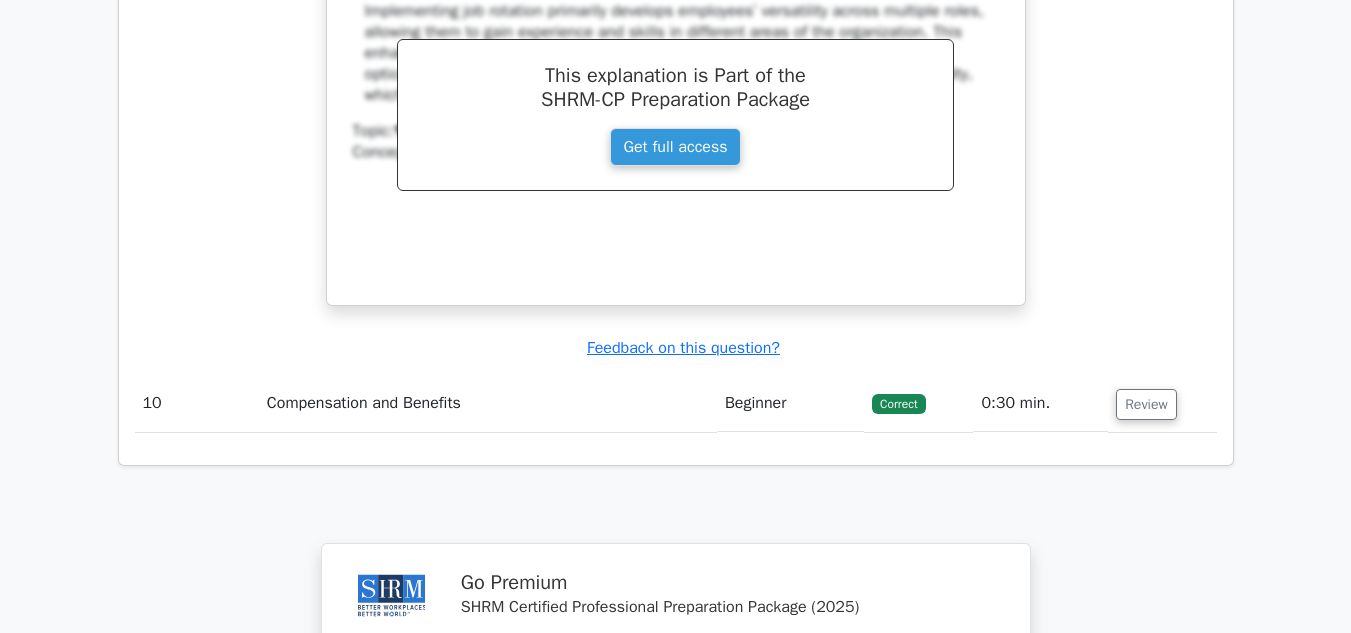 scroll, scrollTop: 9000, scrollLeft: 0, axis: vertical 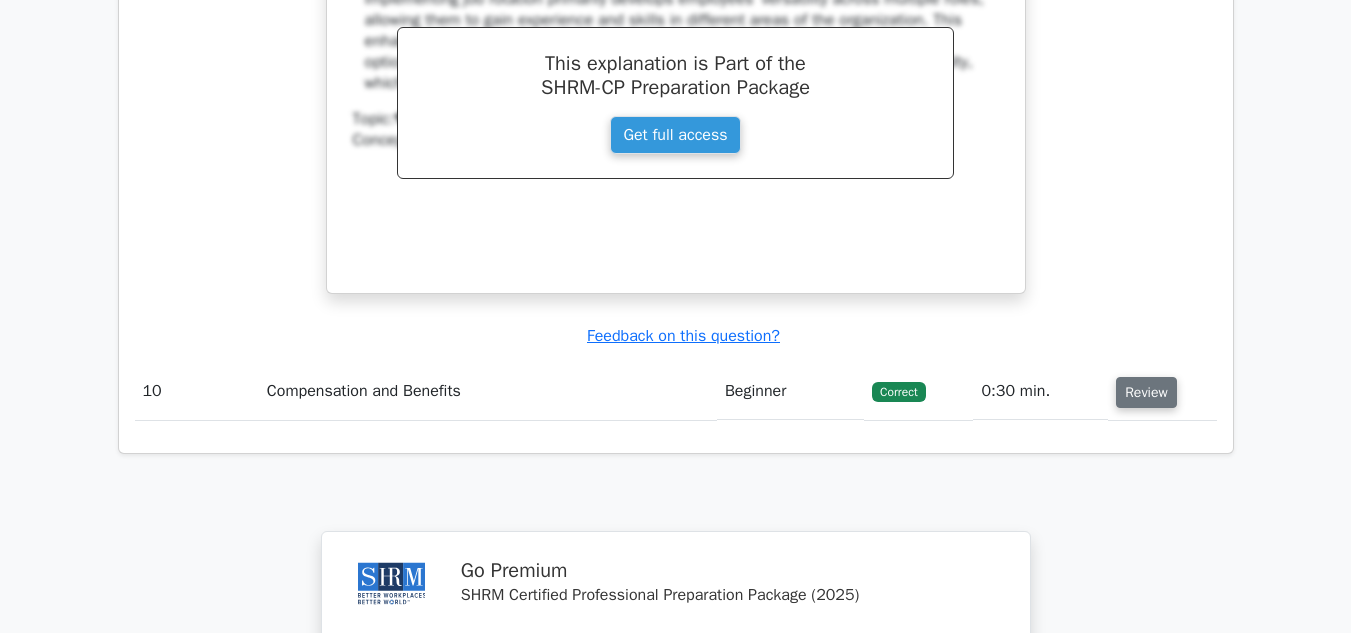 click on "Review" at bounding box center (1146, 392) 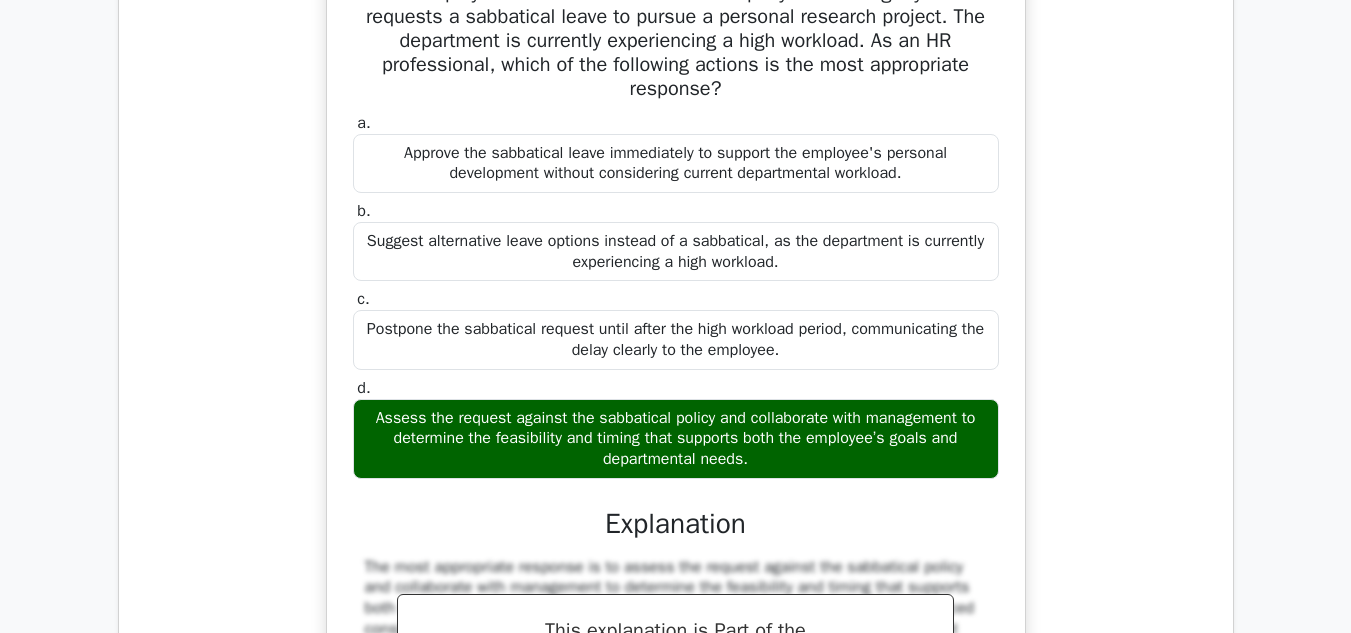 scroll, scrollTop: 9200, scrollLeft: 0, axis: vertical 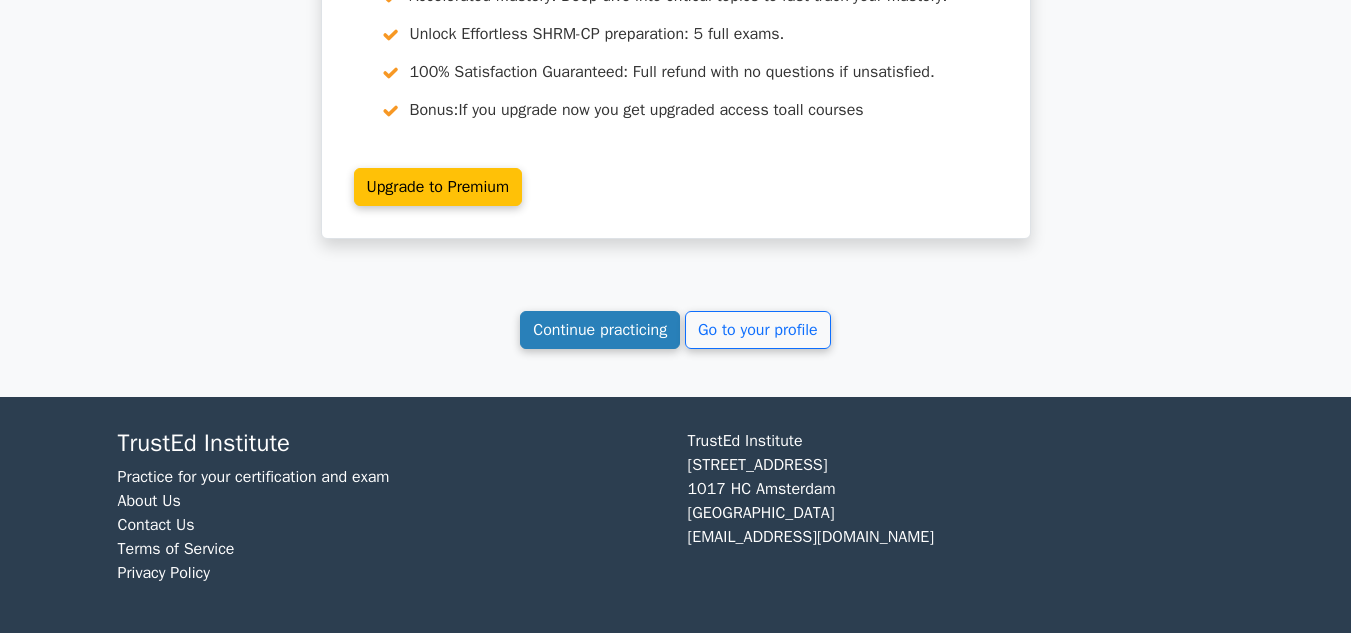 click on "Continue practicing" at bounding box center [600, 330] 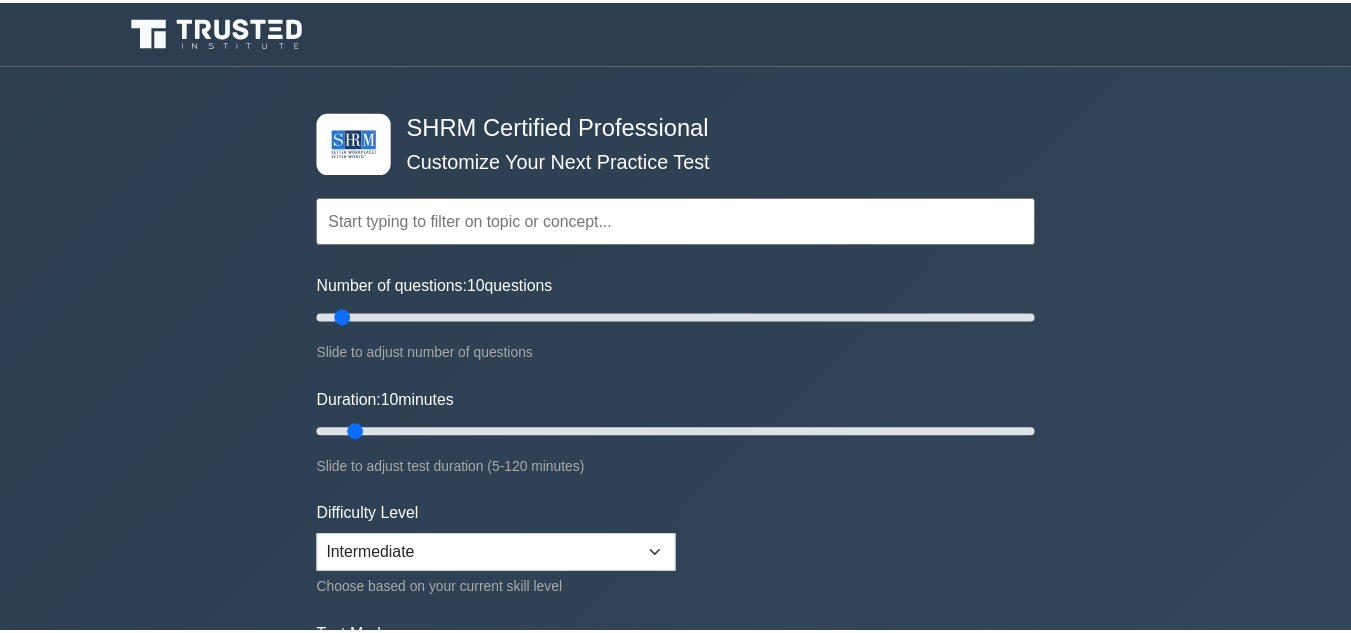 scroll, scrollTop: 0, scrollLeft: 0, axis: both 